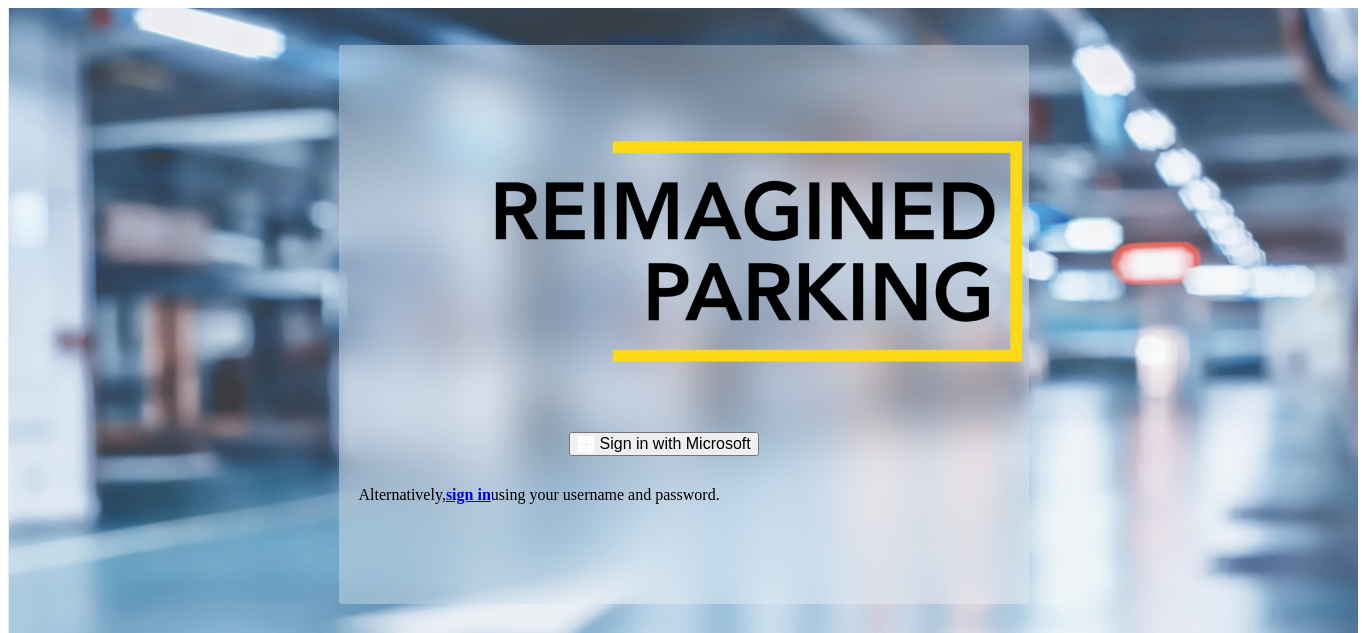 scroll, scrollTop: 0, scrollLeft: 0, axis: both 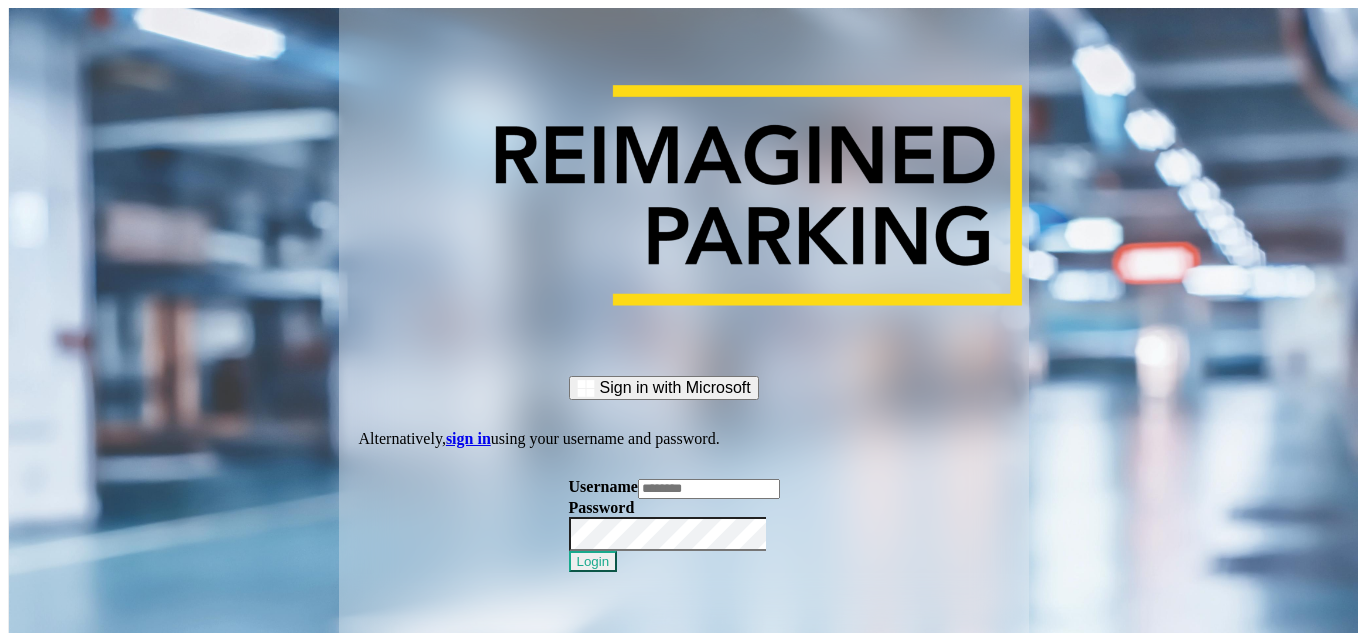 click at bounding box center (709, 489) 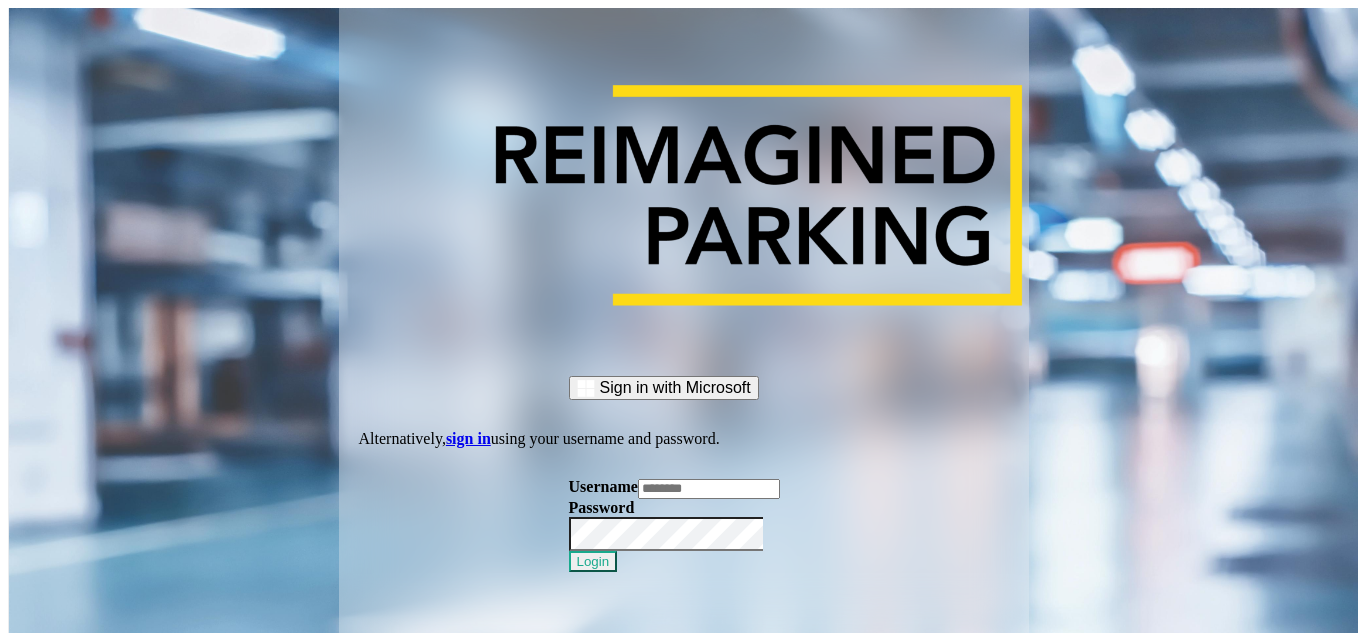 paste on "******" 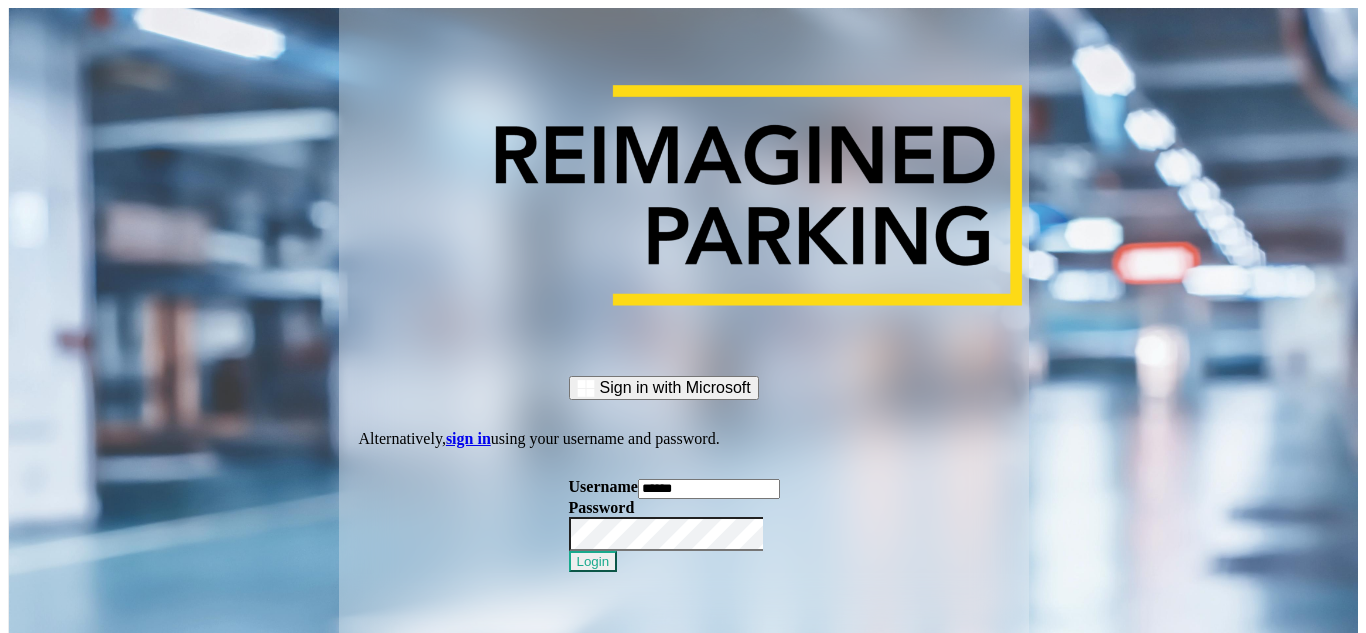 type on "******" 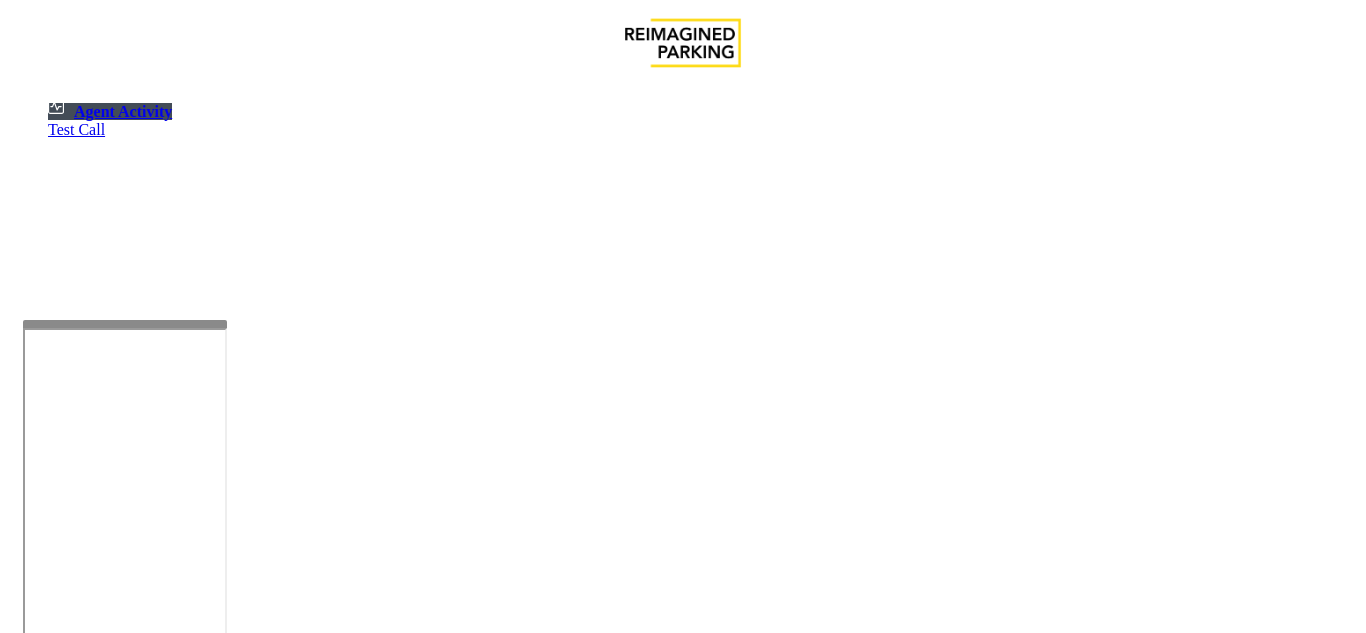 click at bounding box center [125, 324] 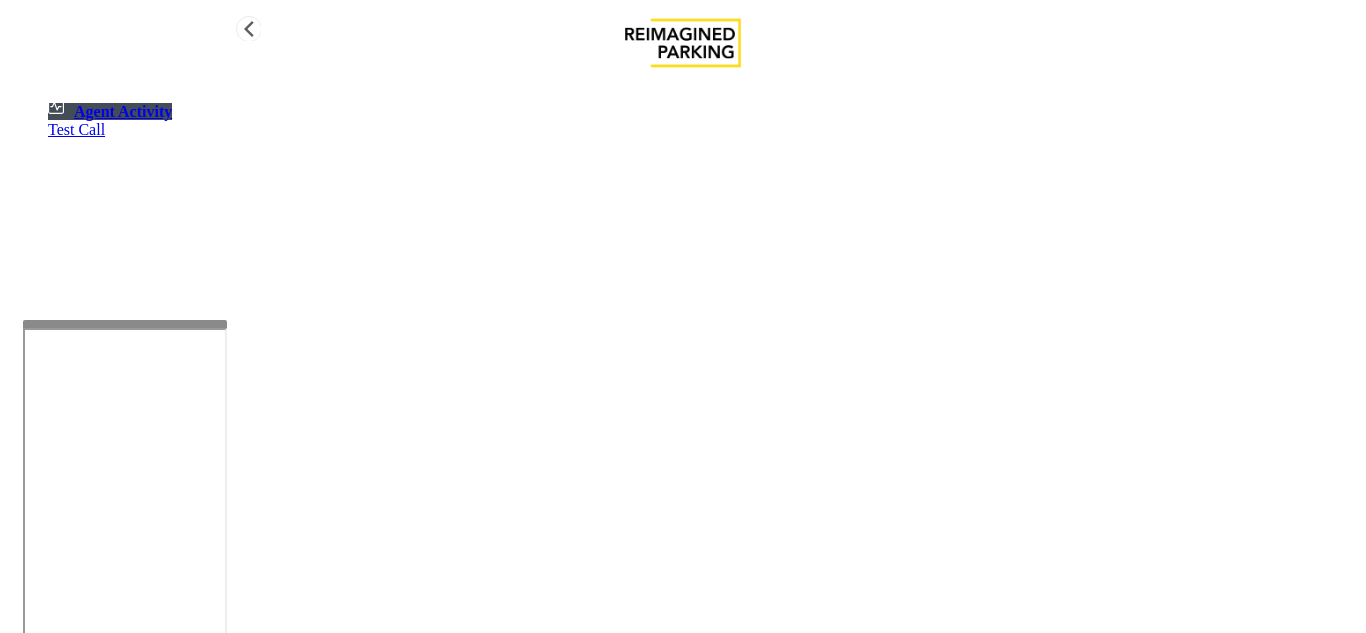 click on "Lorem Ipsumdol Sita Cons" at bounding box center (683, 398) 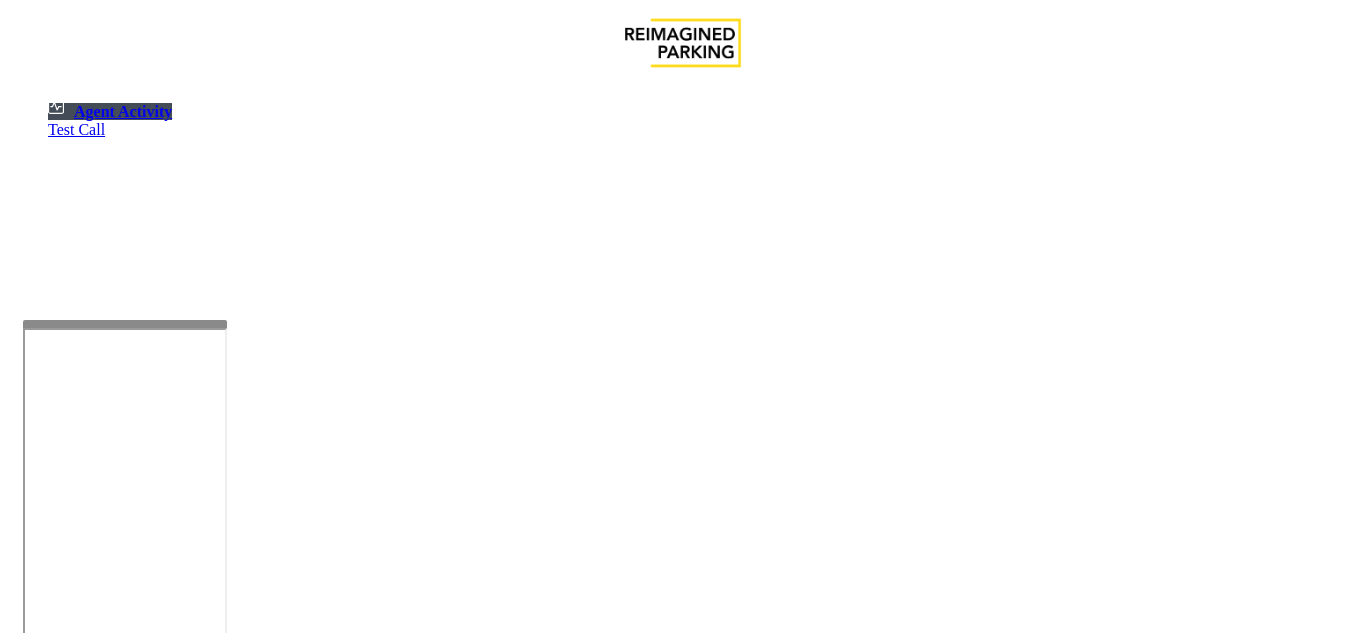 click at bounding box center [125, 558] 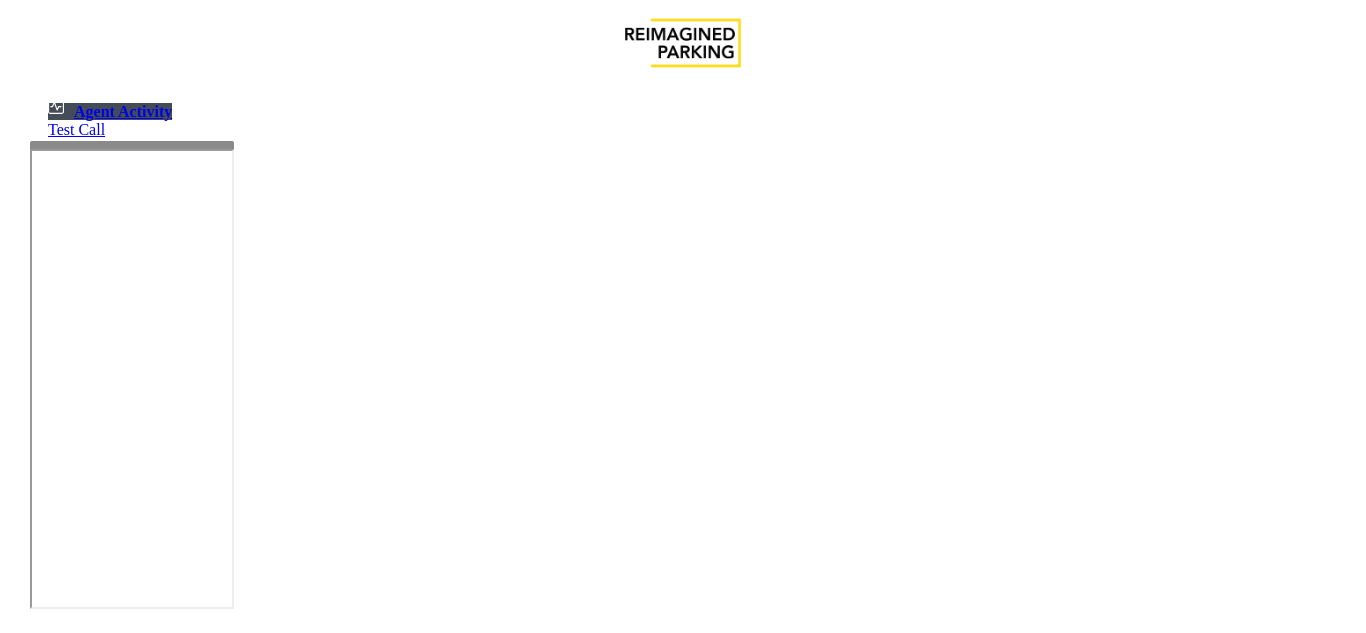 scroll, scrollTop: 0, scrollLeft: 0, axis: both 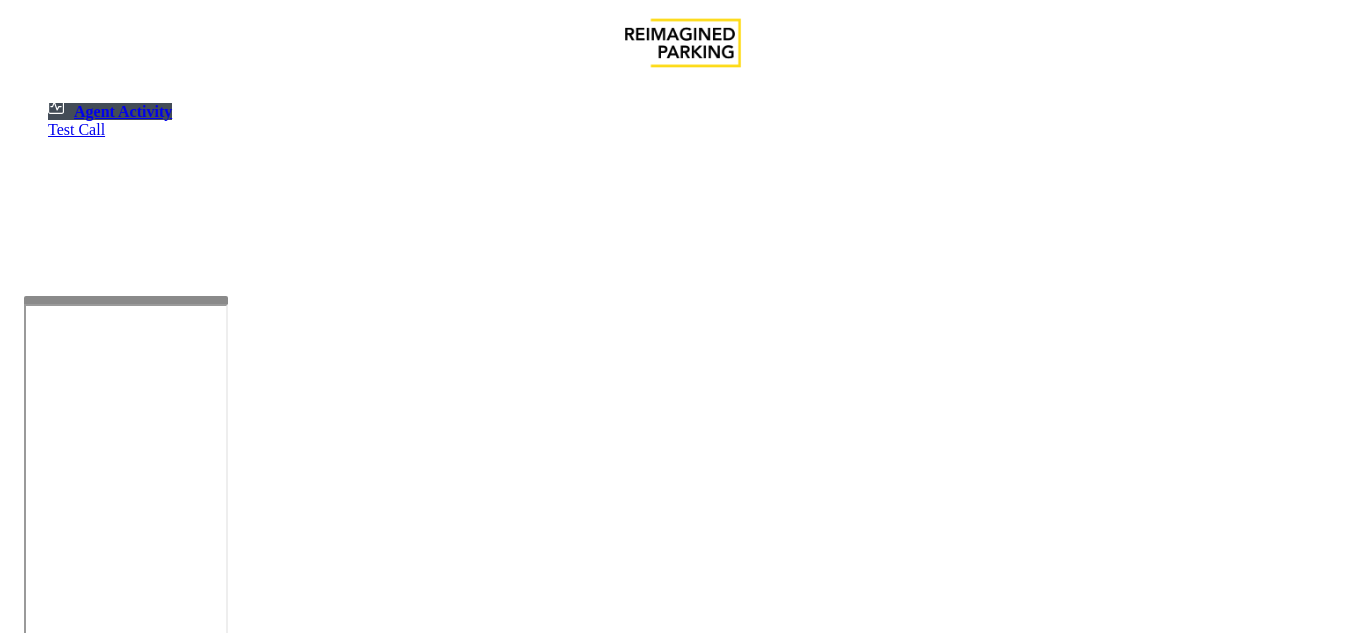click at bounding box center [126, 300] 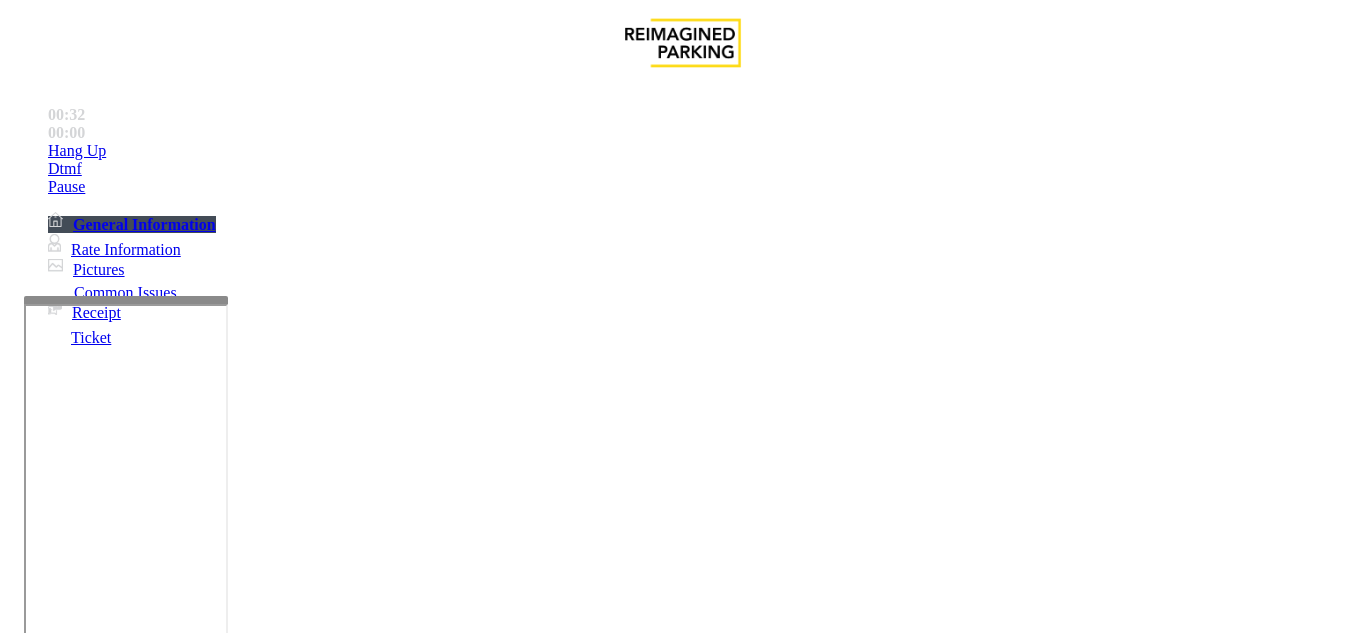 scroll, scrollTop: 1000, scrollLeft: 0, axis: vertical 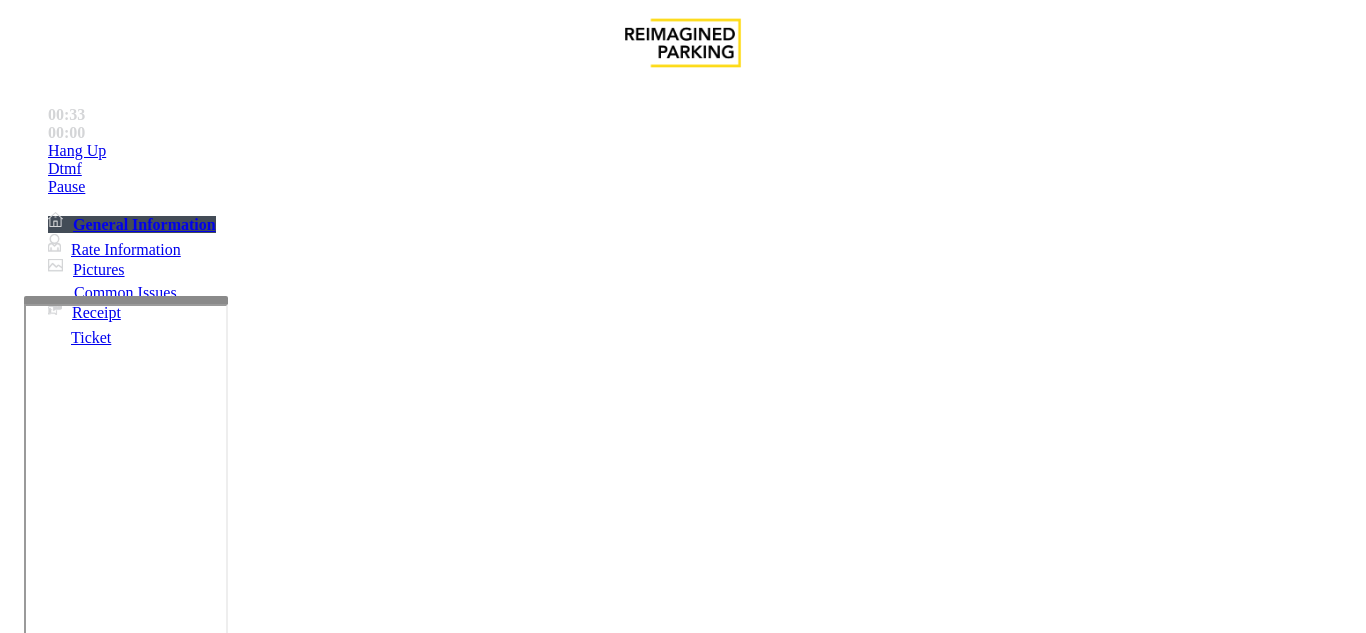 click on "Ticket Issue" at bounding box center (71, 1286) 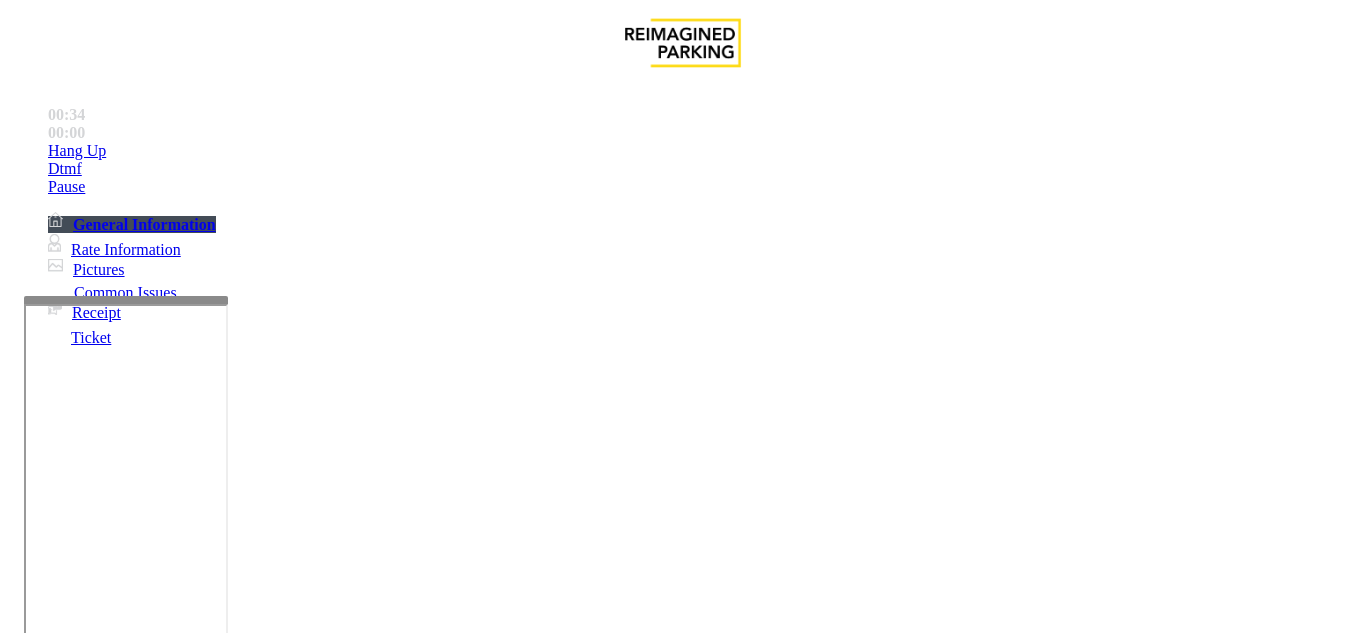 click on "Ticket Unreadable" at bounding box center [300, 1286] 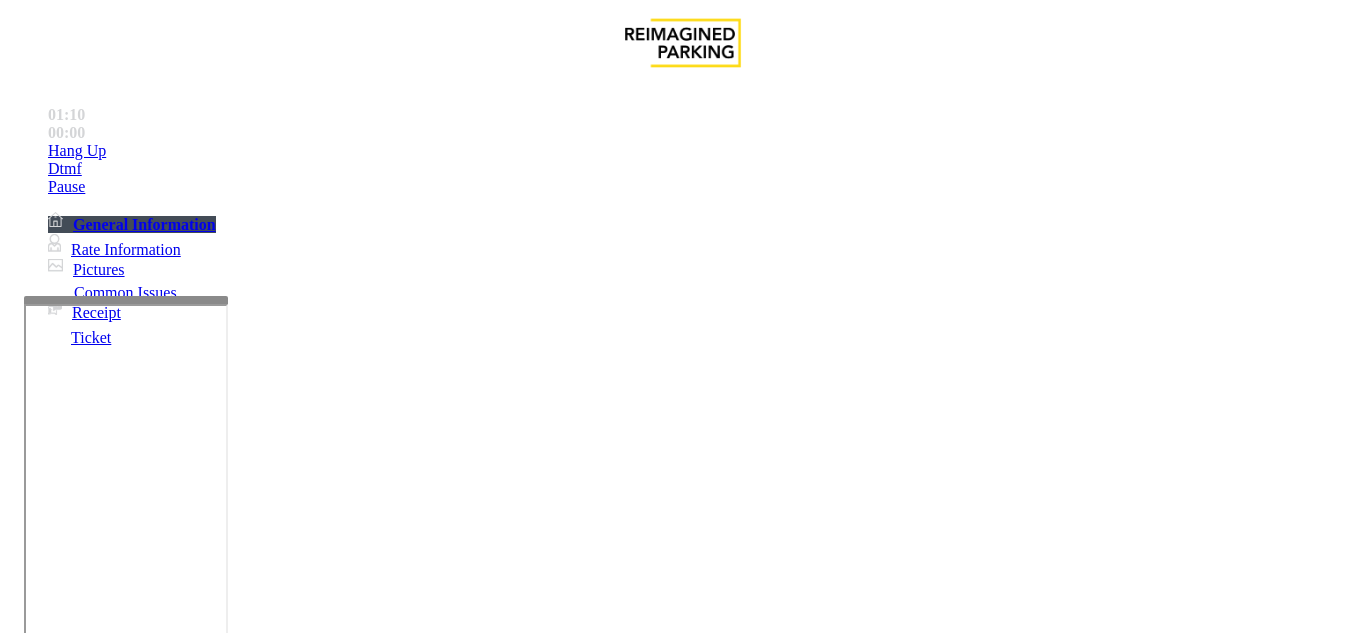 scroll, scrollTop: 1000, scrollLeft: 0, axis: vertical 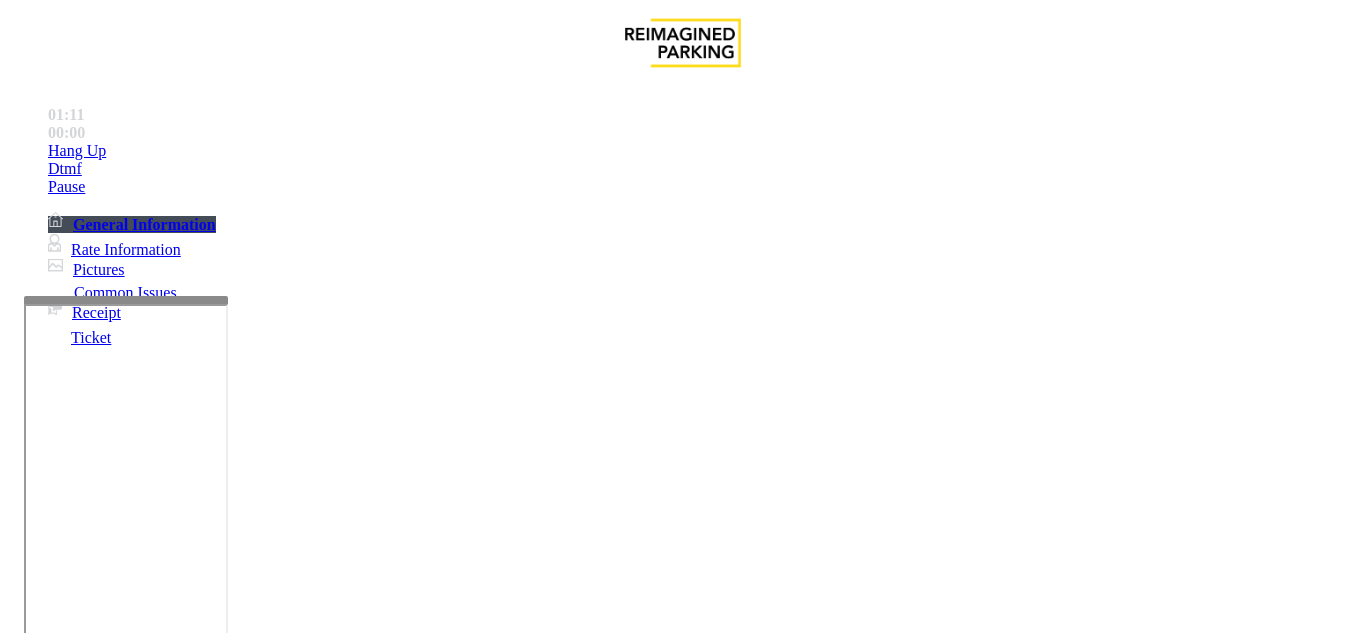 click at bounding box center [96, 1362] 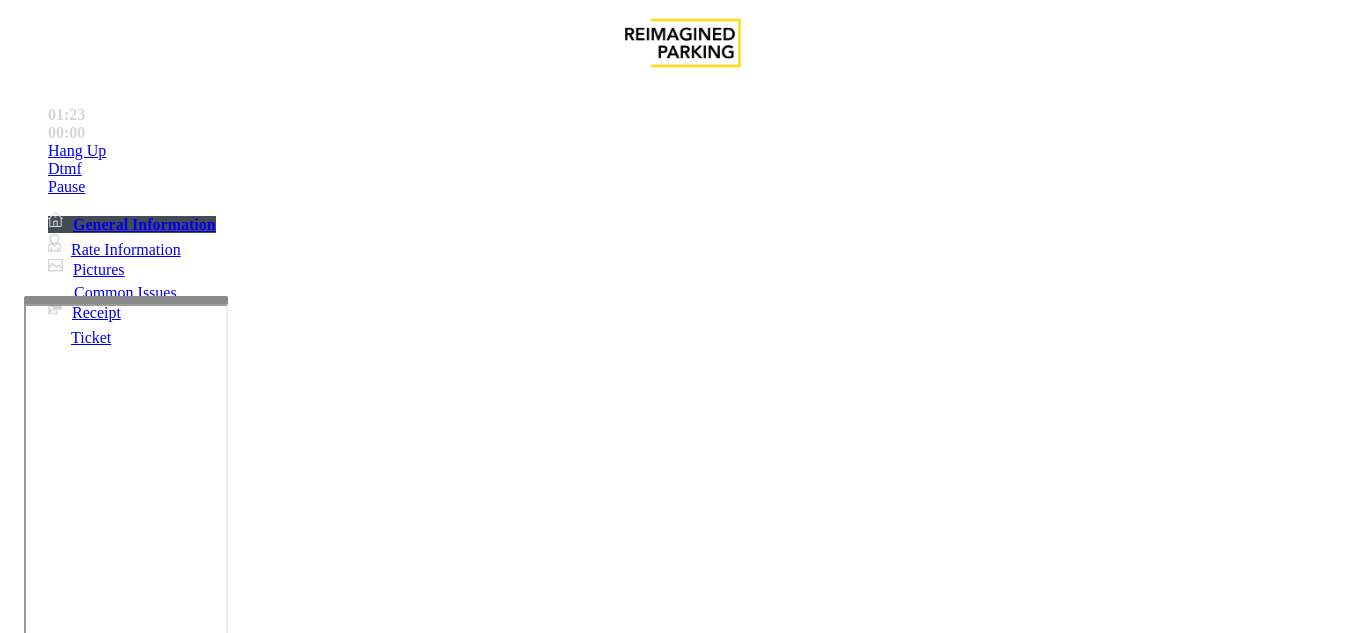 scroll, scrollTop: 1700, scrollLeft: 0, axis: vertical 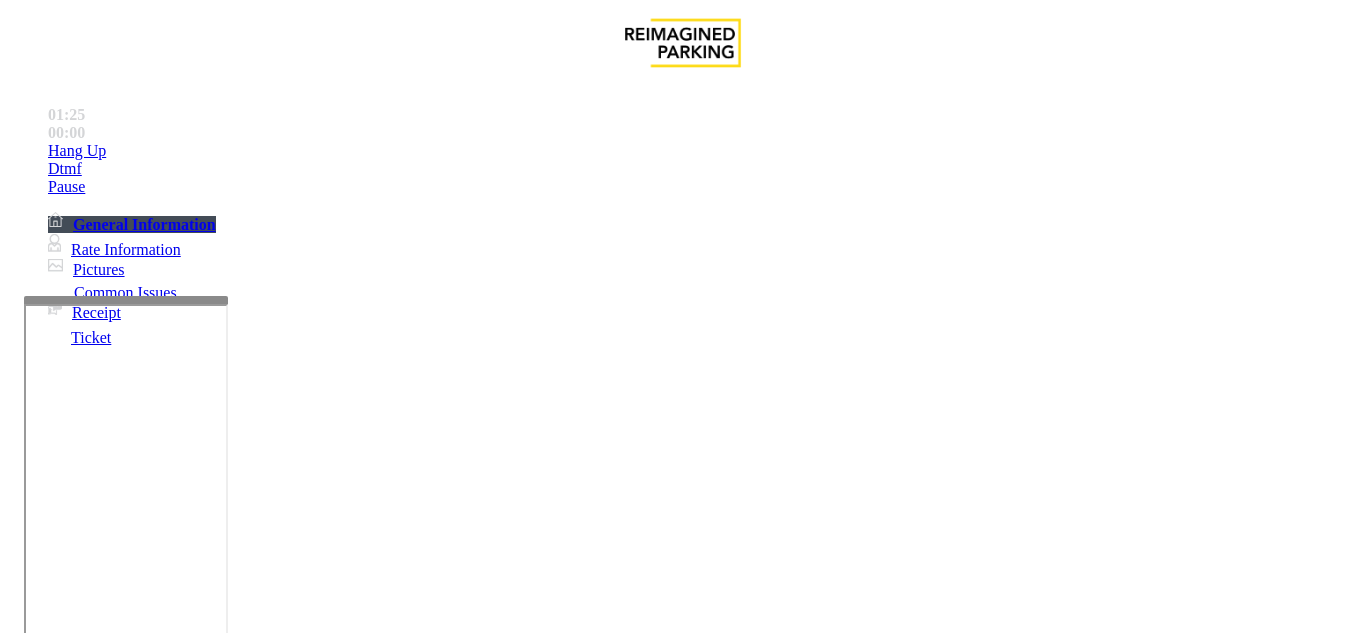 type on "*******" 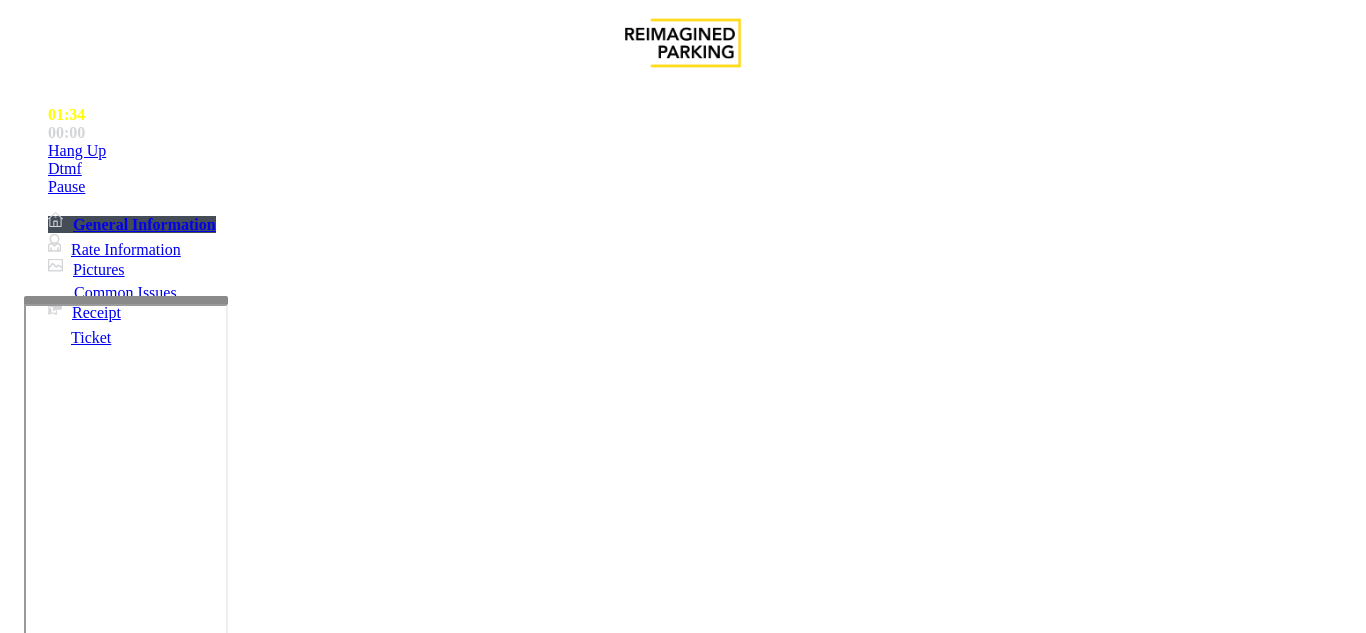 click at bounding box center [96, 1308] 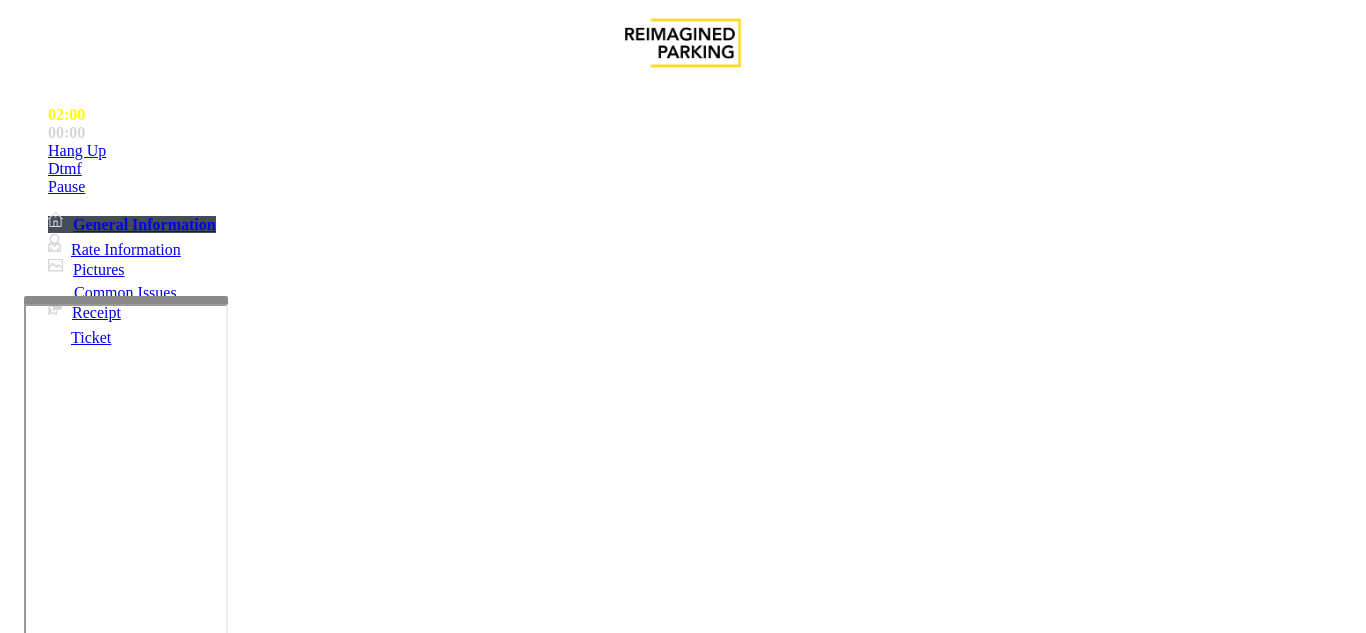 click on "*****" at bounding box center (96, 1308) 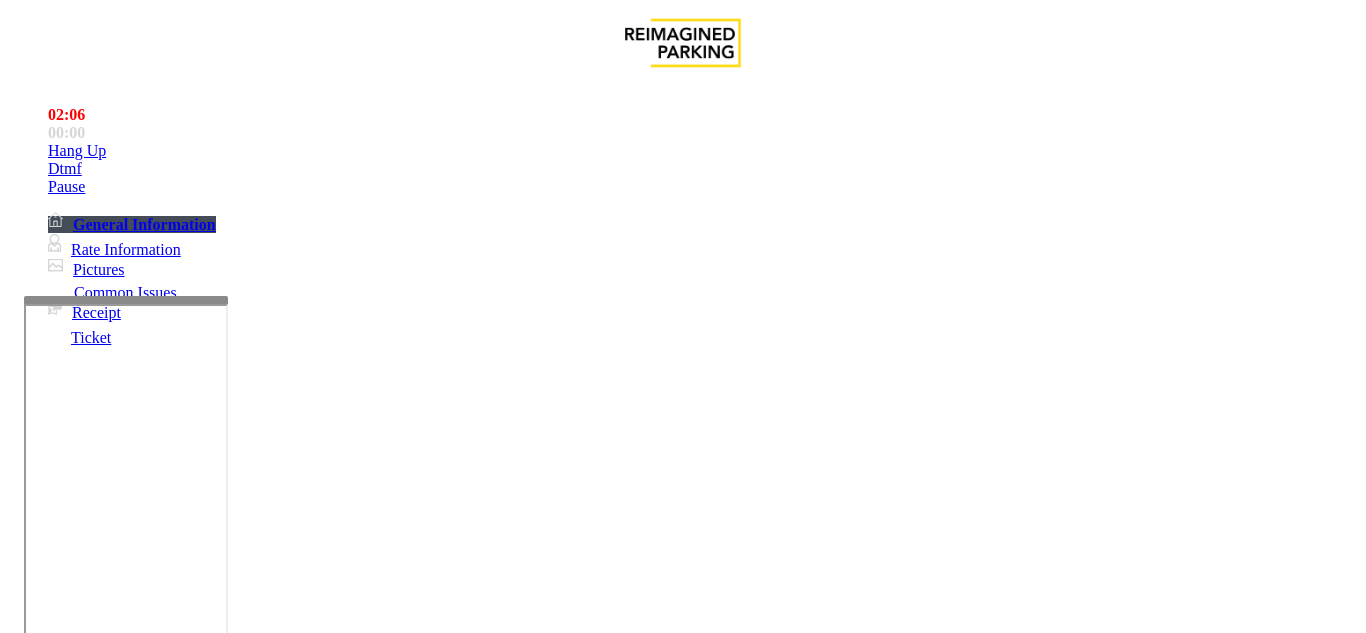scroll, scrollTop: 200, scrollLeft: 0, axis: vertical 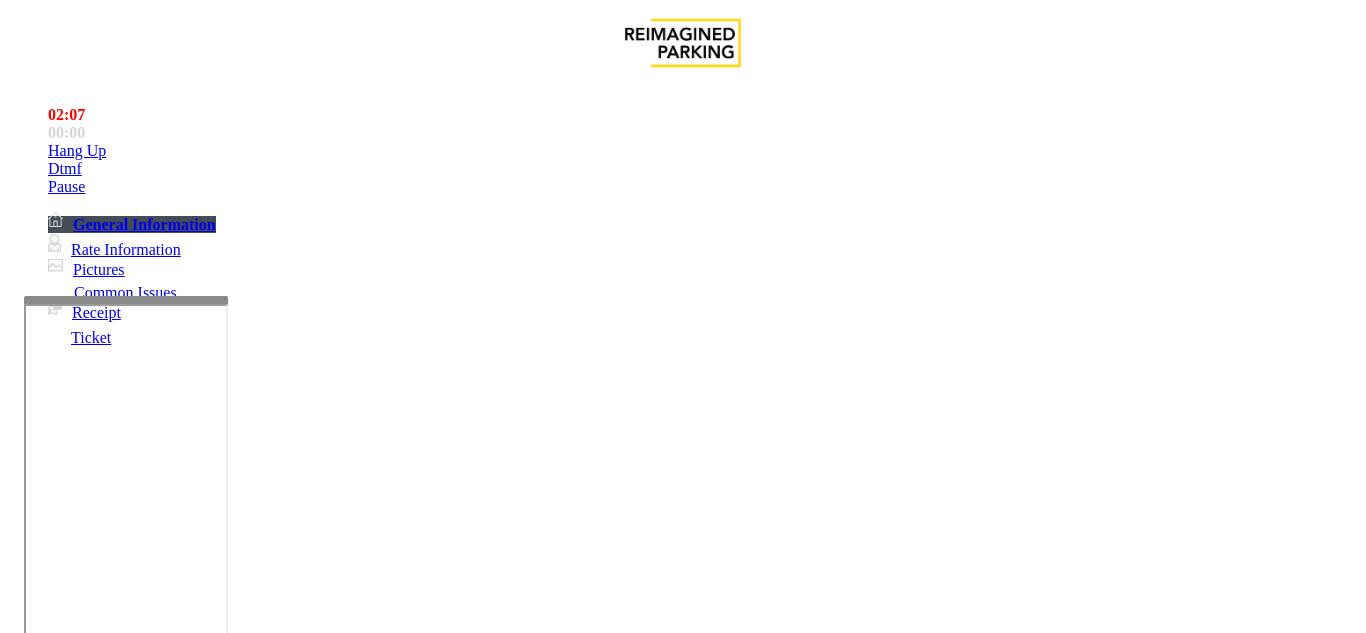 type on "*********" 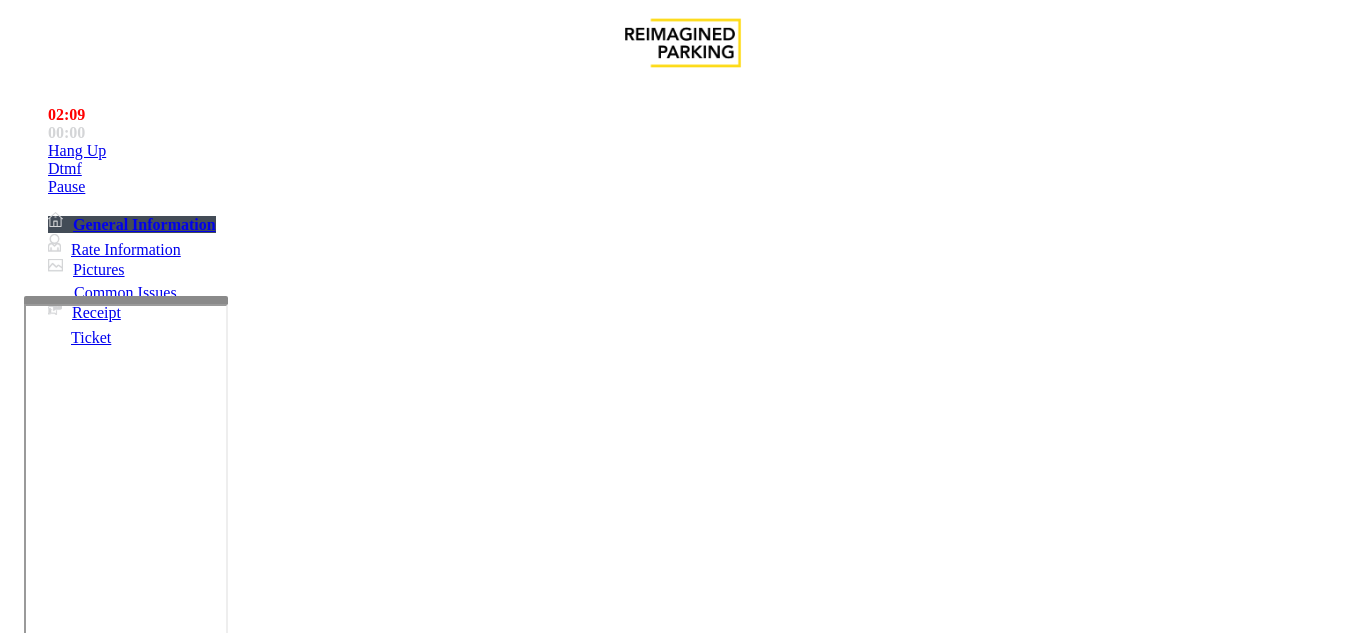 scroll, scrollTop: 0, scrollLeft: 0, axis: both 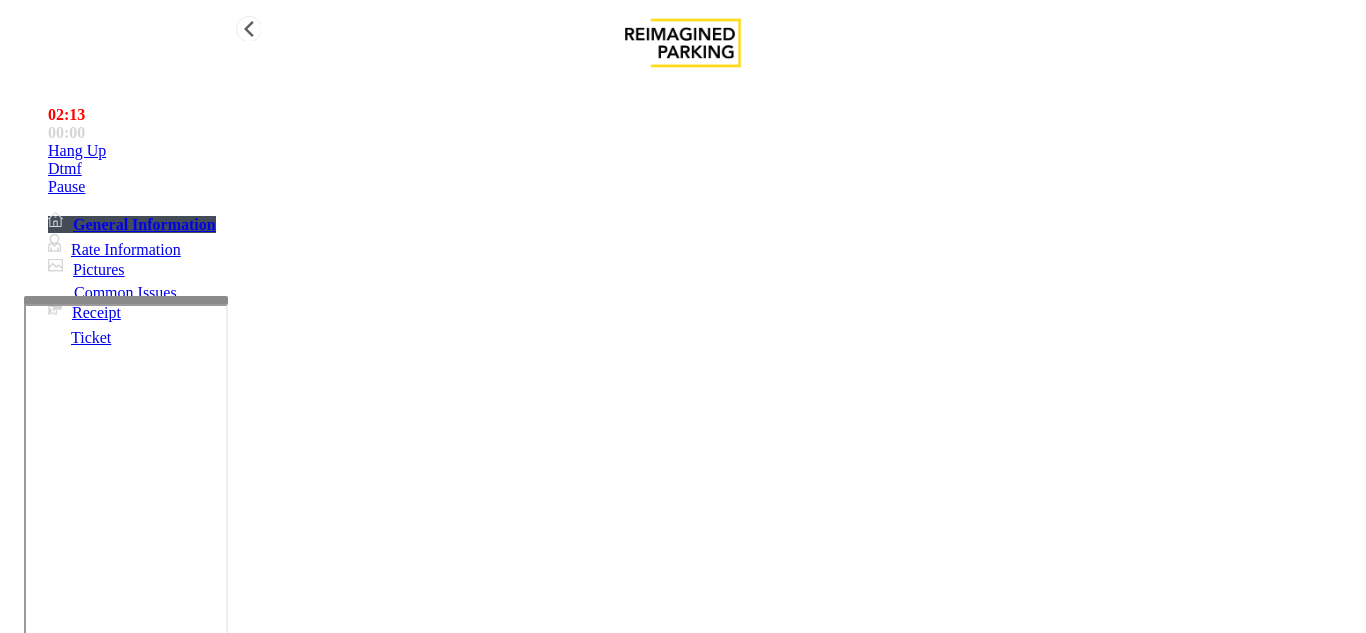 click on "Hang Up" at bounding box center (703, 151) 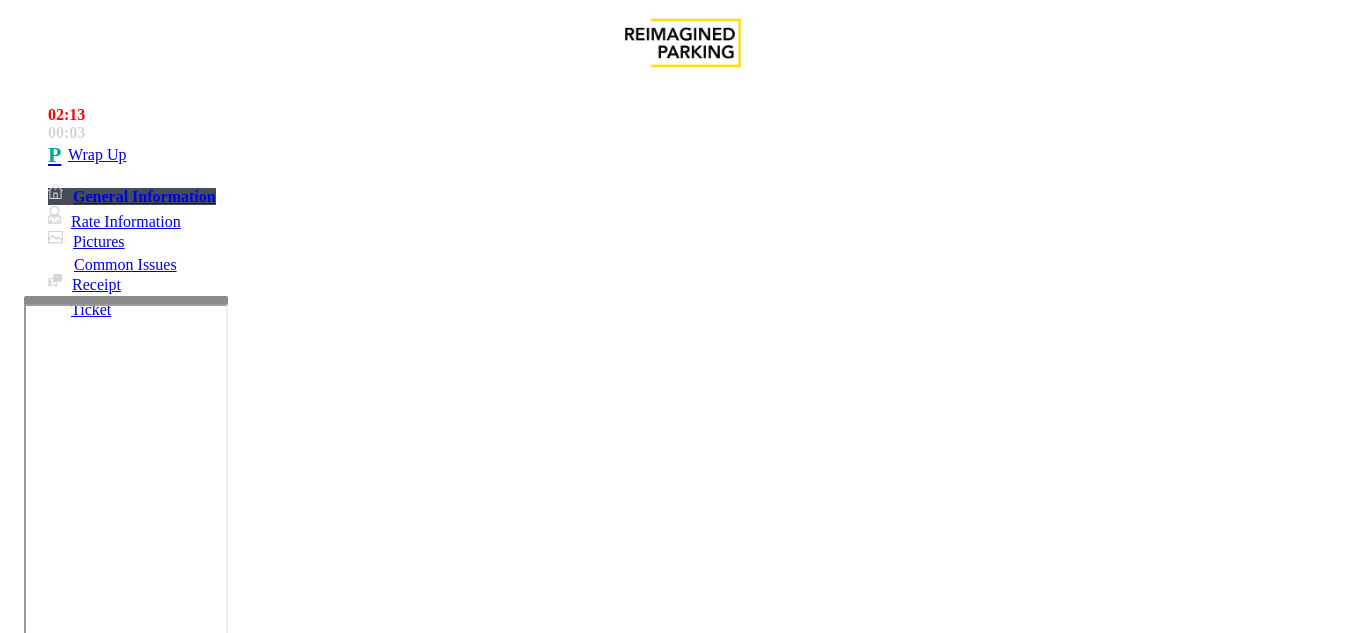 click at bounding box center [221, 1580] 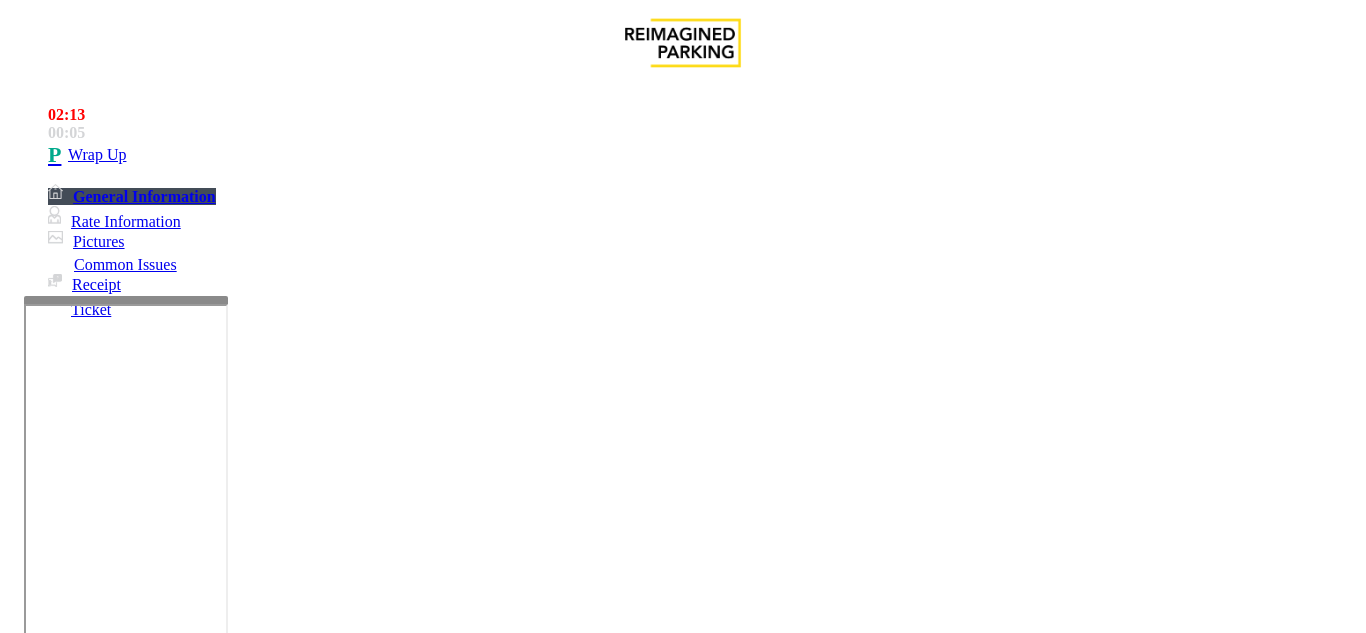 drag, startPoint x: 267, startPoint y: 155, endPoint x: 468, endPoint y: 180, distance: 202.54877 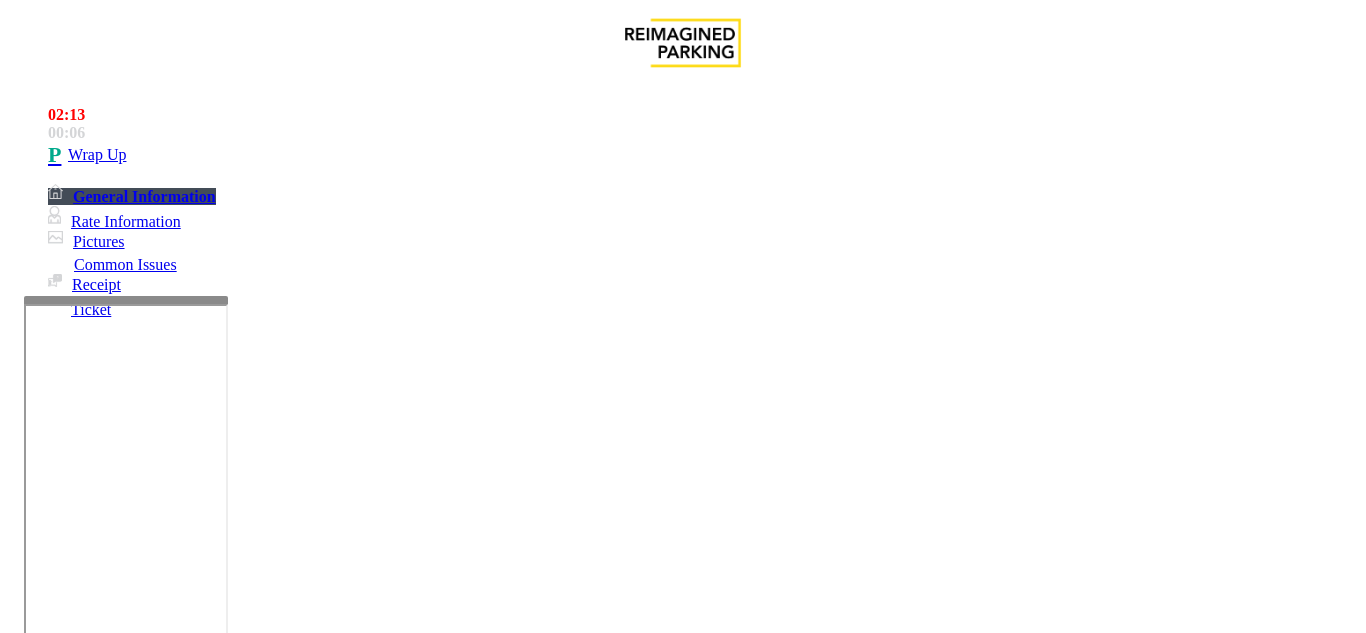 scroll, scrollTop: 200, scrollLeft: 0, axis: vertical 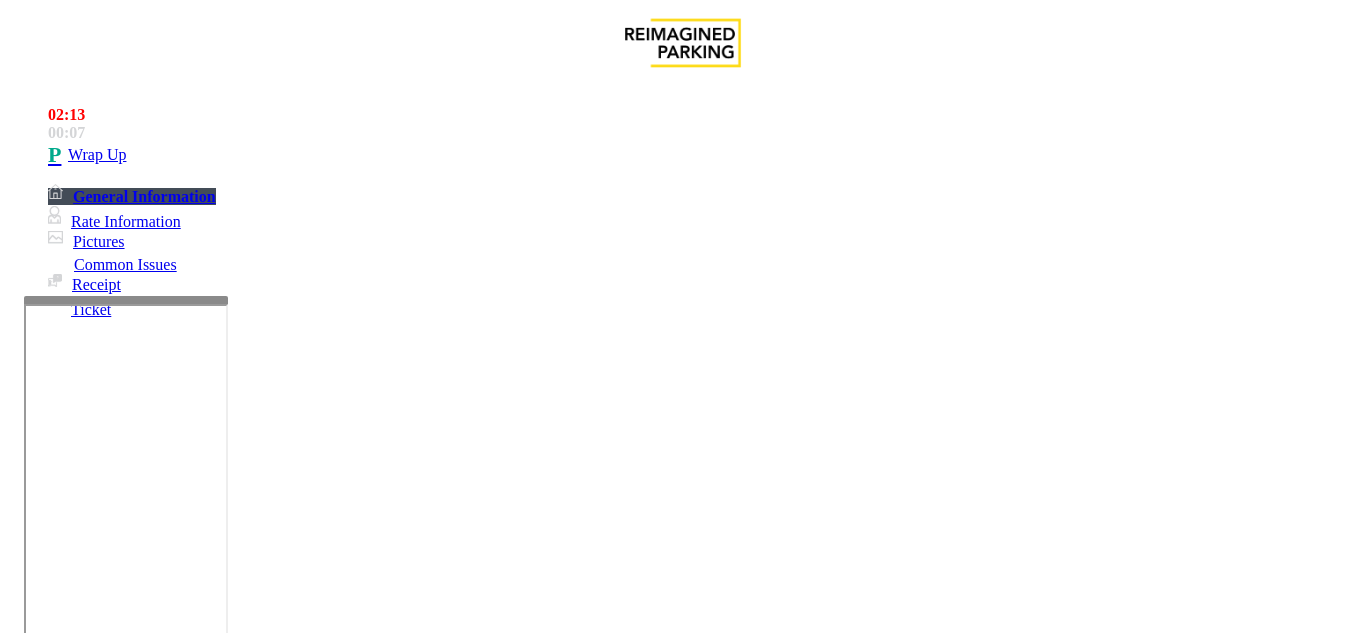 paste on "**********" 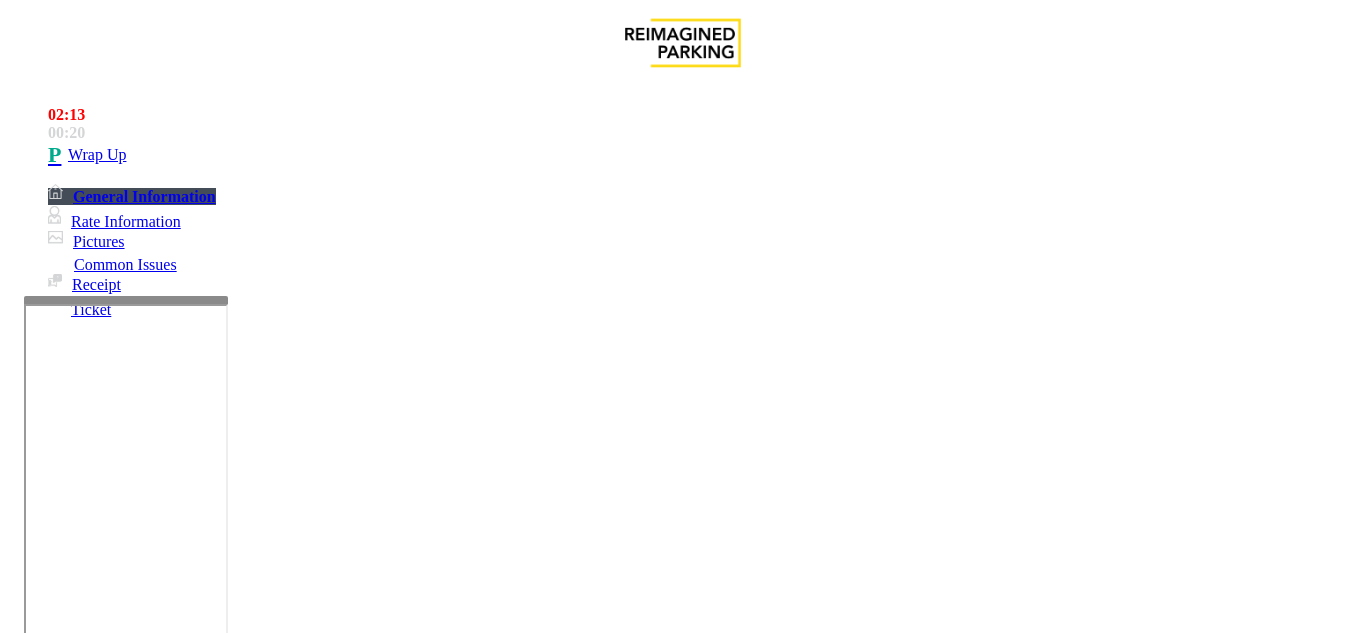 scroll, scrollTop: 37, scrollLeft: 0, axis: vertical 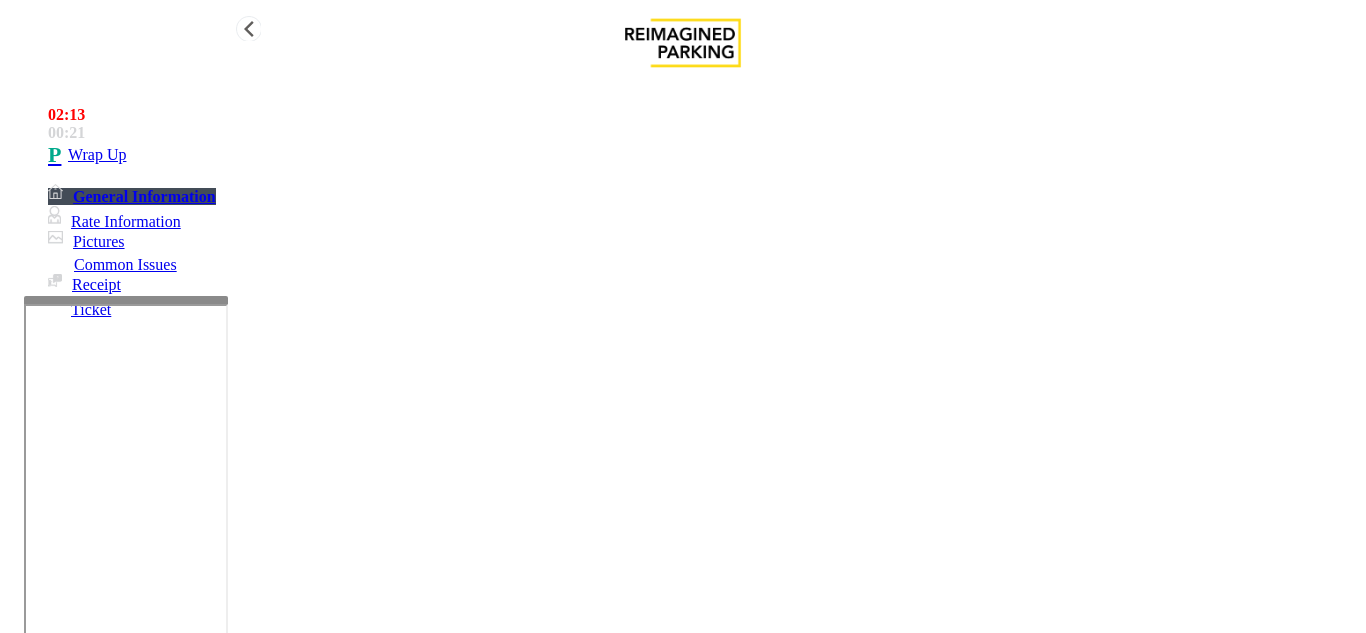 type on "**********" 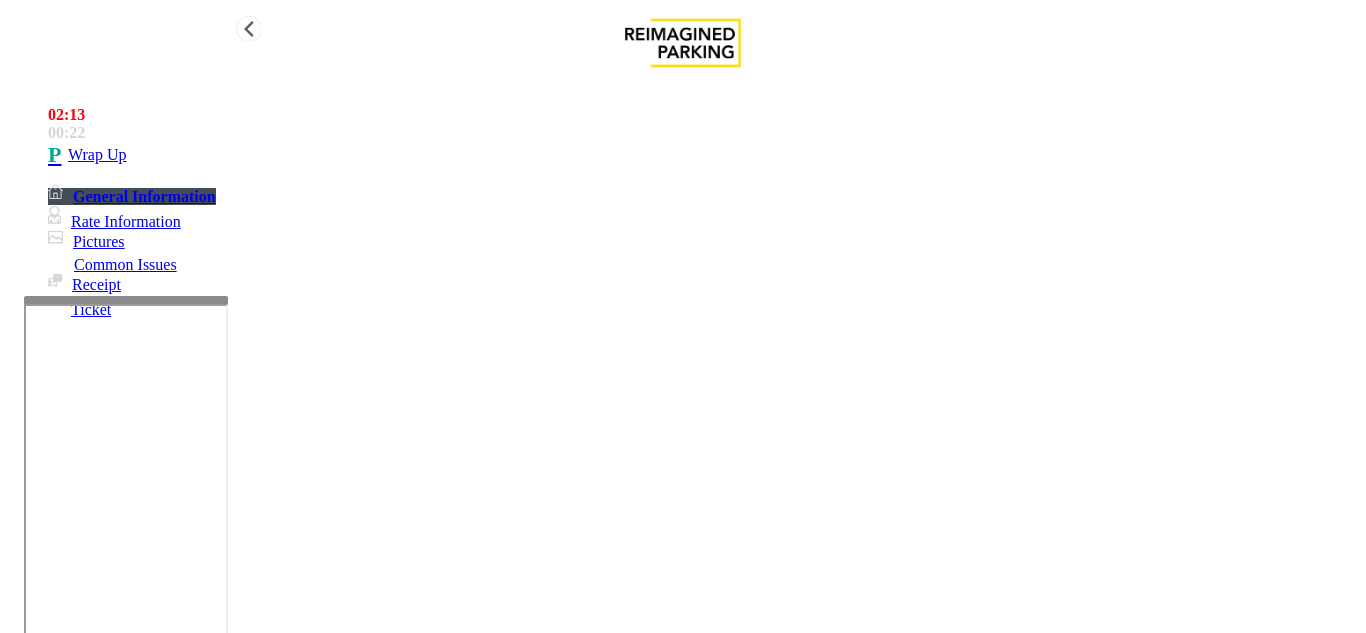 click on "Wrap Up" at bounding box center [703, 155] 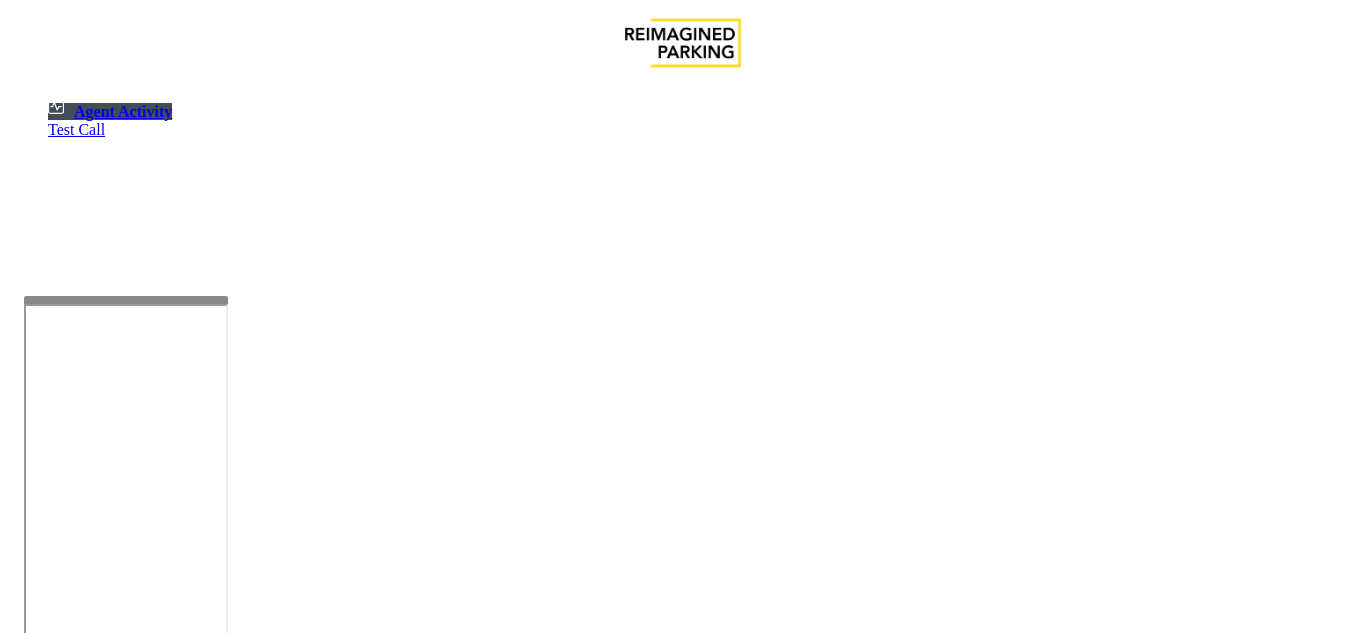 scroll, scrollTop: 0, scrollLeft: 0, axis: both 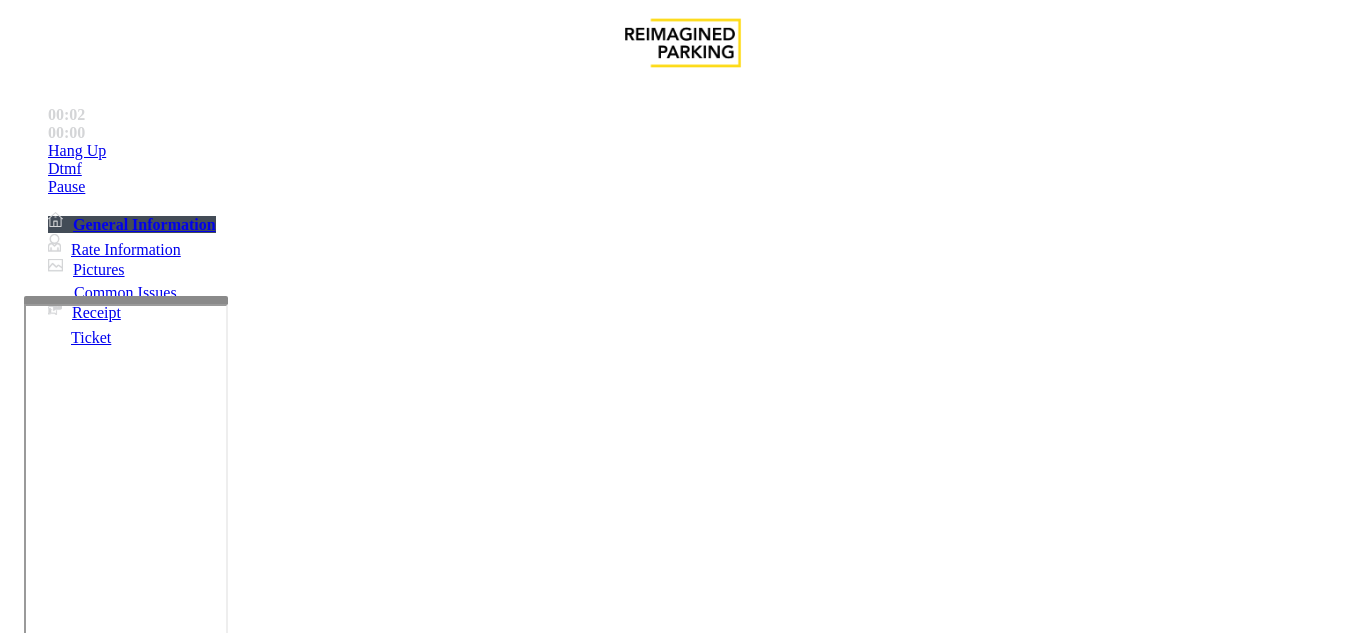 click on "Intercom Issue/No Response" at bounding box center (752, 1286) 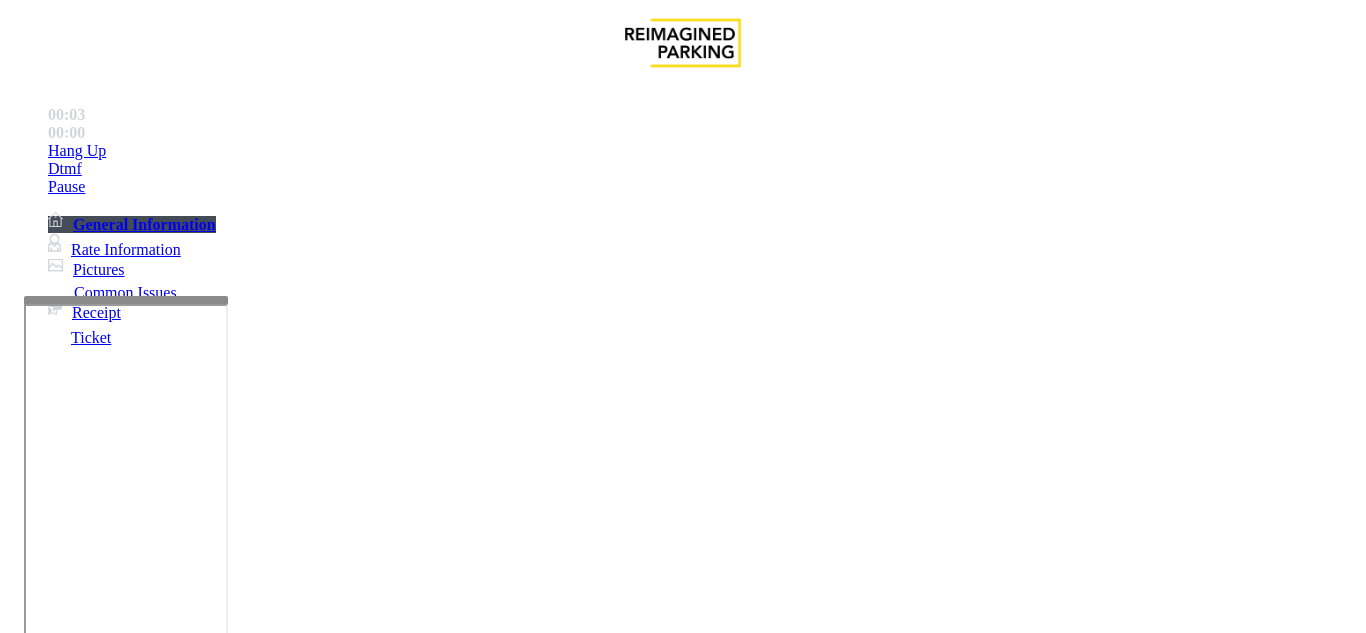 click on "Issue  No Response/Unable to hear parker   Parker Cannot Hear Call Center Agent   Call dropped" at bounding box center [682, 1273] 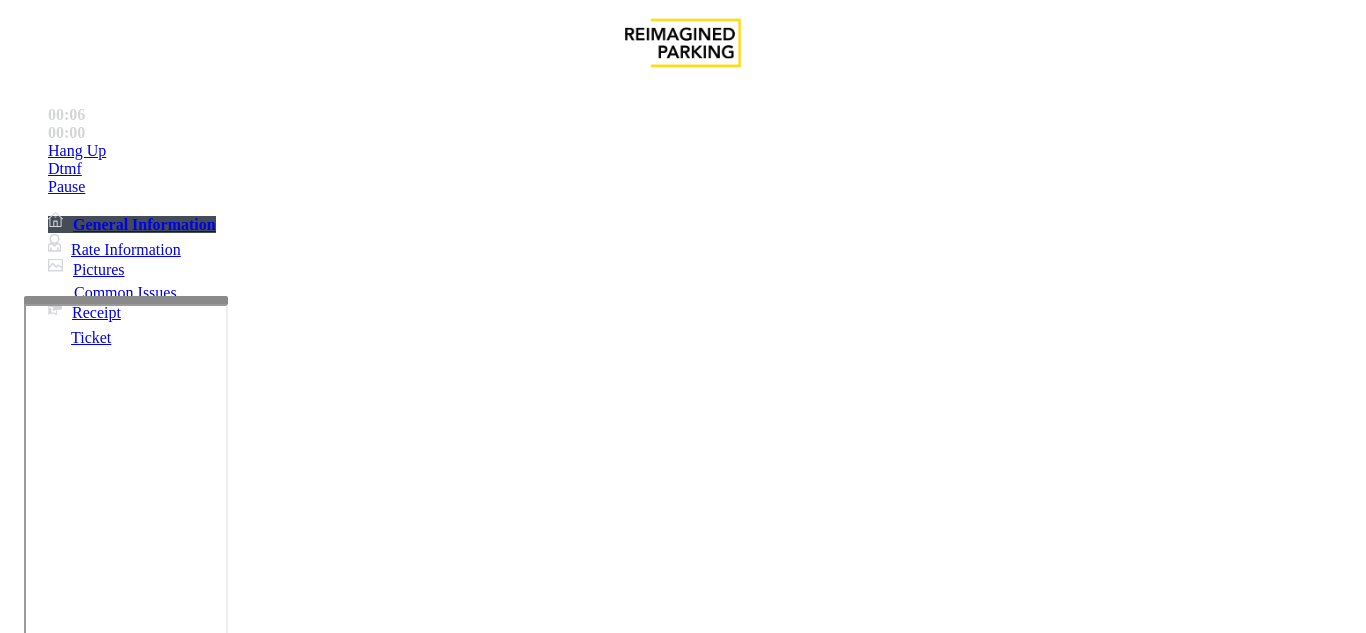 click on "Issue" at bounding box center (42, 1253) 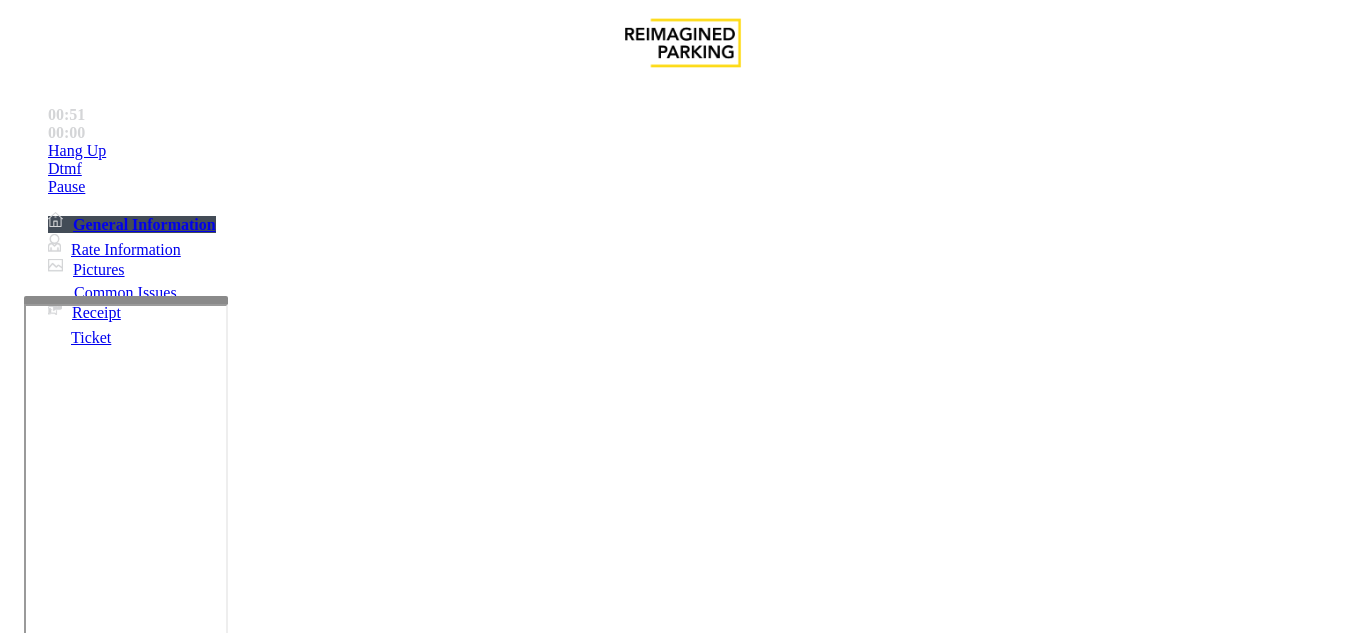 scroll, scrollTop: 400, scrollLeft: 0, axis: vertical 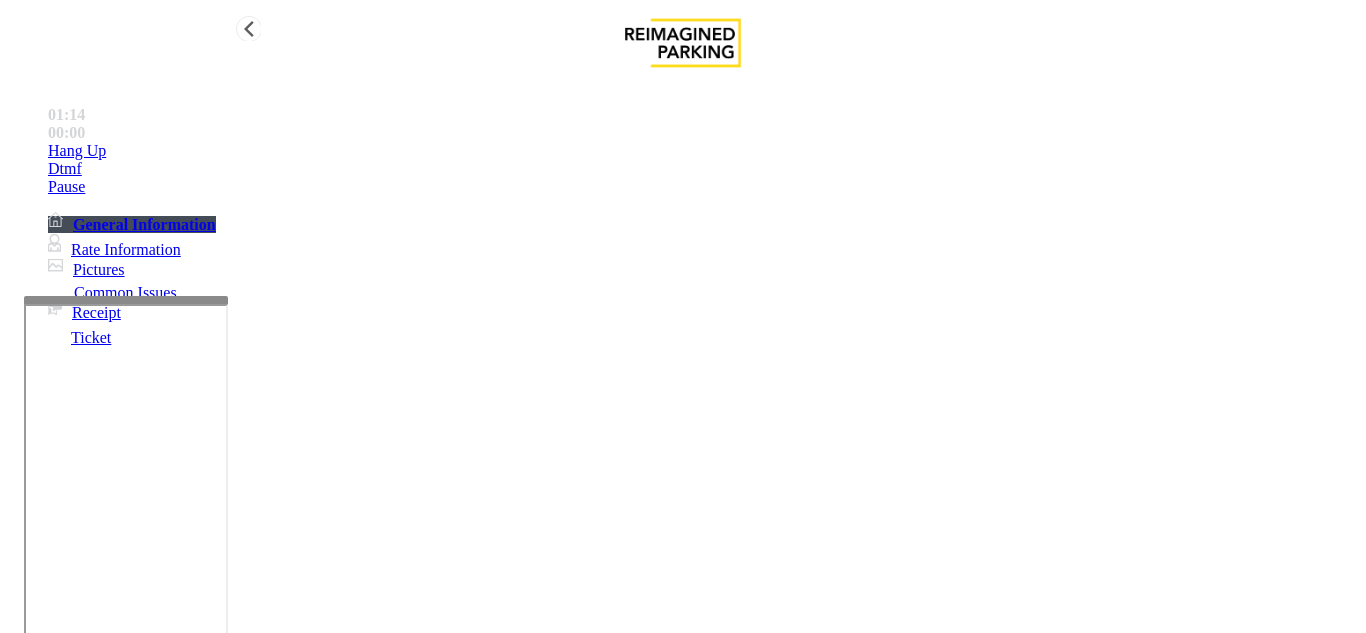 click on "Hang Up" at bounding box center [77, 151] 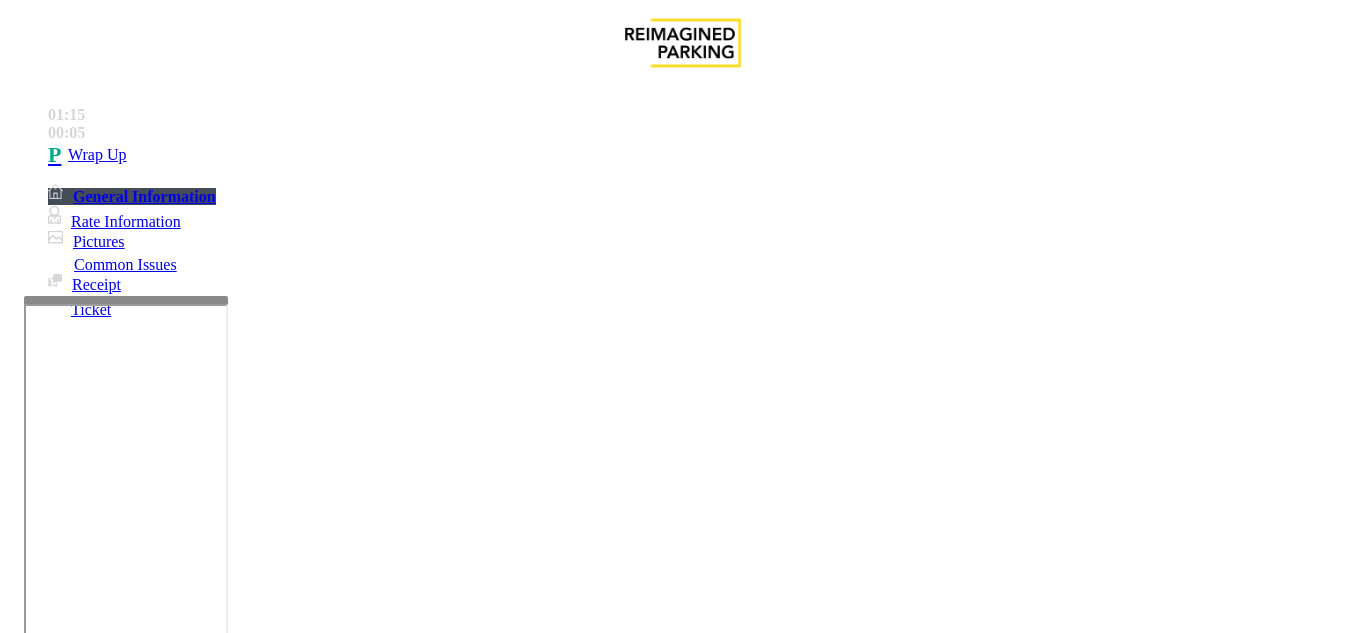 click on "Intercom Issue/No Response" at bounding box center [752, 1286] 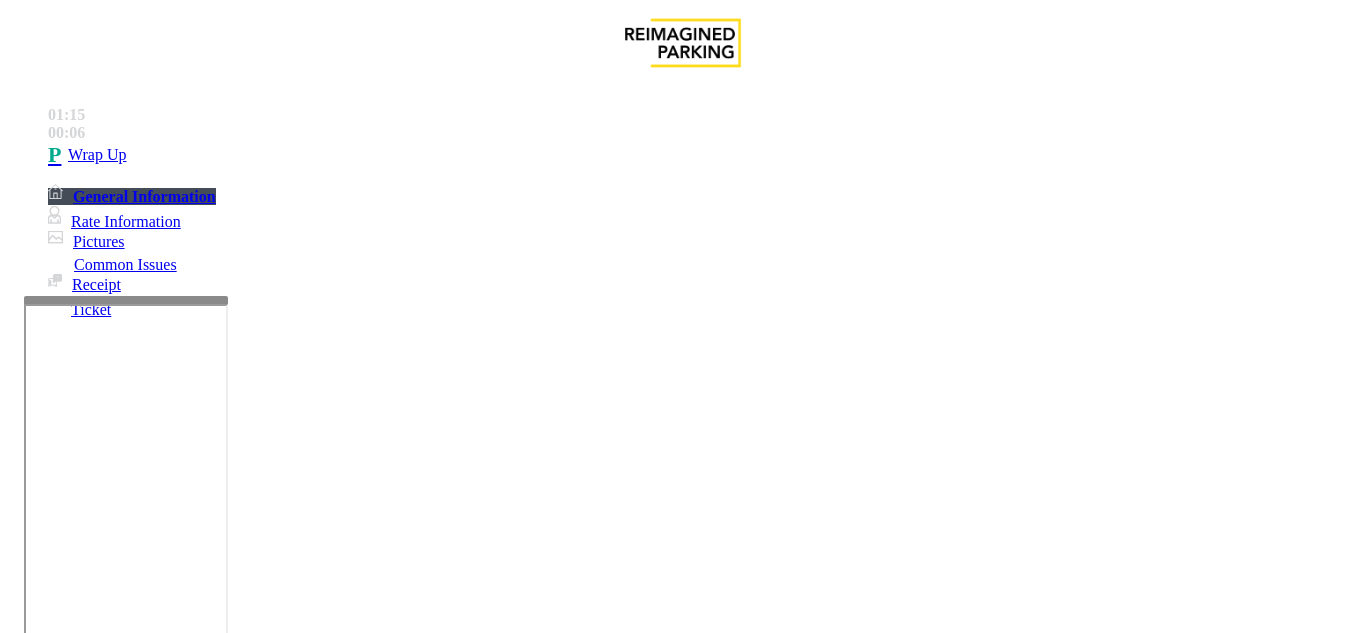 click on "Issue" at bounding box center (42, 1253) 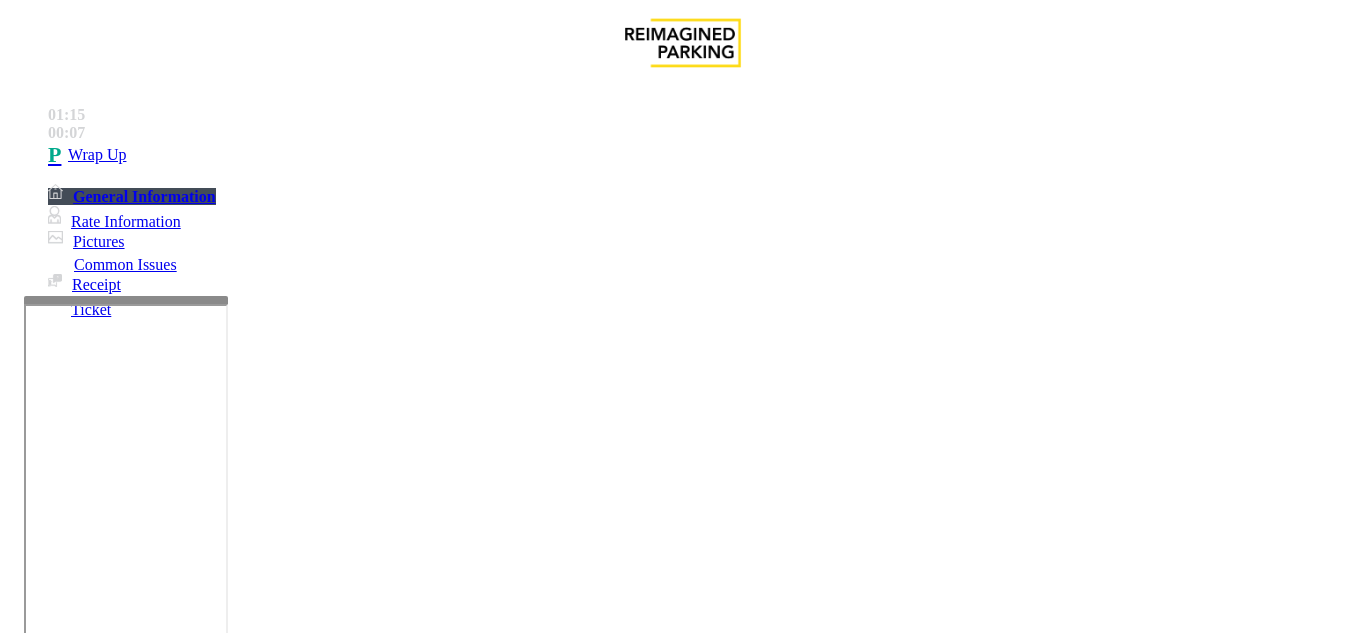 click on "Ticket Issue" at bounding box center [71, 1286] 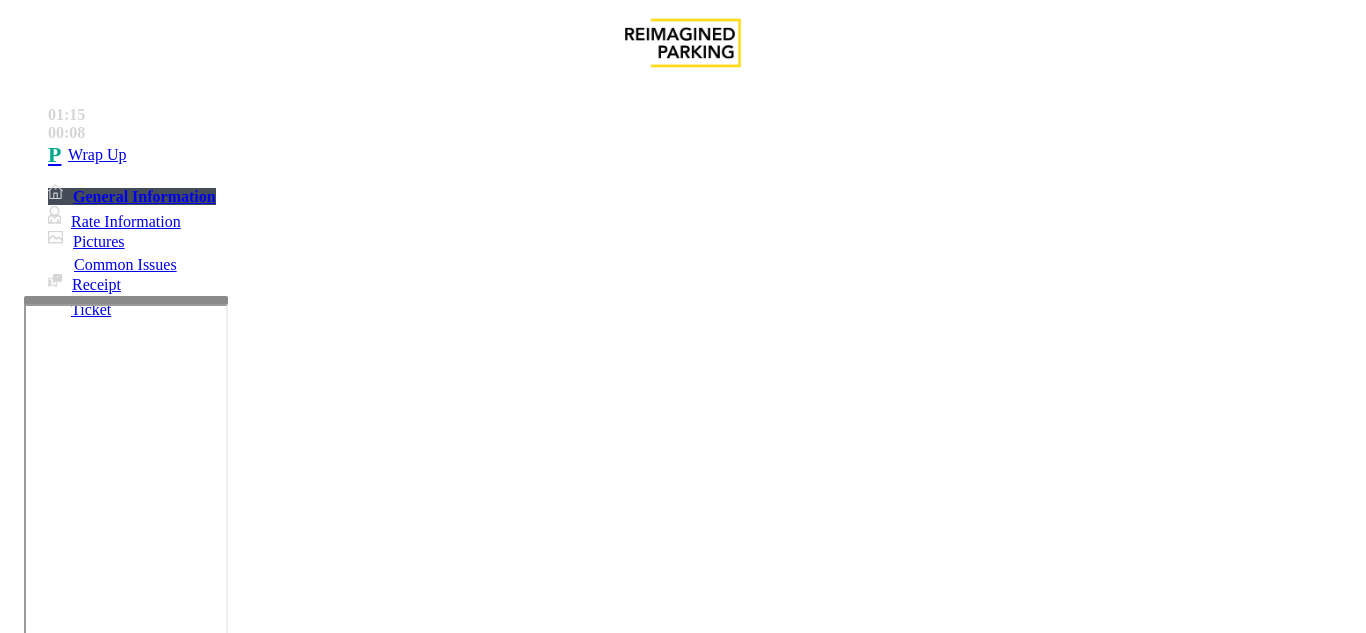 click on "Ticket Unreadable" at bounding box center (300, 1286) 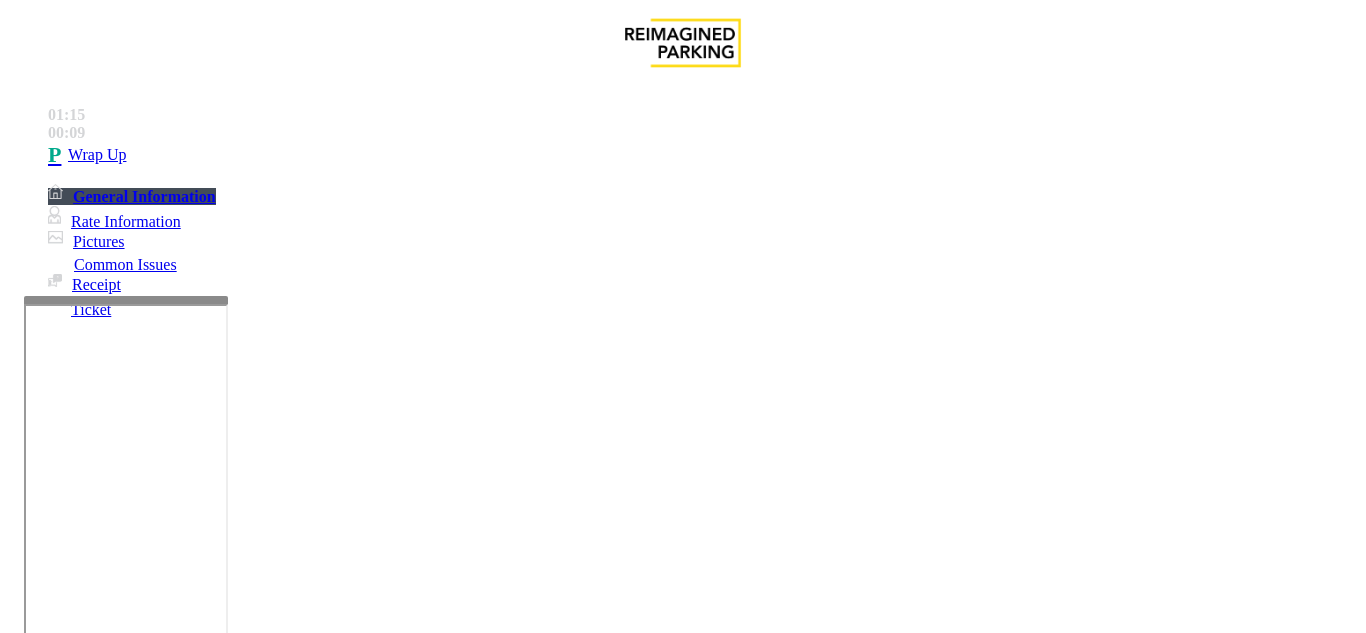 click at bounding box center [96, 1362] 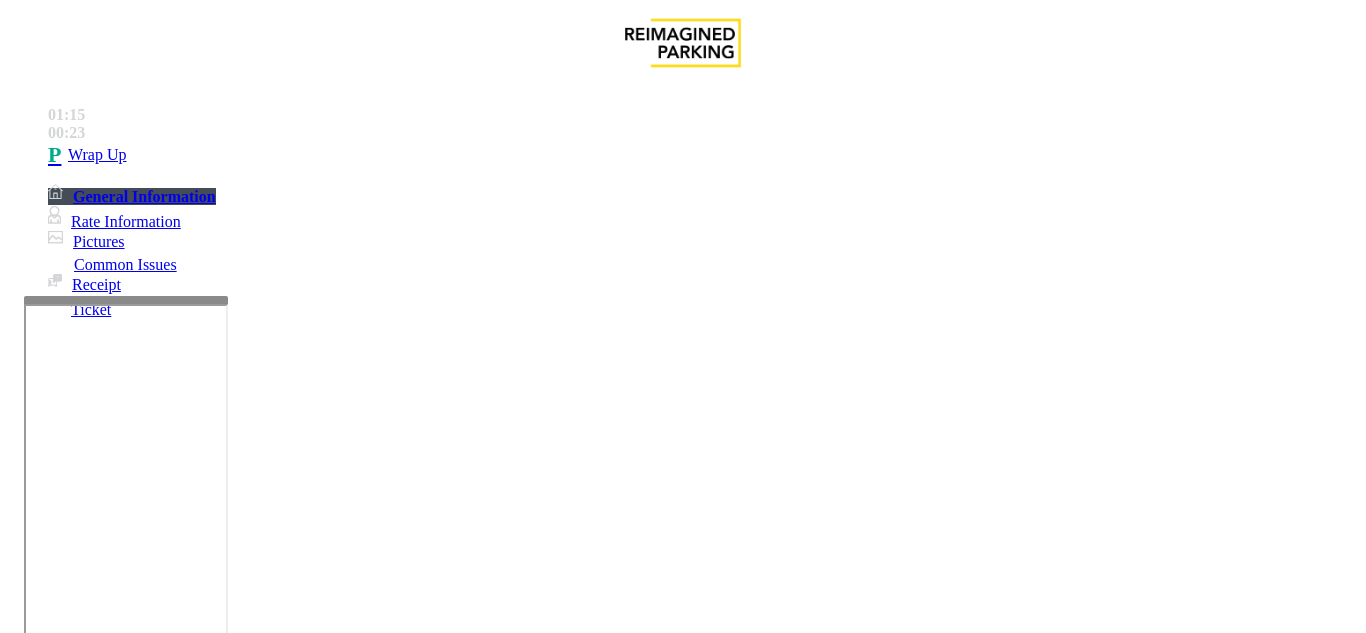 type on "**" 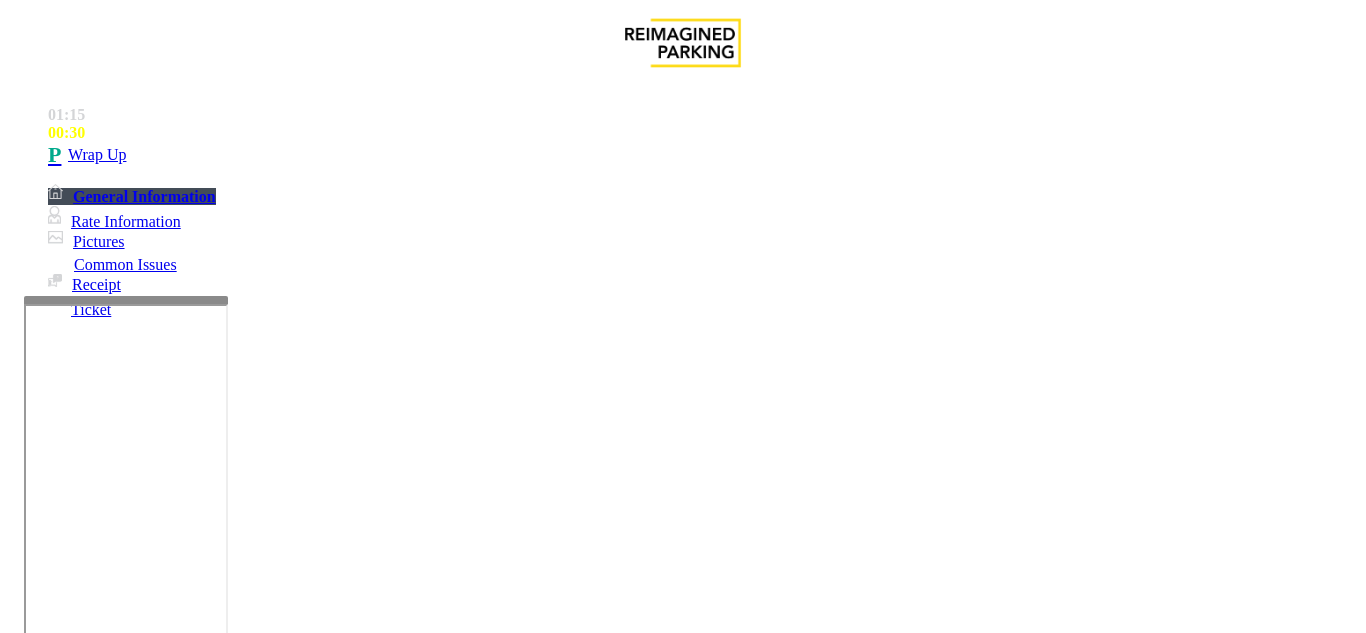 drag, startPoint x: 264, startPoint y: 148, endPoint x: 432, endPoint y: 178, distance: 170.65755 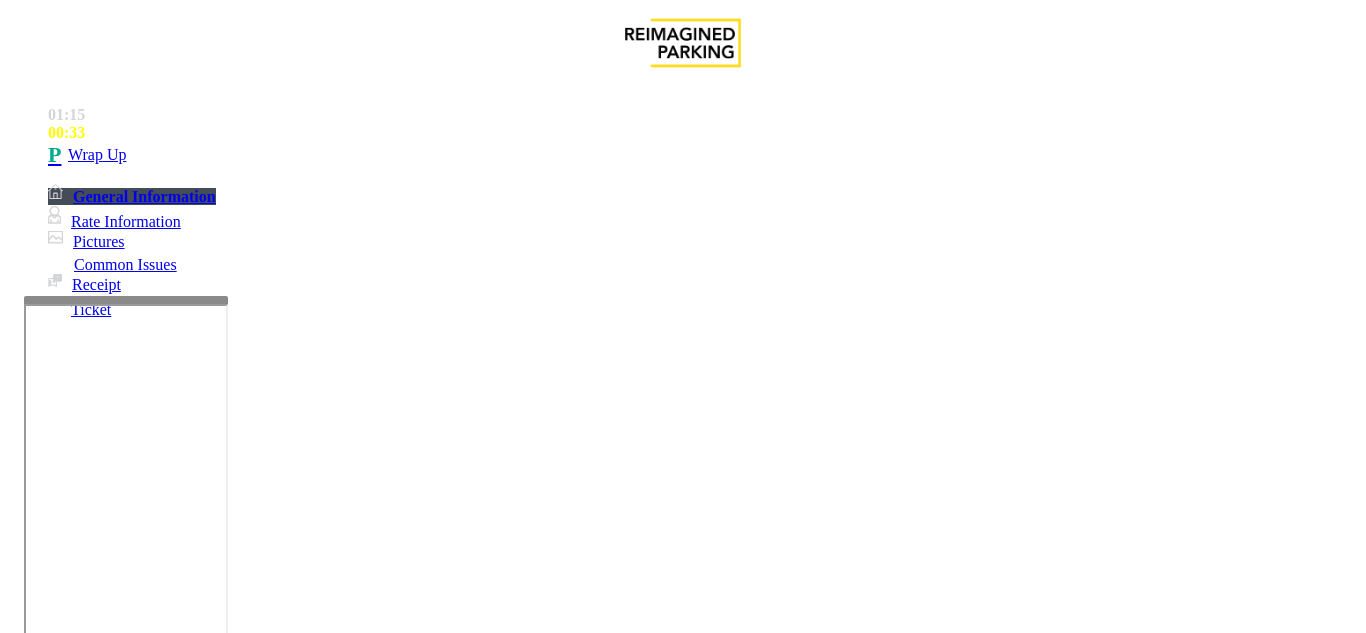 copy on "Issue  -  Ticket Issue Ticket Unreadable" 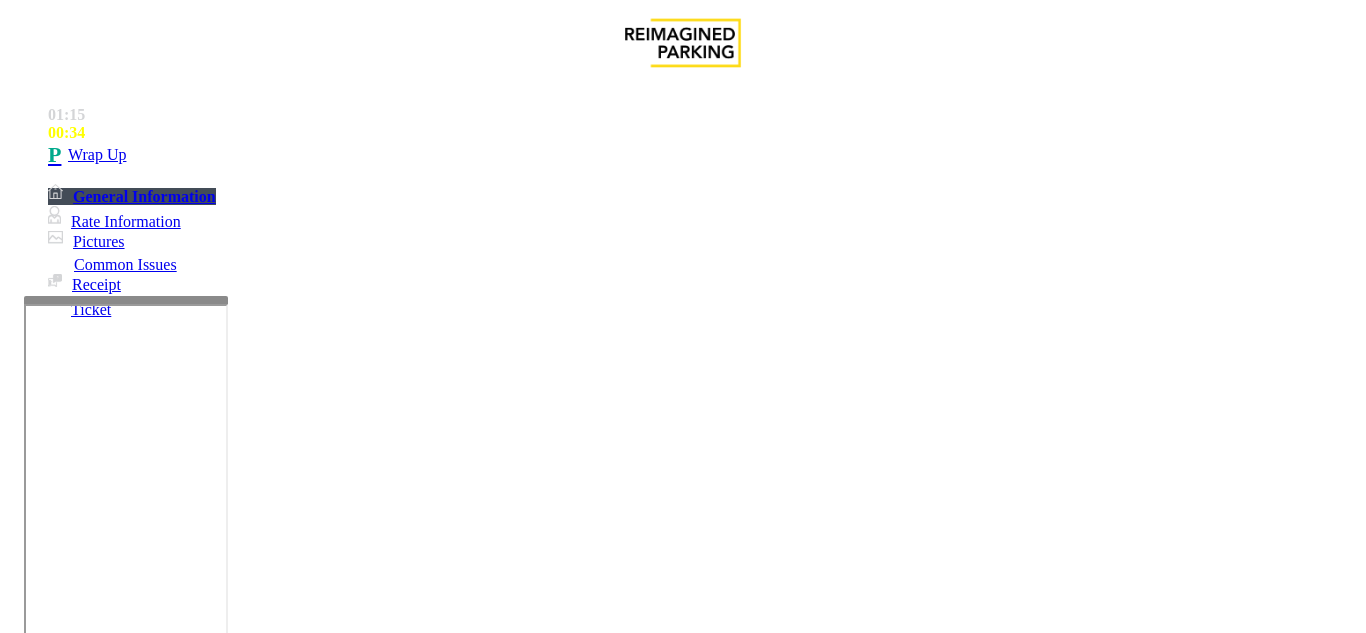 paste on "**********" 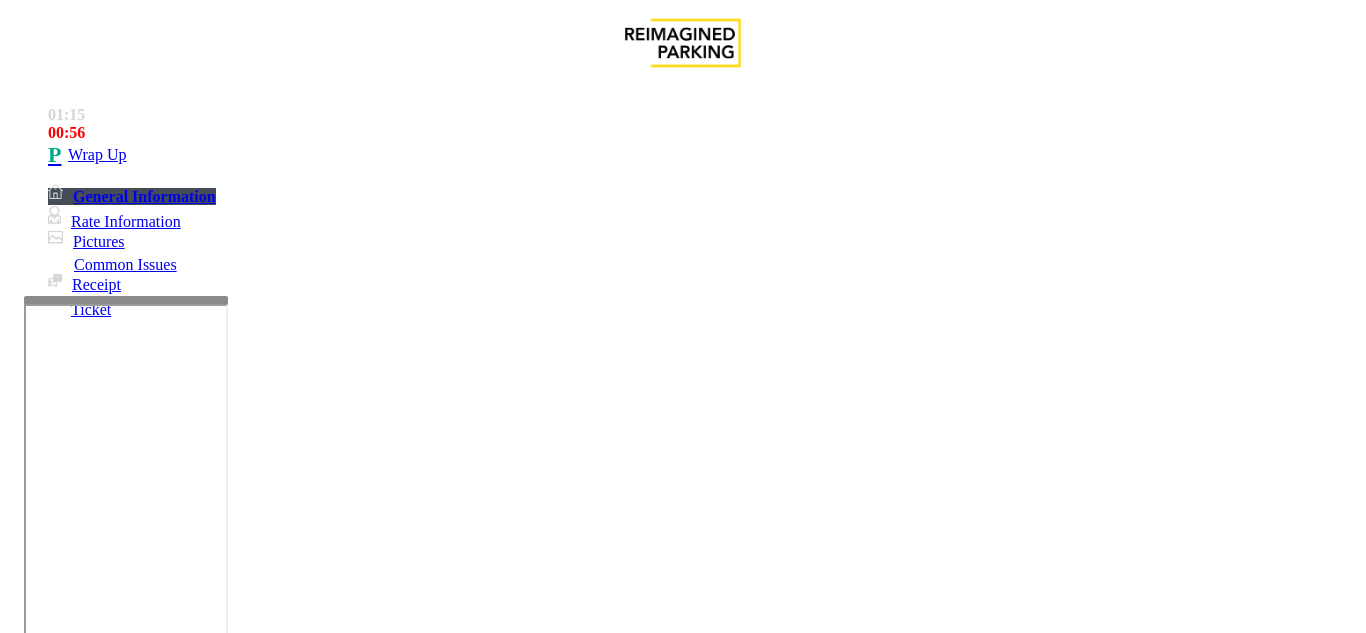 scroll, scrollTop: 37, scrollLeft: 0, axis: vertical 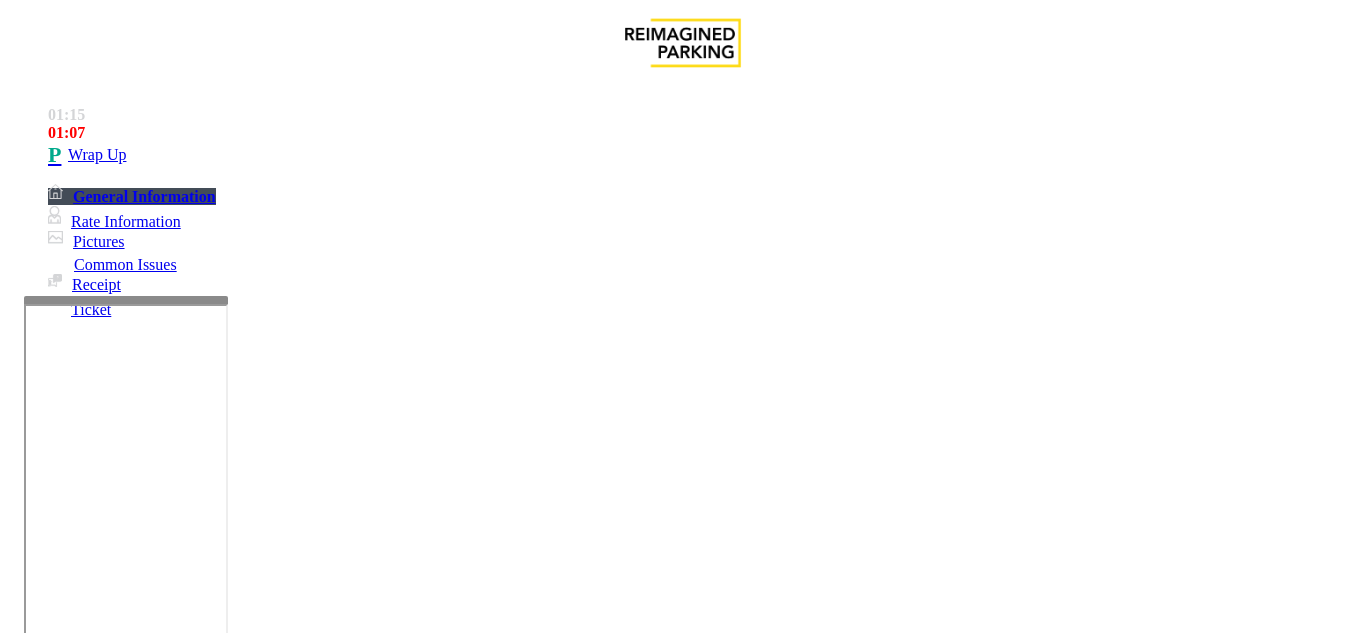 click at bounding box center [221, 1580] 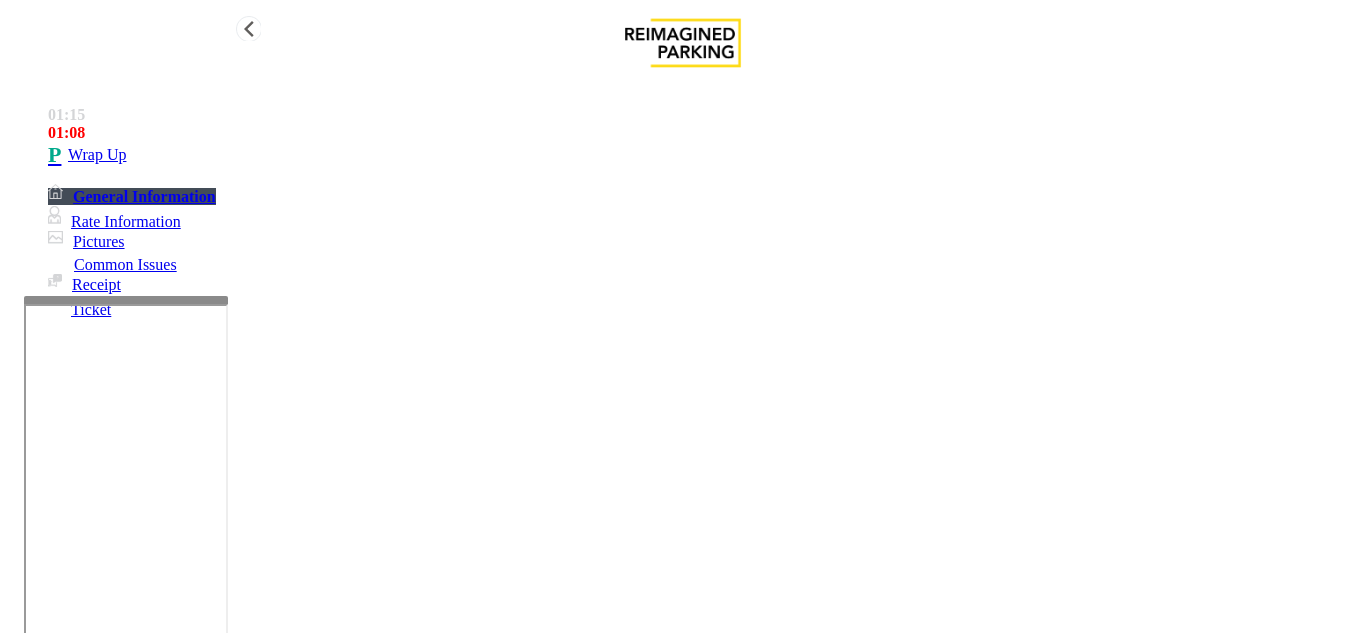 type on "**********" 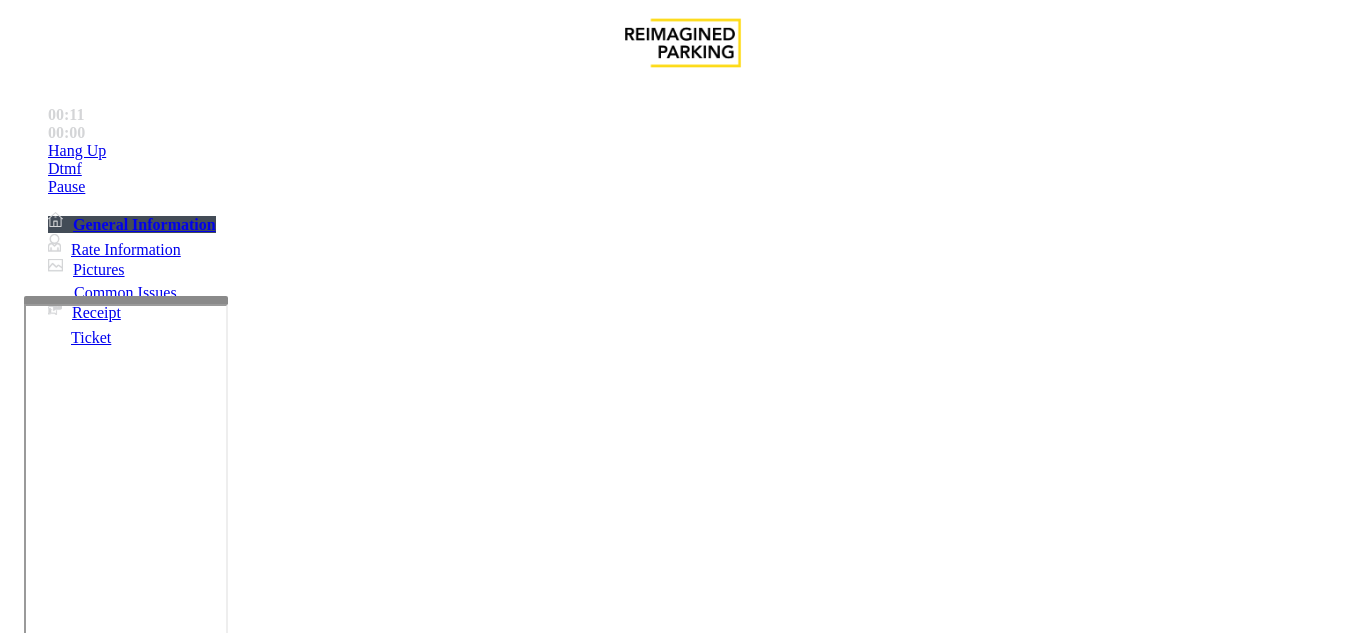 scroll, scrollTop: 900, scrollLeft: 0, axis: vertical 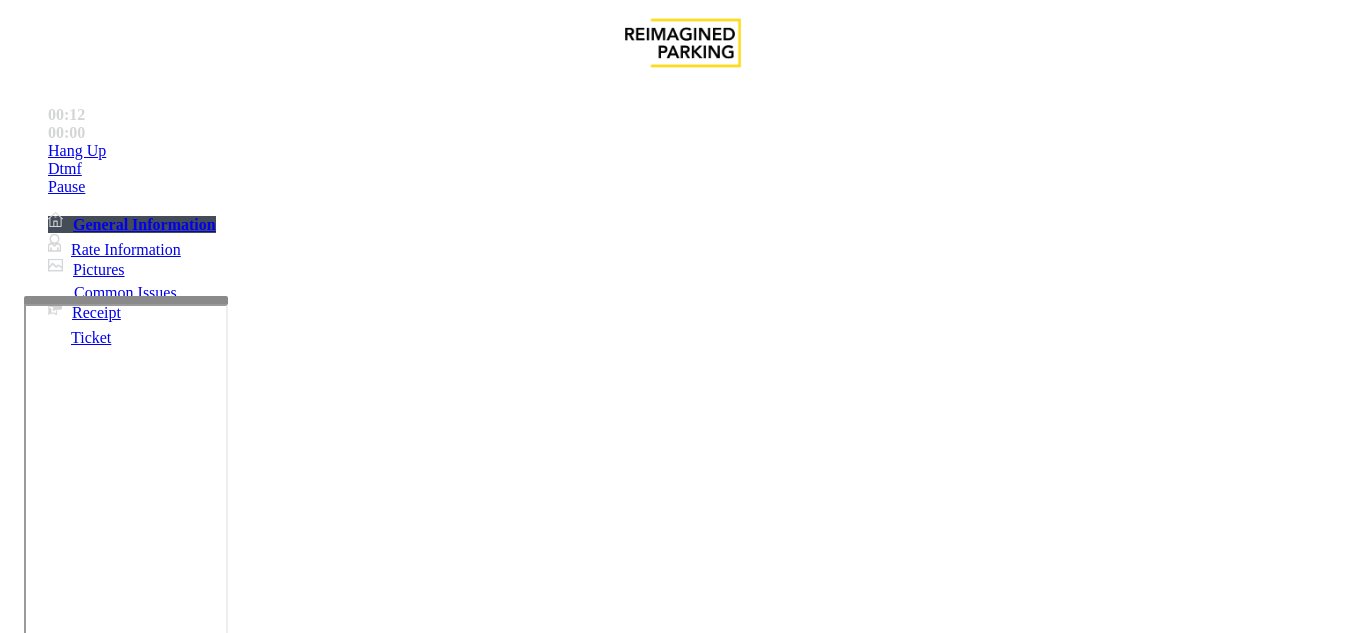 click on "https://www.parkjockey.com/en-us/manage/1633/status" at bounding box center [790, 2782] 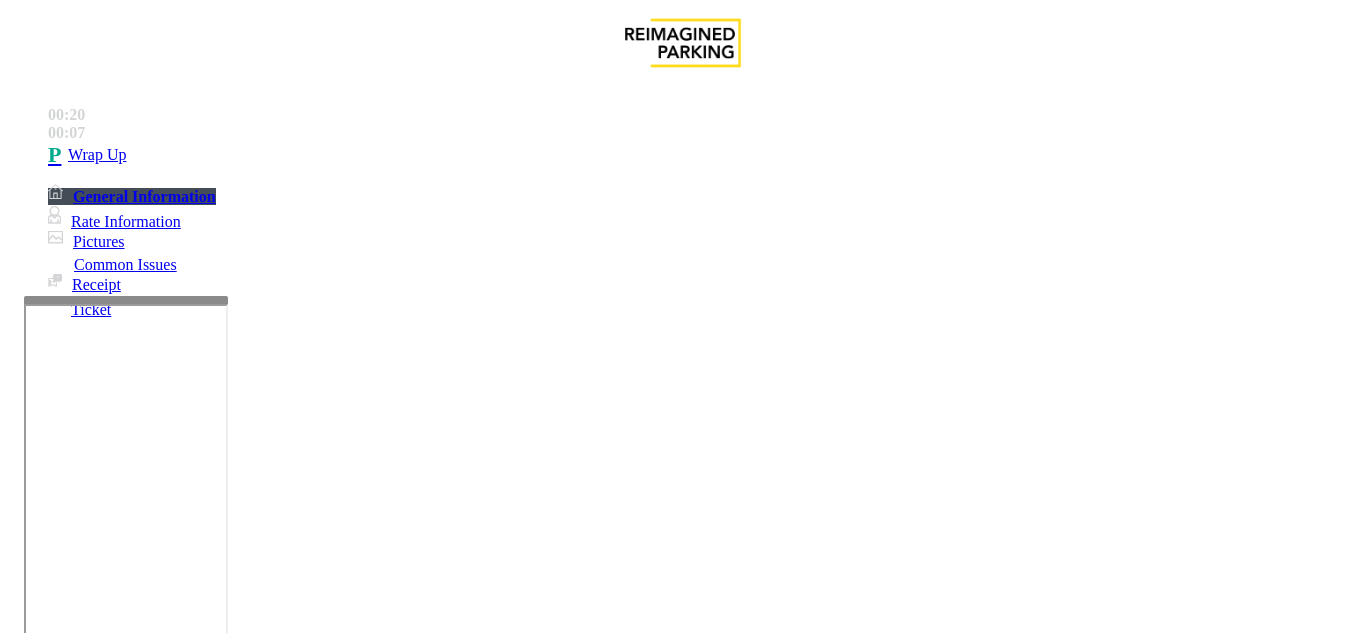 click on "Intercom Issue/No Response" at bounding box center [773, 1286] 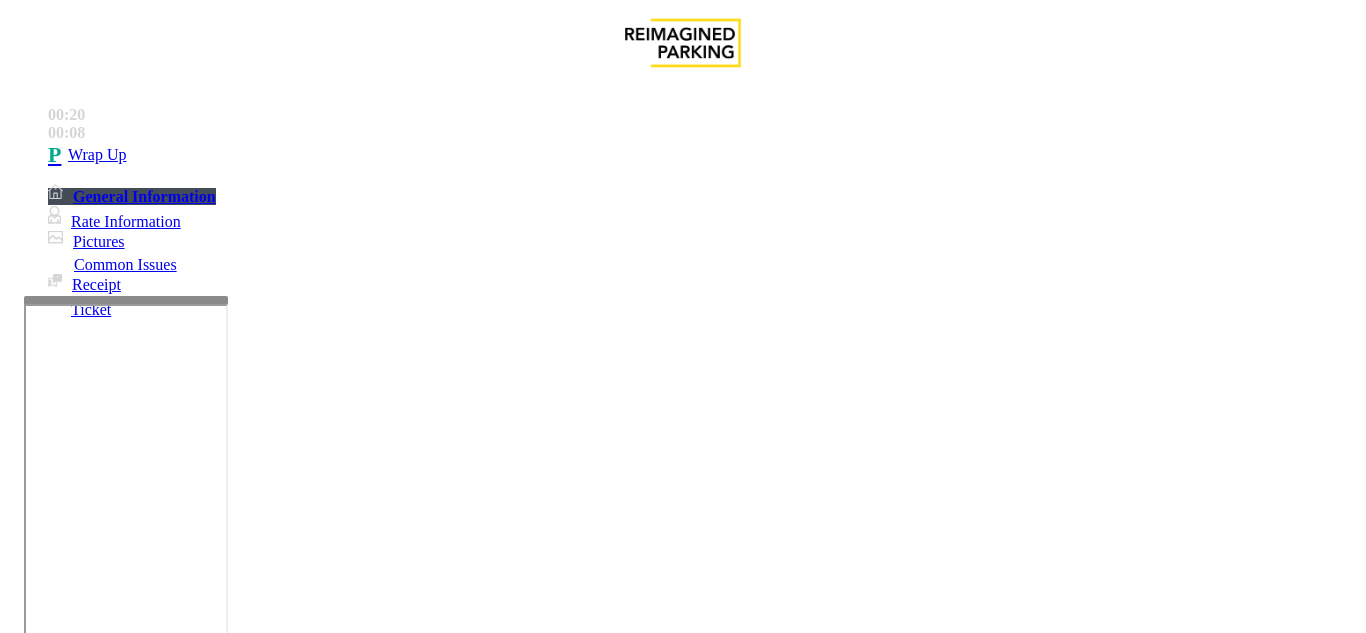 click on "Call dropped" at bounding box center [546, 1286] 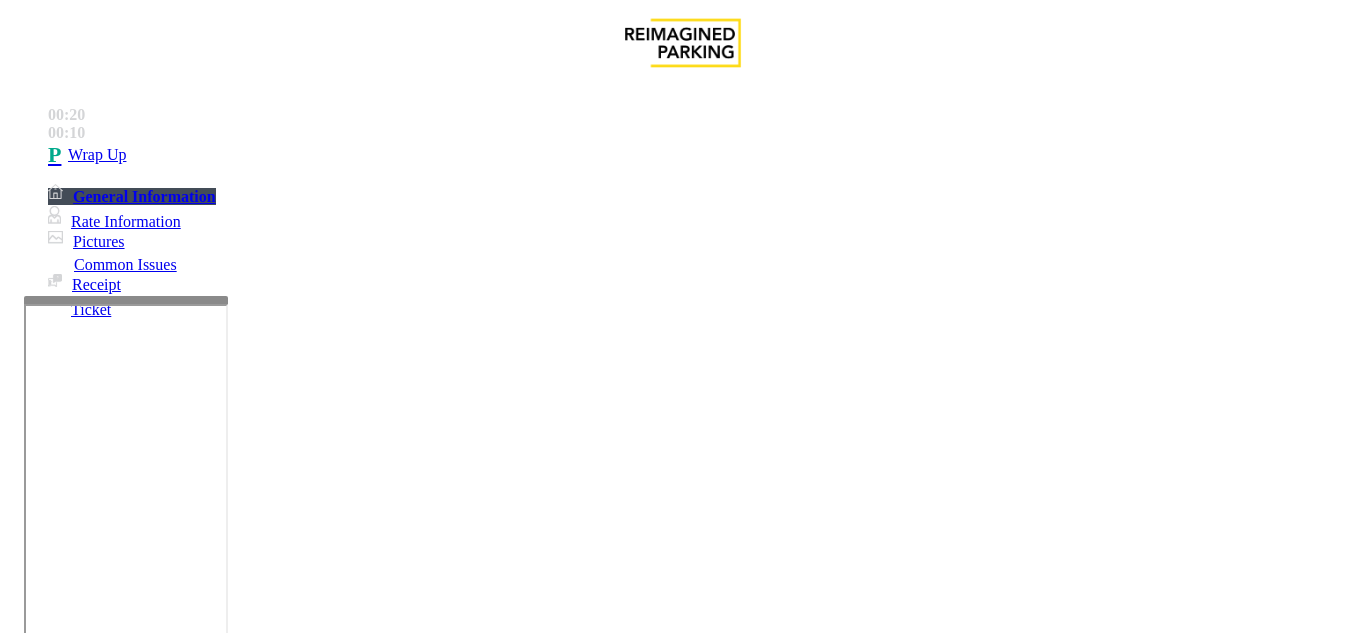 drag, startPoint x: 270, startPoint y: 150, endPoint x: 403, endPoint y: 177, distance: 135.71294 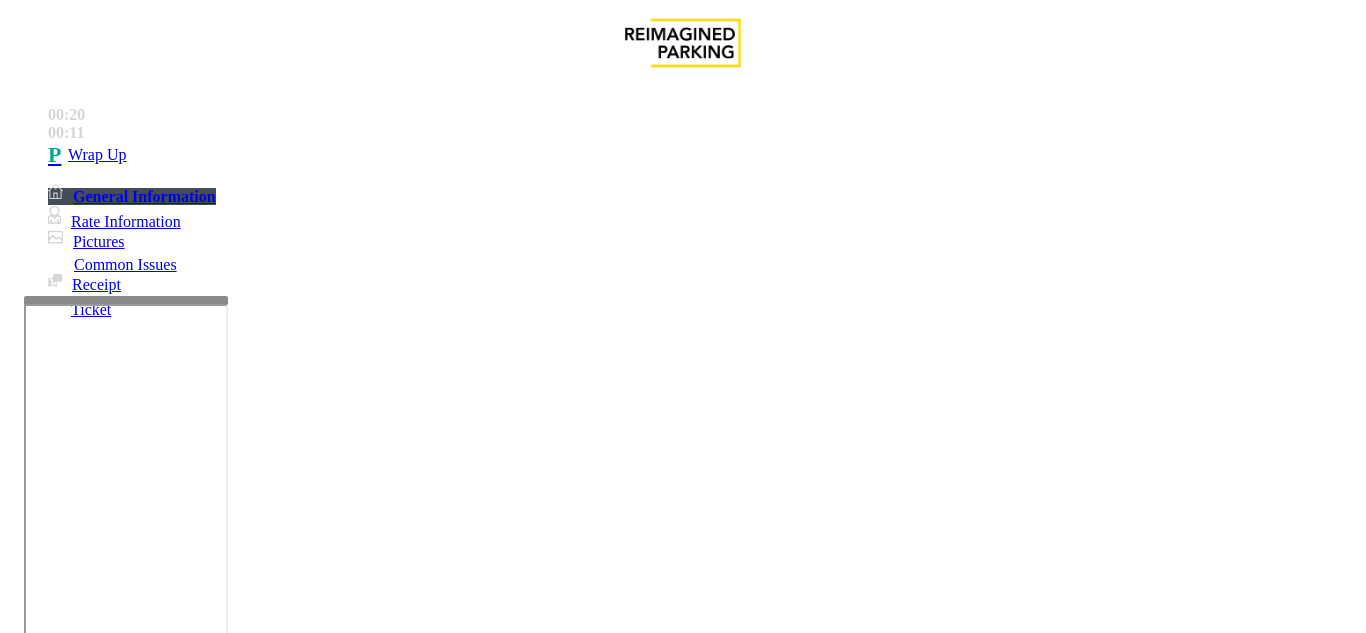 click at bounding box center (229, 1334) 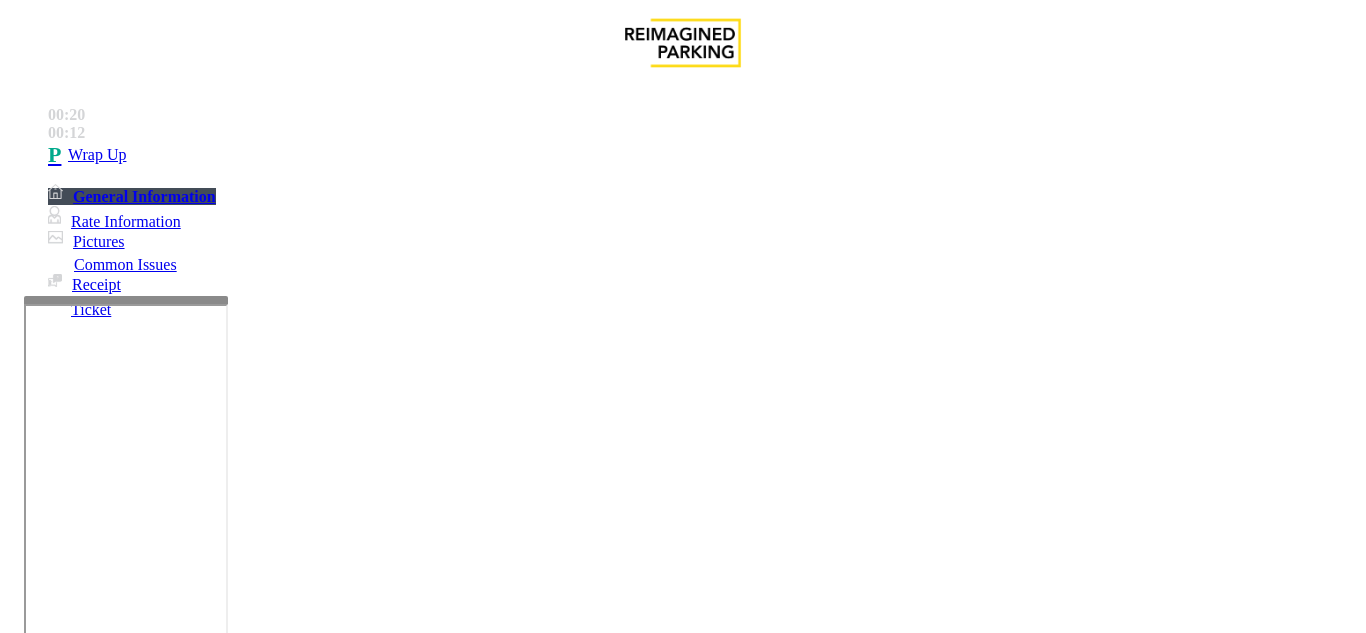 paste on "**********" 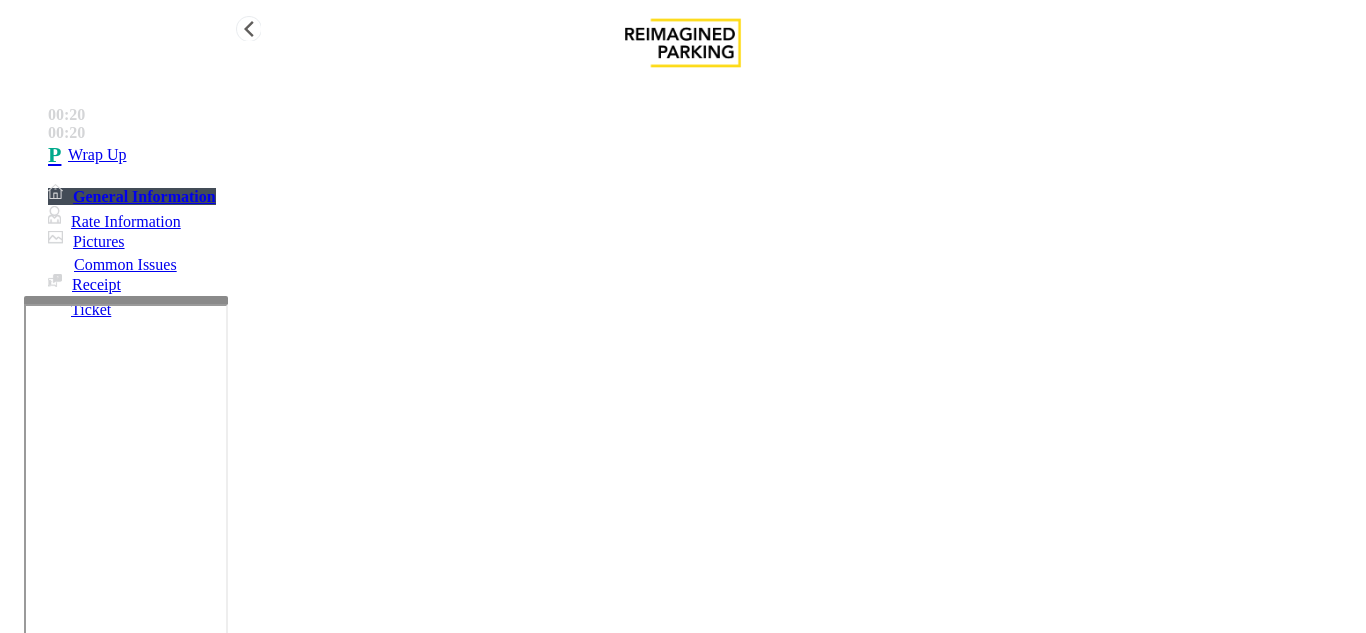 type on "**********" 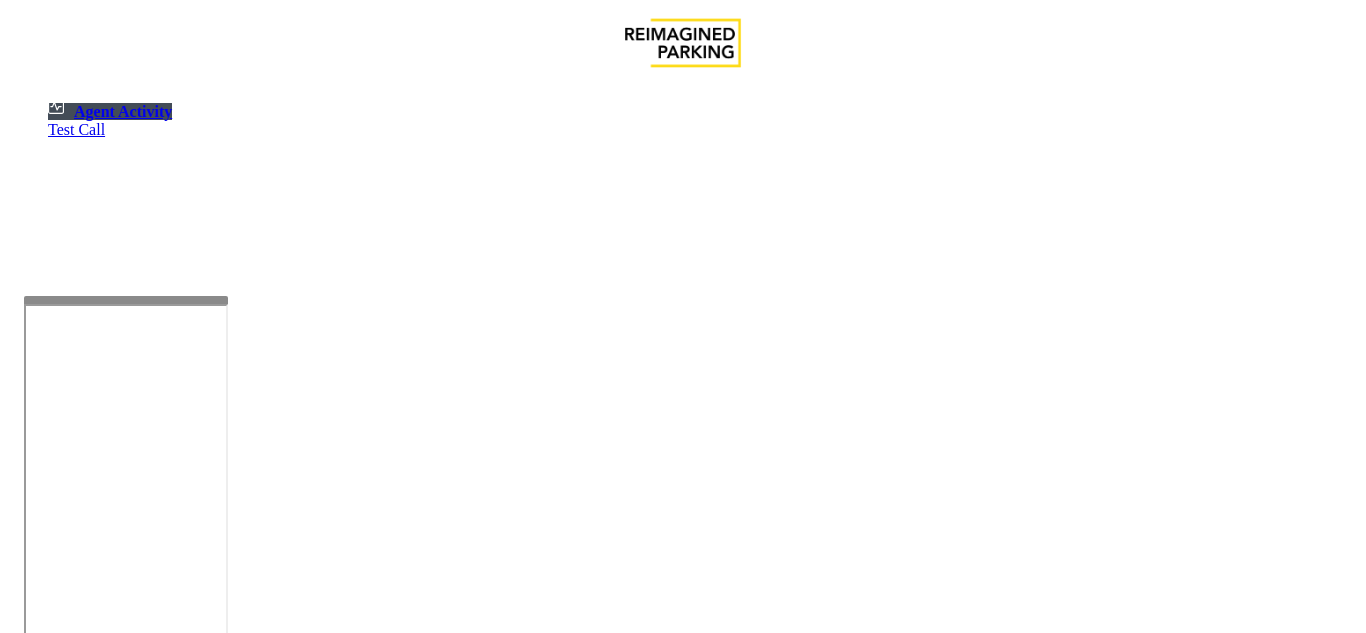 click at bounding box center [79, 1335] 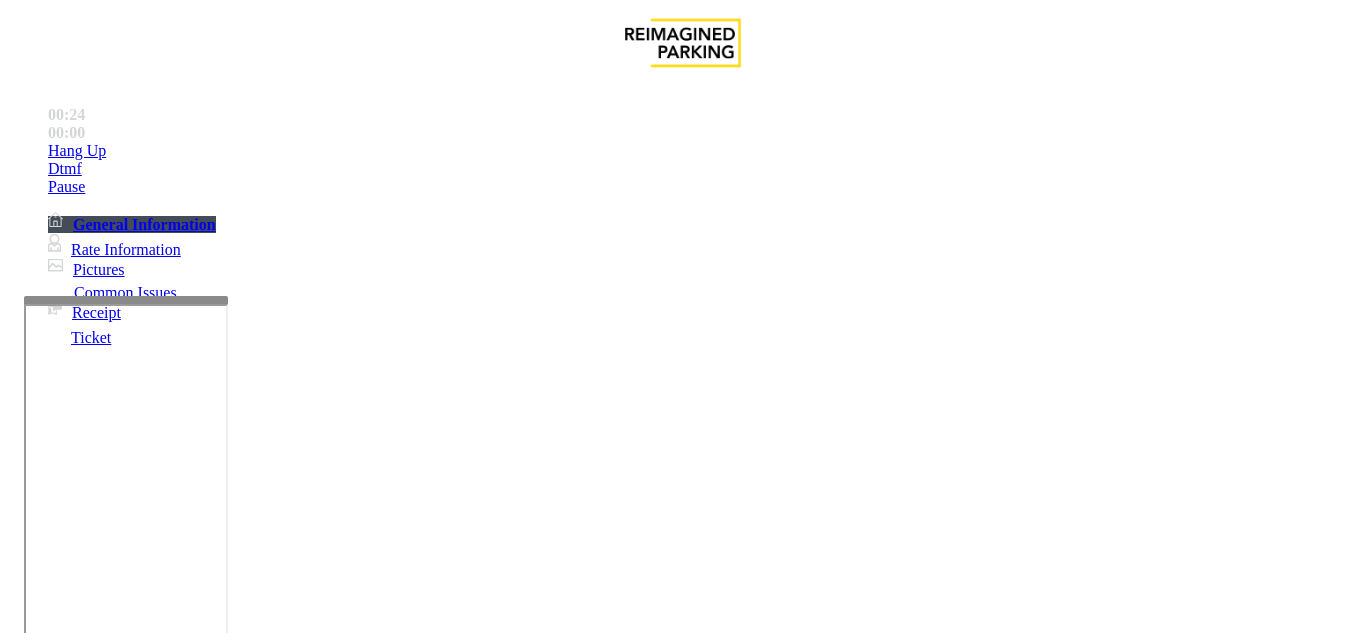 scroll, scrollTop: 400, scrollLeft: 0, axis: vertical 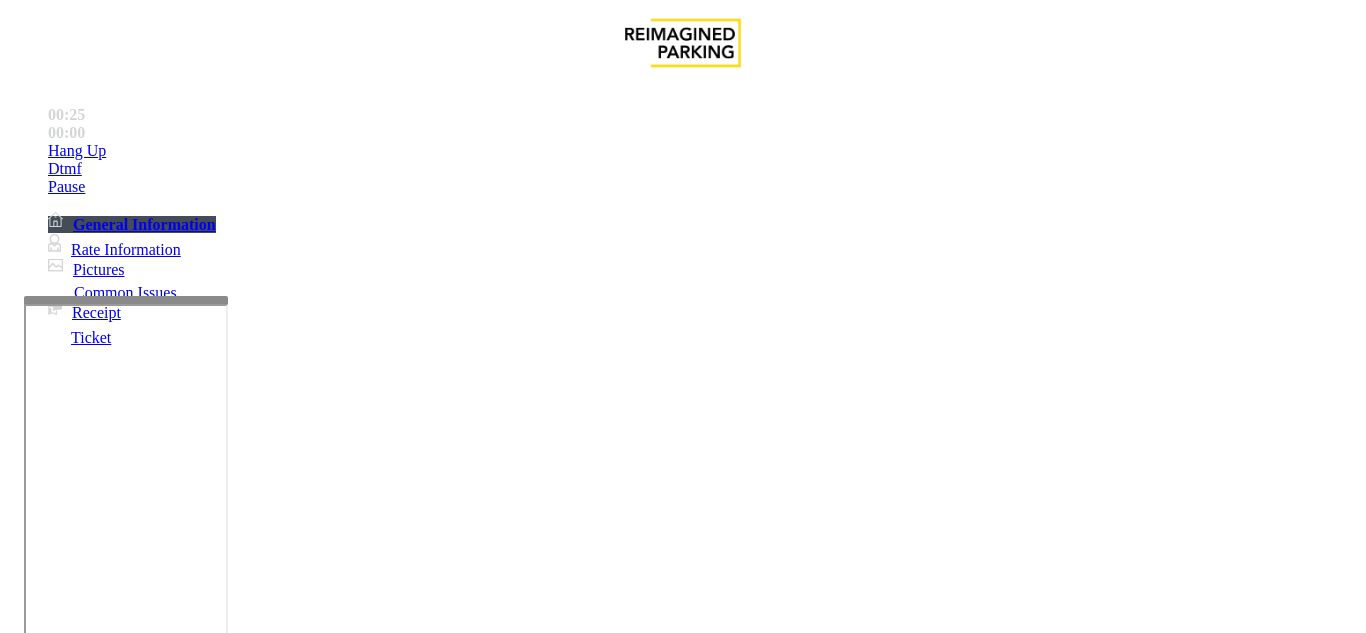 click on "Payment Issue" at bounding box center [167, 1286] 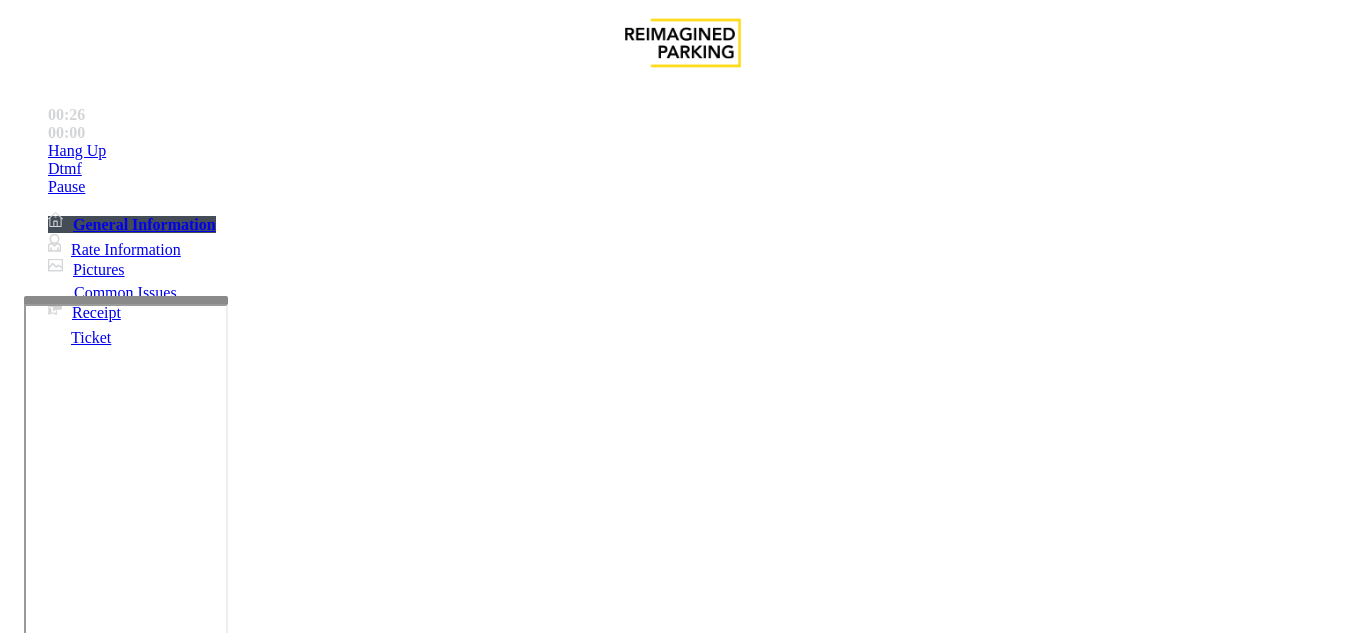 click on "Credit Card Not Reading" at bounding box center [109, 1286] 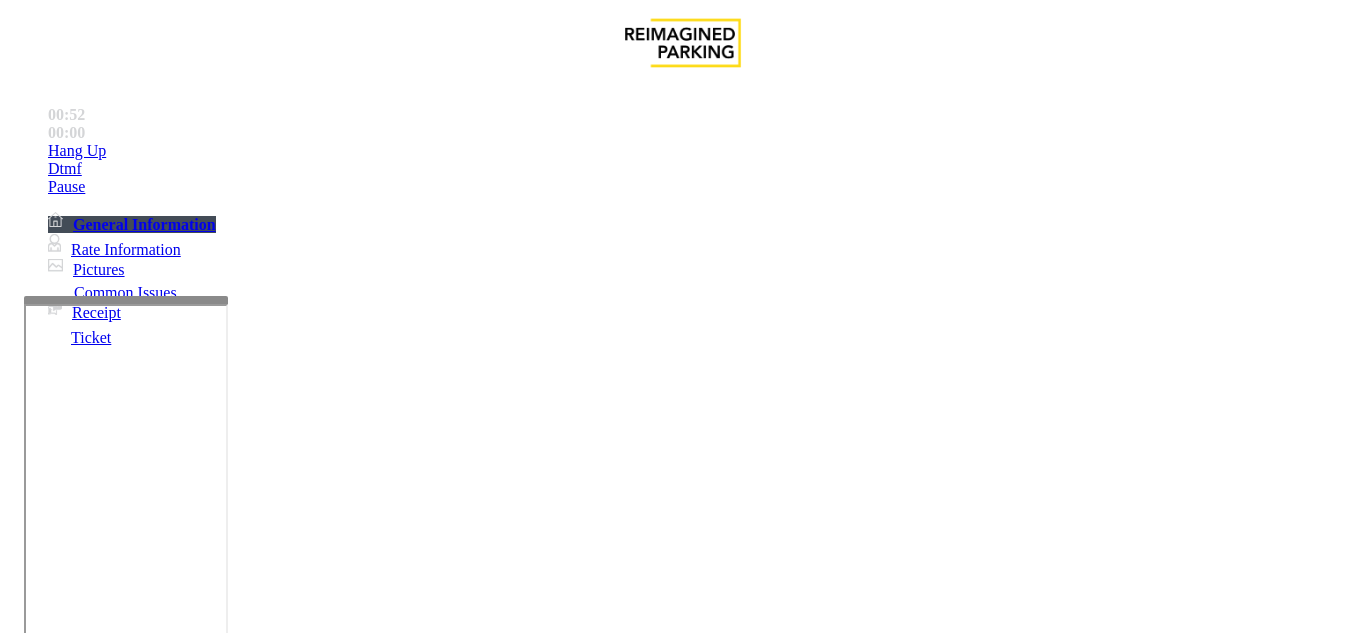 scroll, scrollTop: 700, scrollLeft: 0, axis: vertical 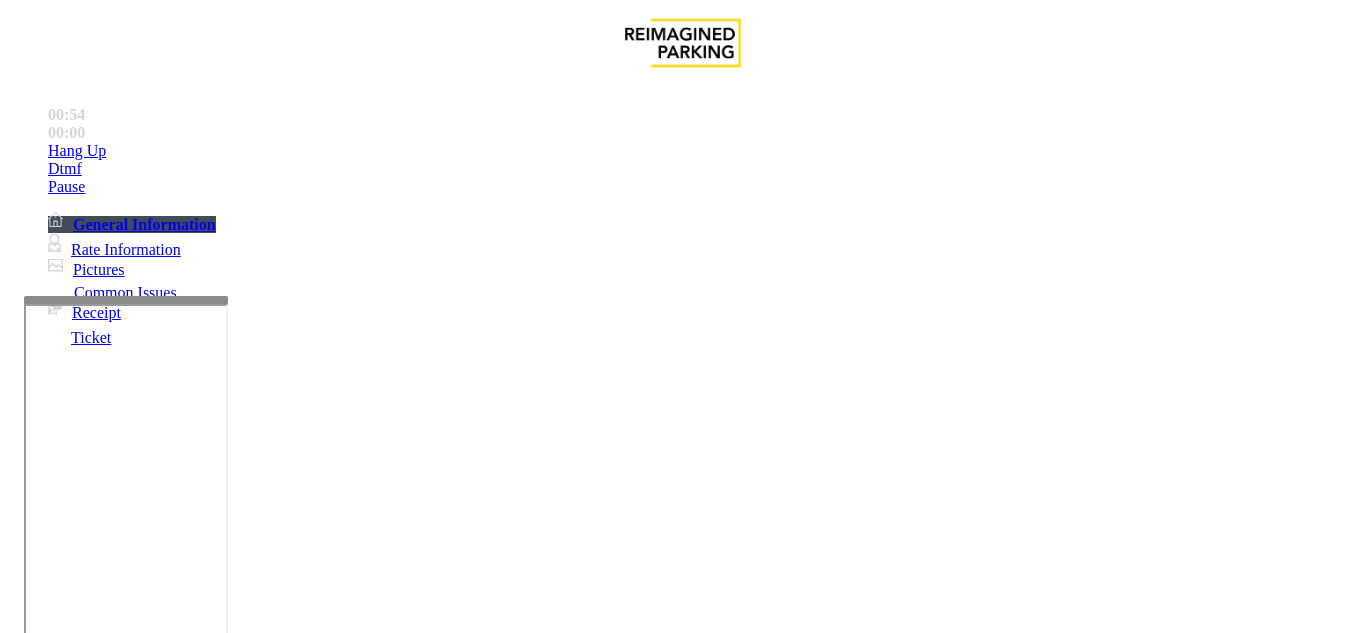 click on "TIBA" at bounding box center [46, 3354] 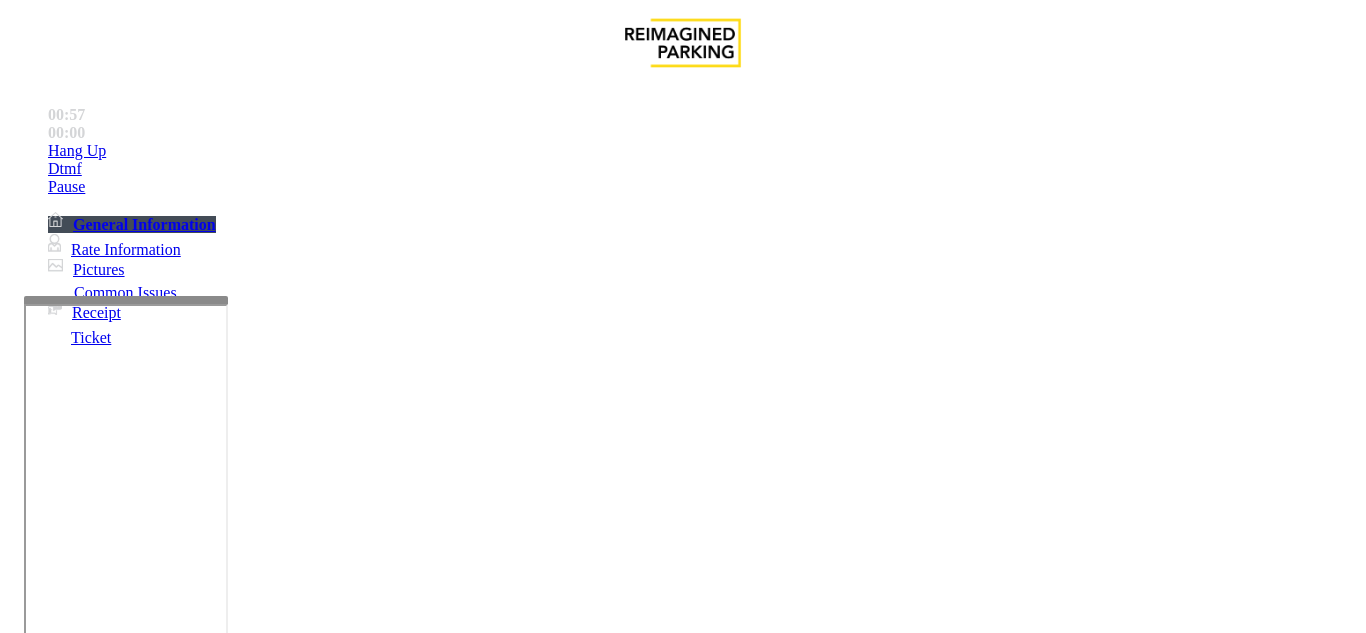 click at bounding box center [96, 1308] 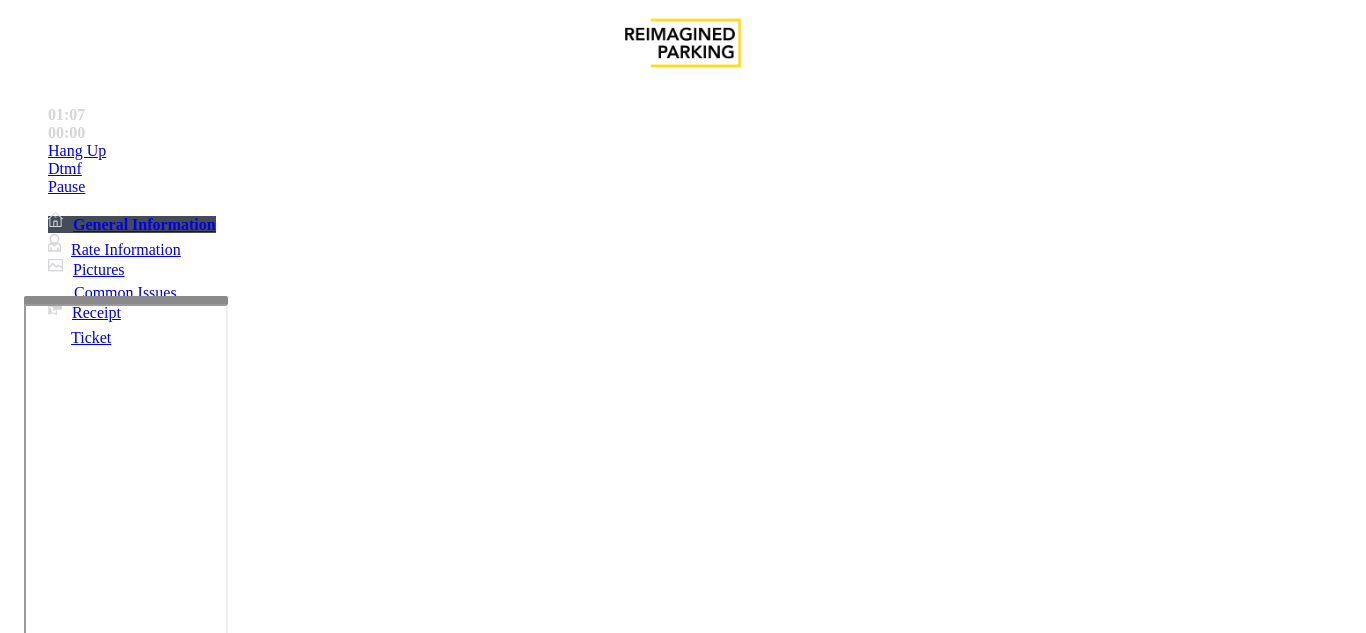 type on "******" 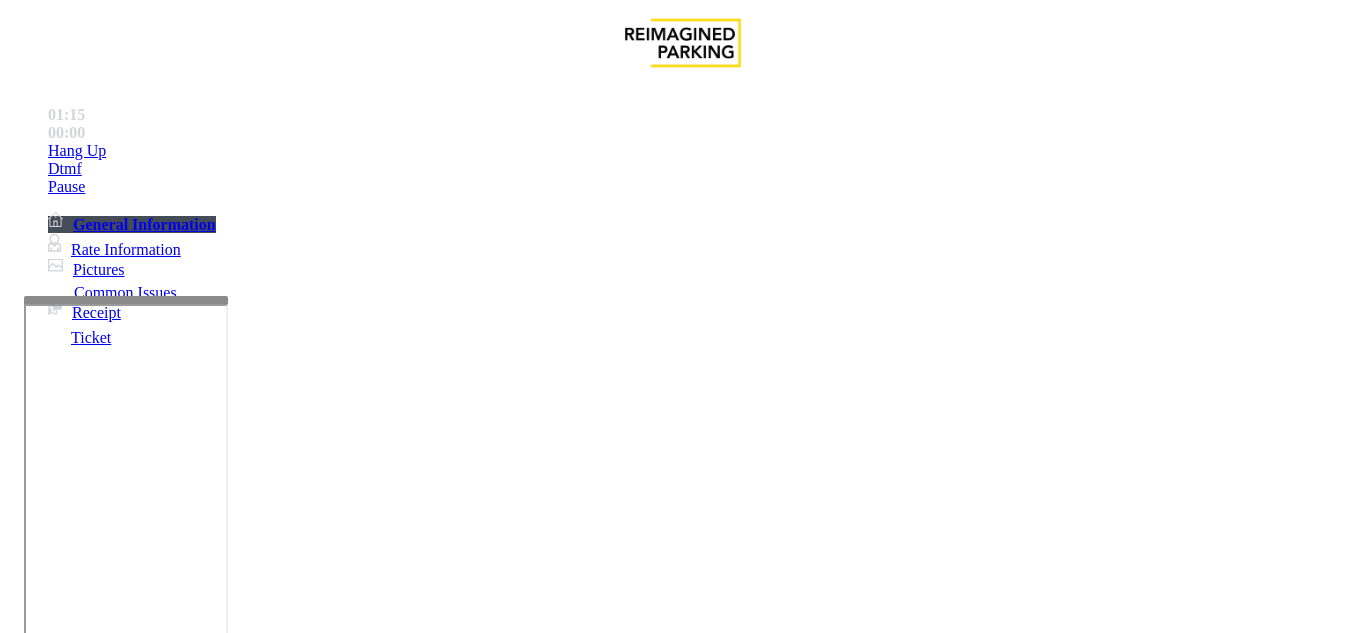 click at bounding box center (96, 1335) 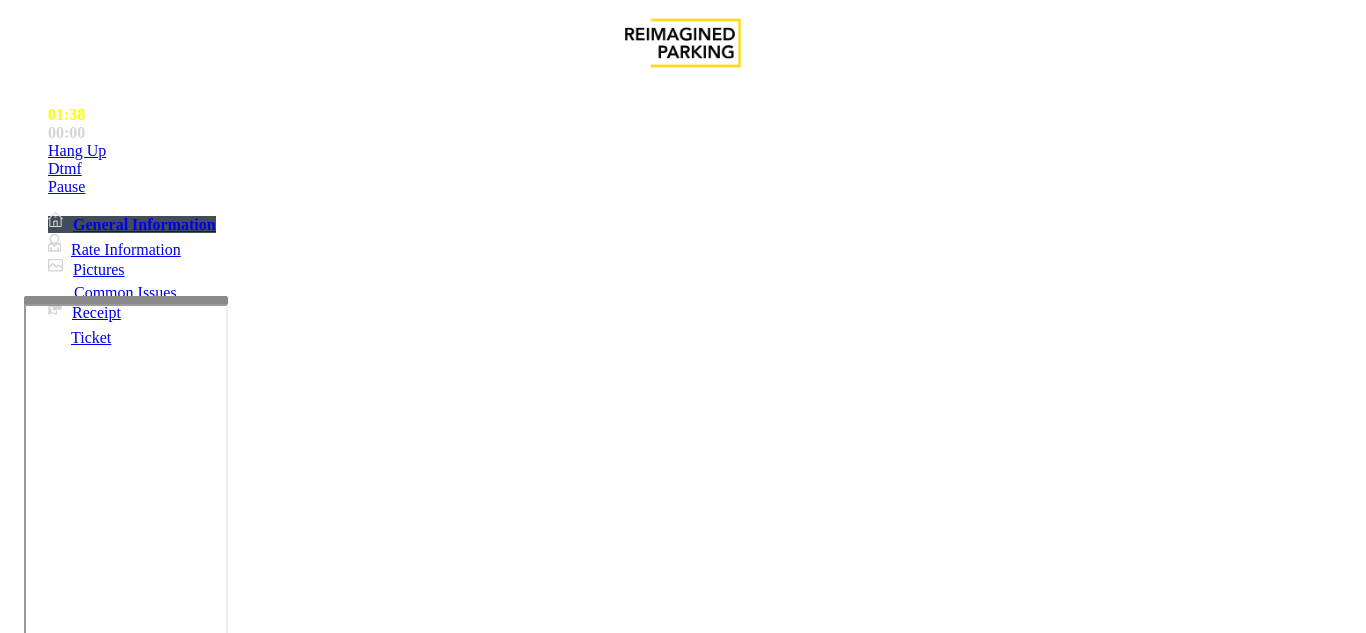 scroll, scrollTop: 600, scrollLeft: 0, axis: vertical 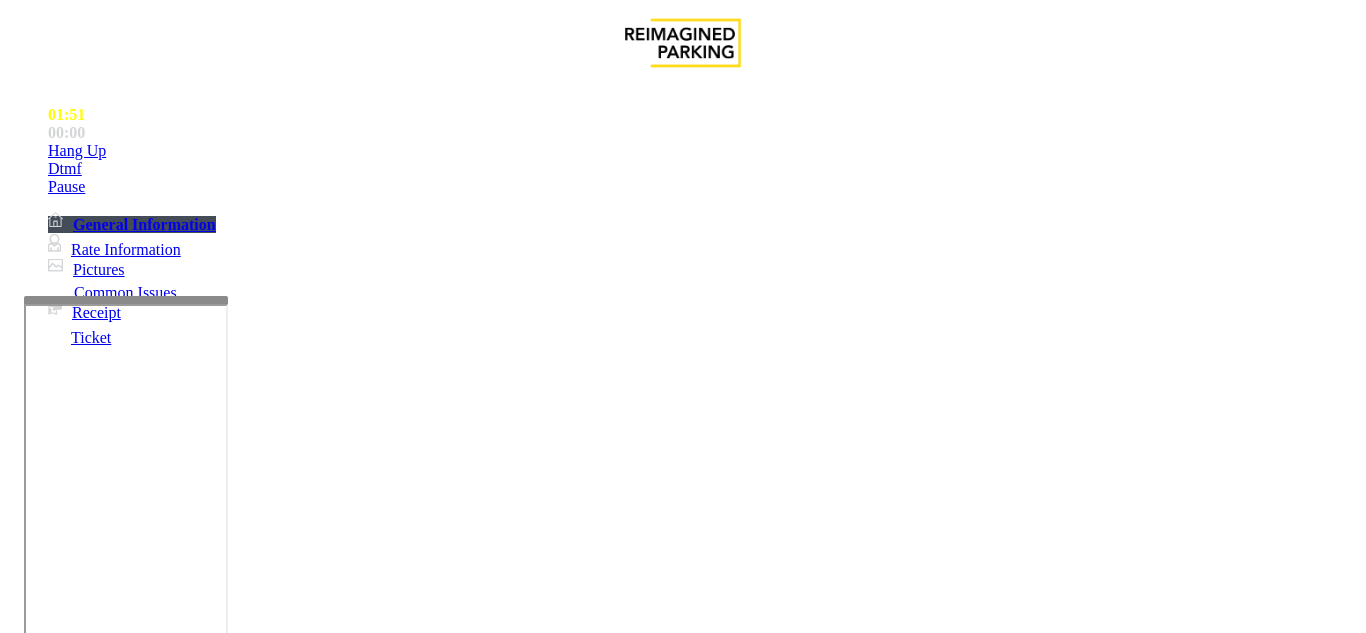 click at bounding box center [96, 1335] 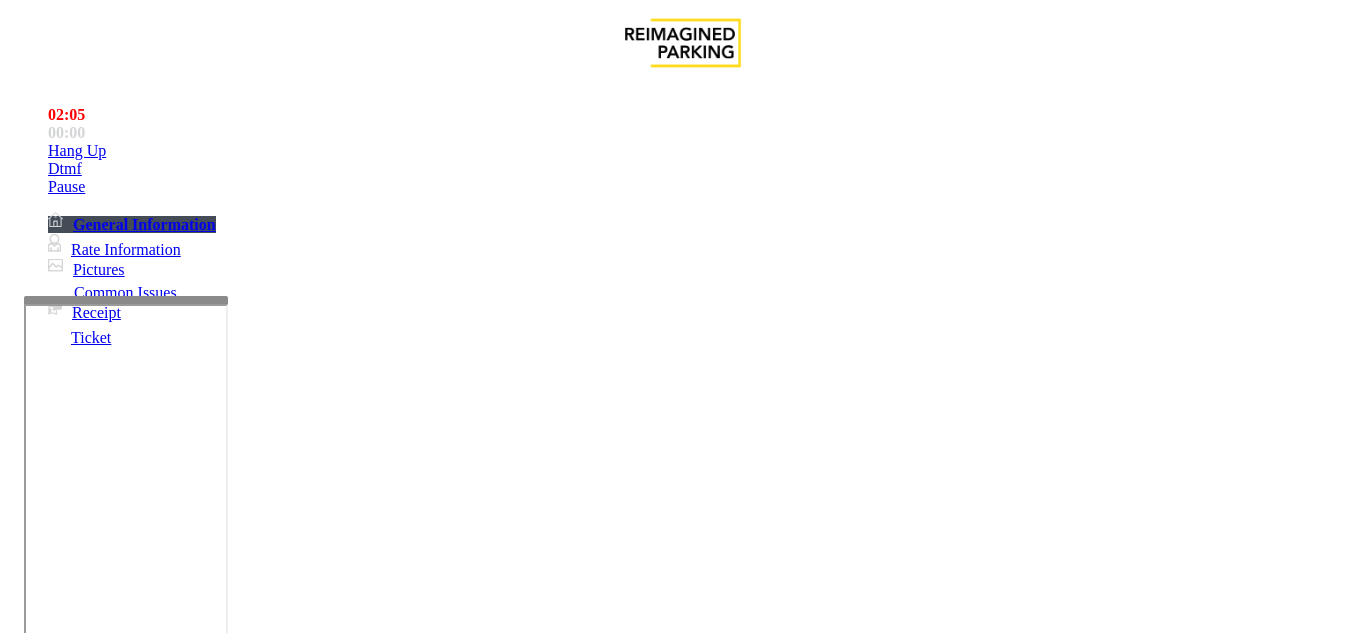 scroll, scrollTop: 200, scrollLeft: 0, axis: vertical 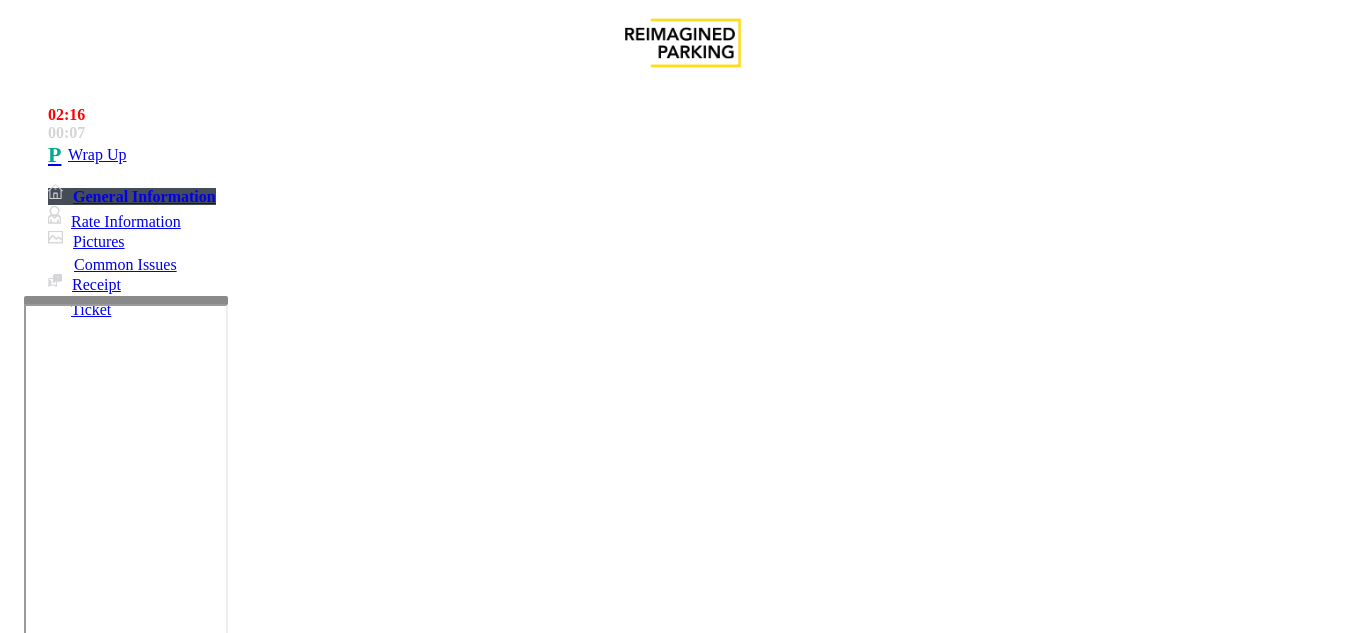 type on "*******" 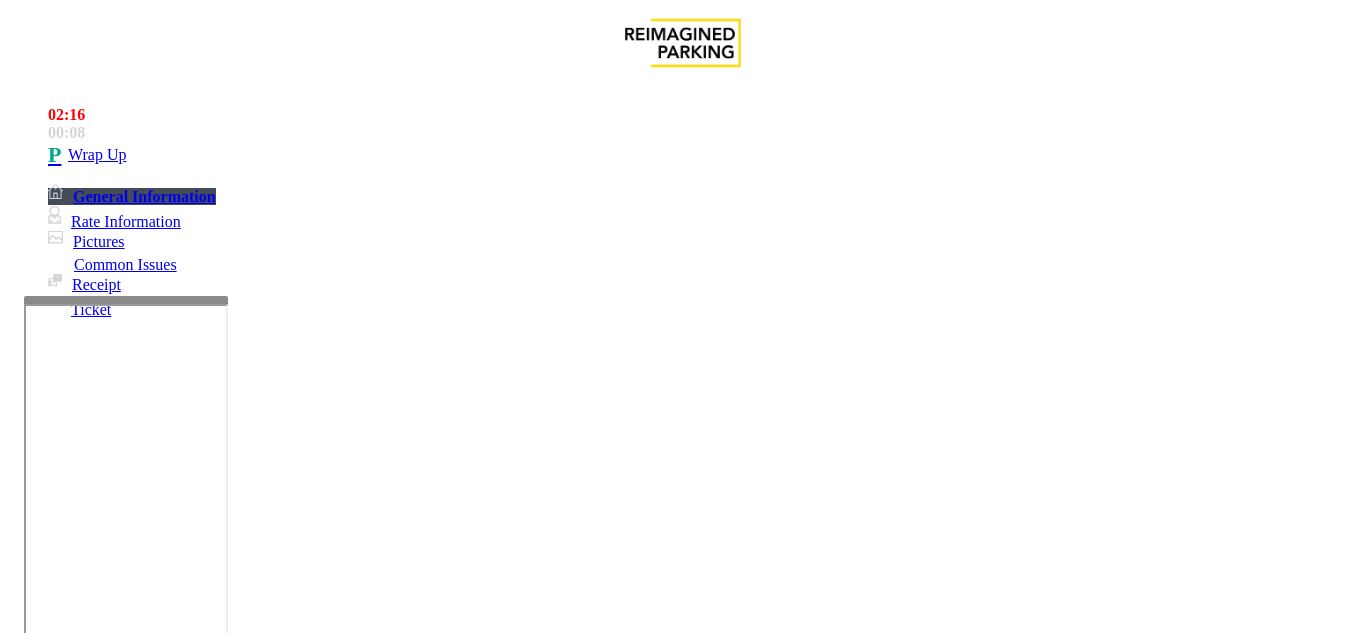 drag, startPoint x: 273, startPoint y: 155, endPoint x: 570, endPoint y: 186, distance: 298.61346 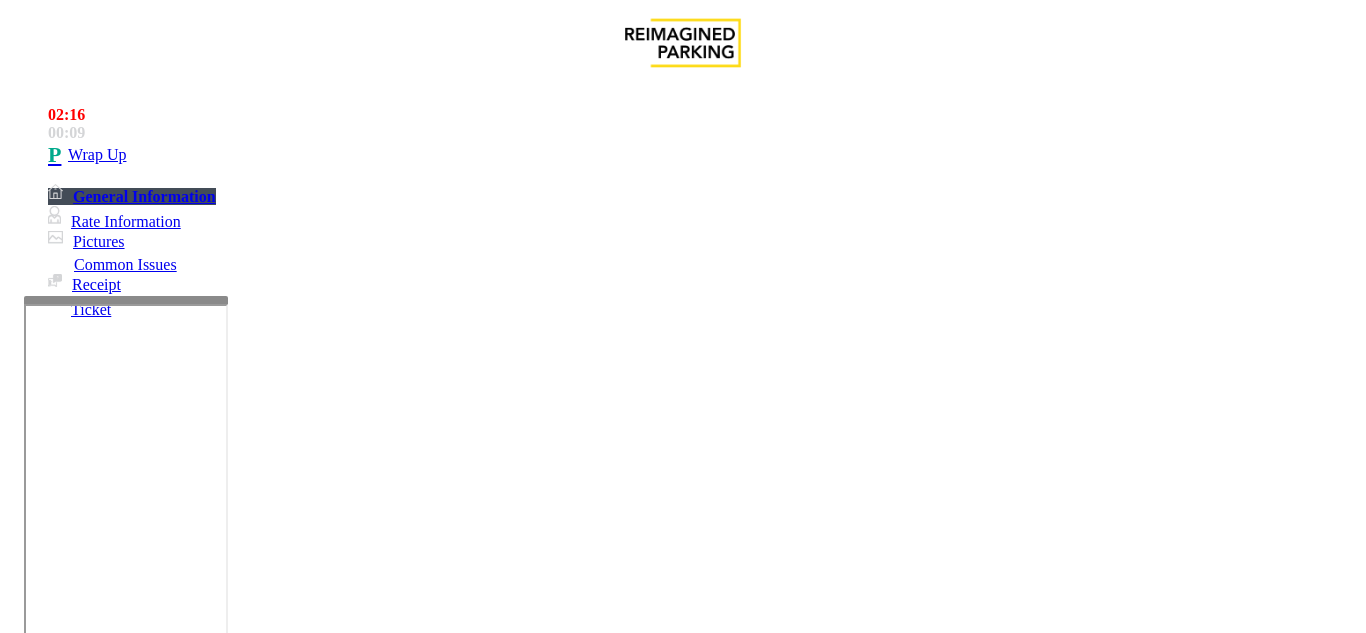 scroll, scrollTop: 100, scrollLeft: 0, axis: vertical 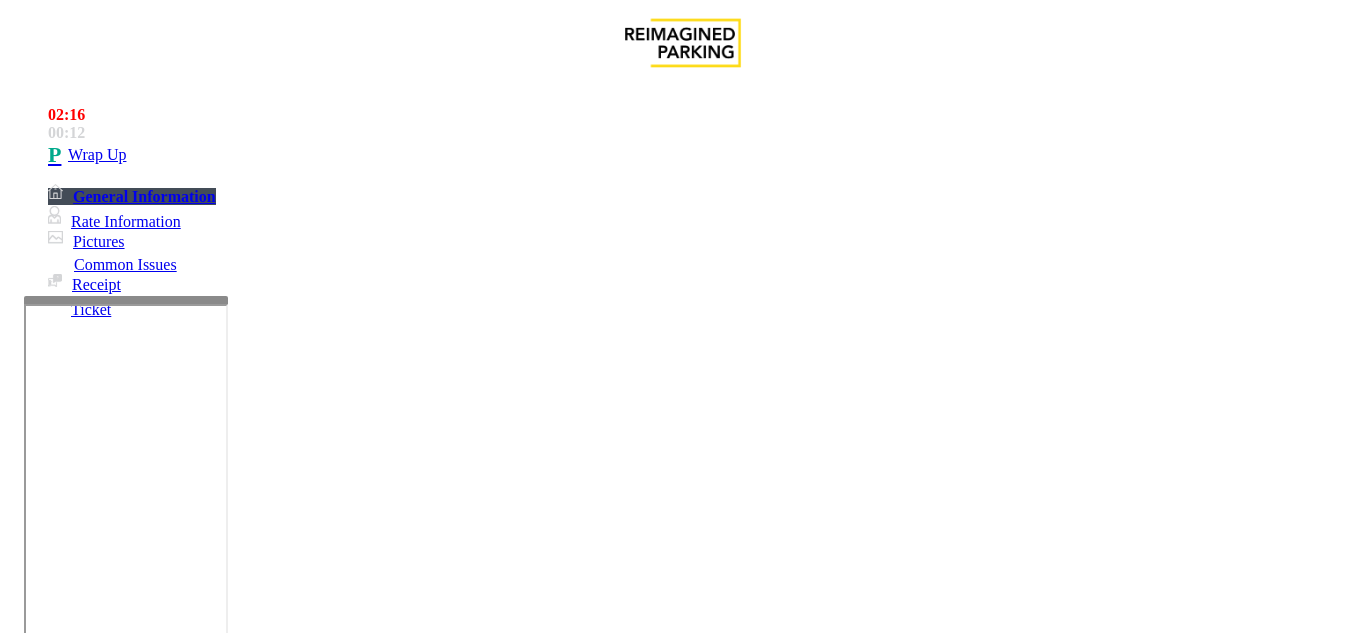 click at bounding box center [221, 1634] 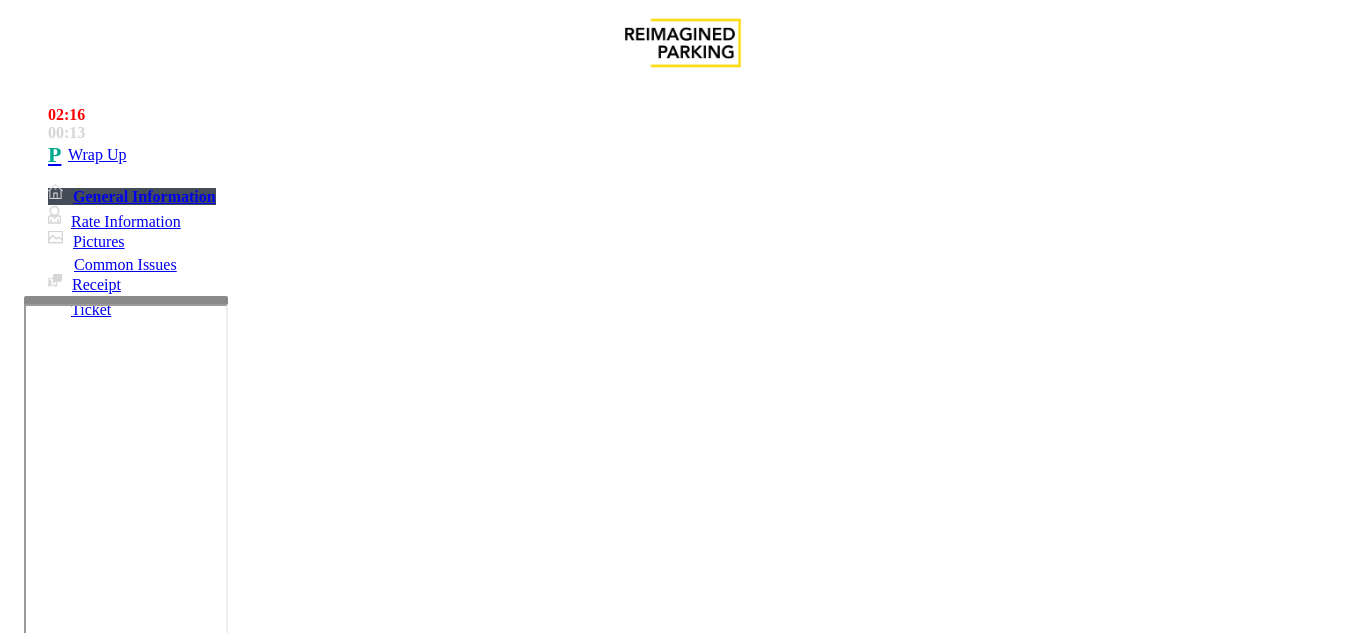 paste on "**********" 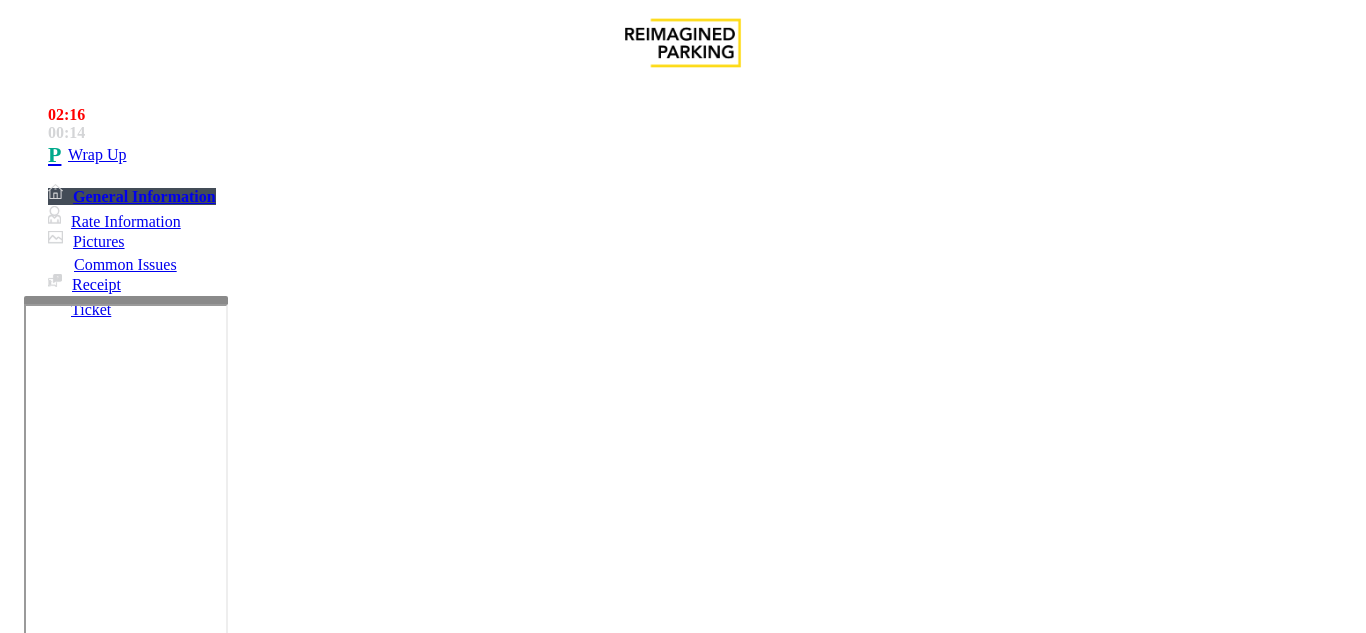 scroll, scrollTop: 16, scrollLeft: 0, axis: vertical 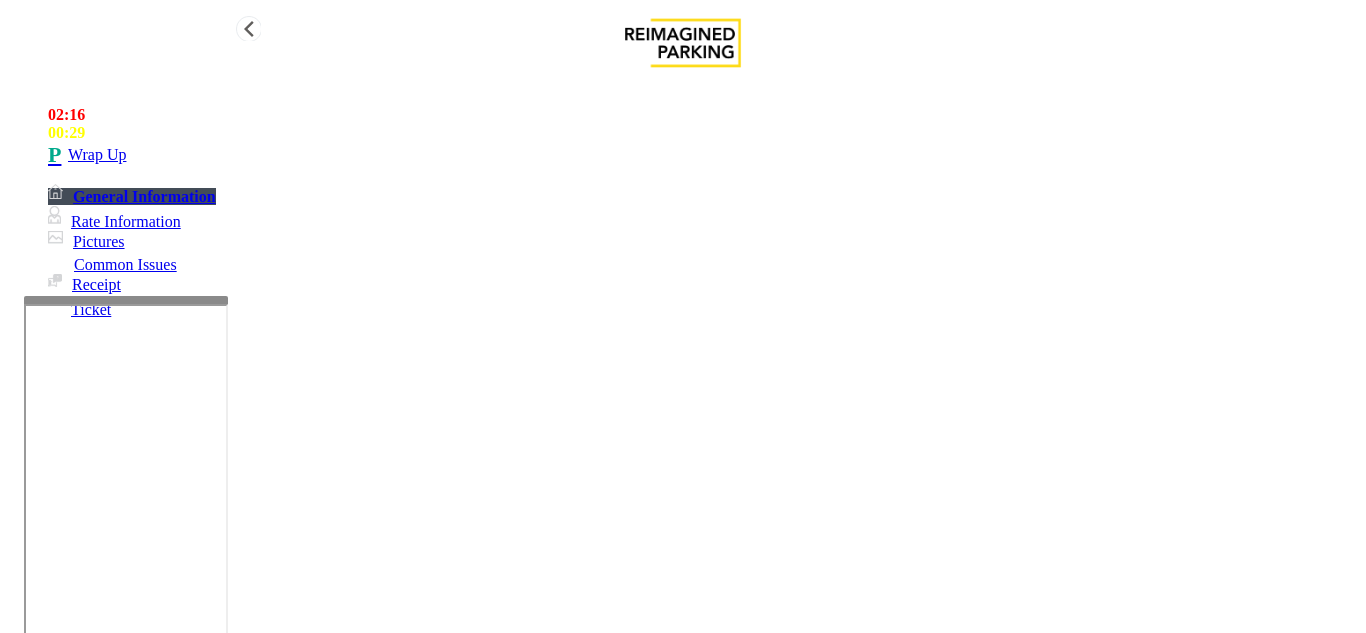 type on "**********" 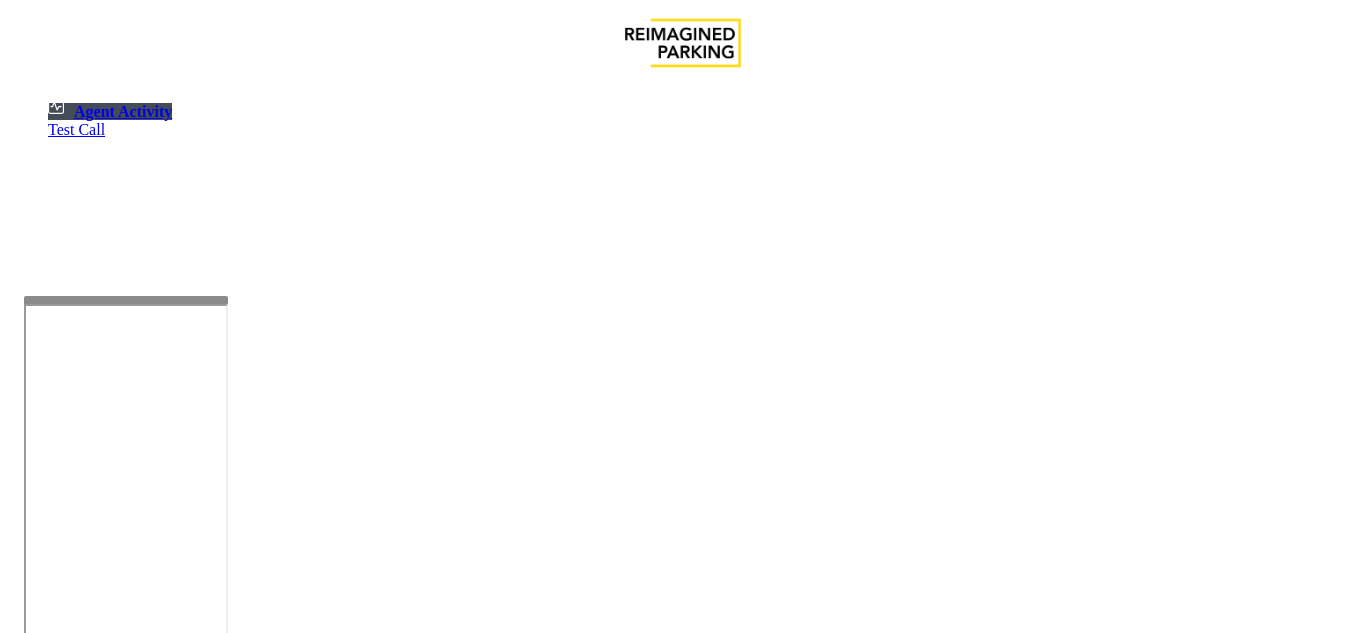 click at bounding box center [79, 1335] 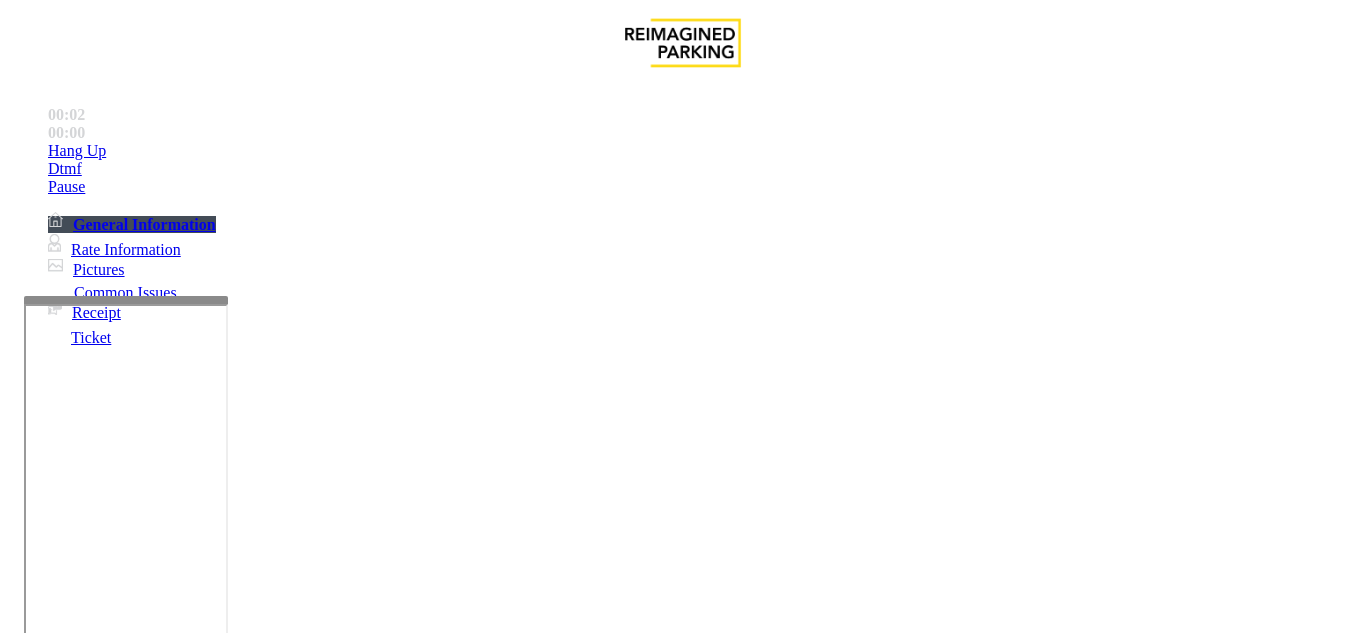 scroll, scrollTop: 300, scrollLeft: 0, axis: vertical 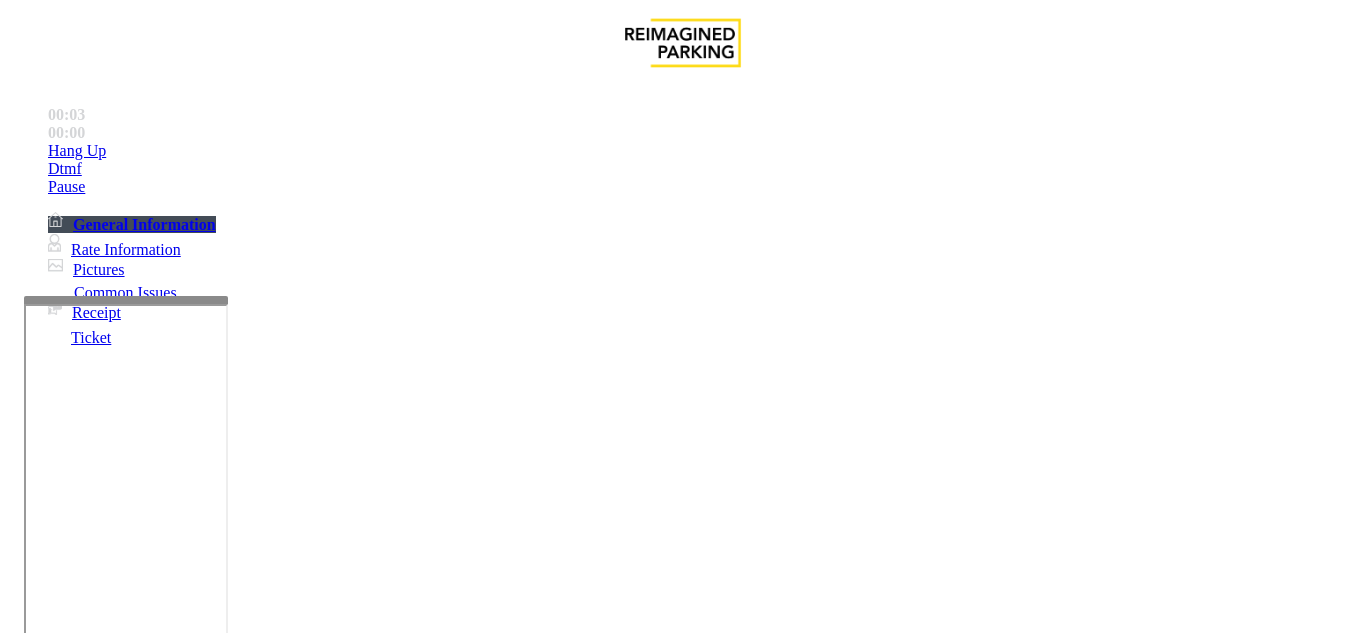 click on "Payment Issue" at bounding box center [167, 1286] 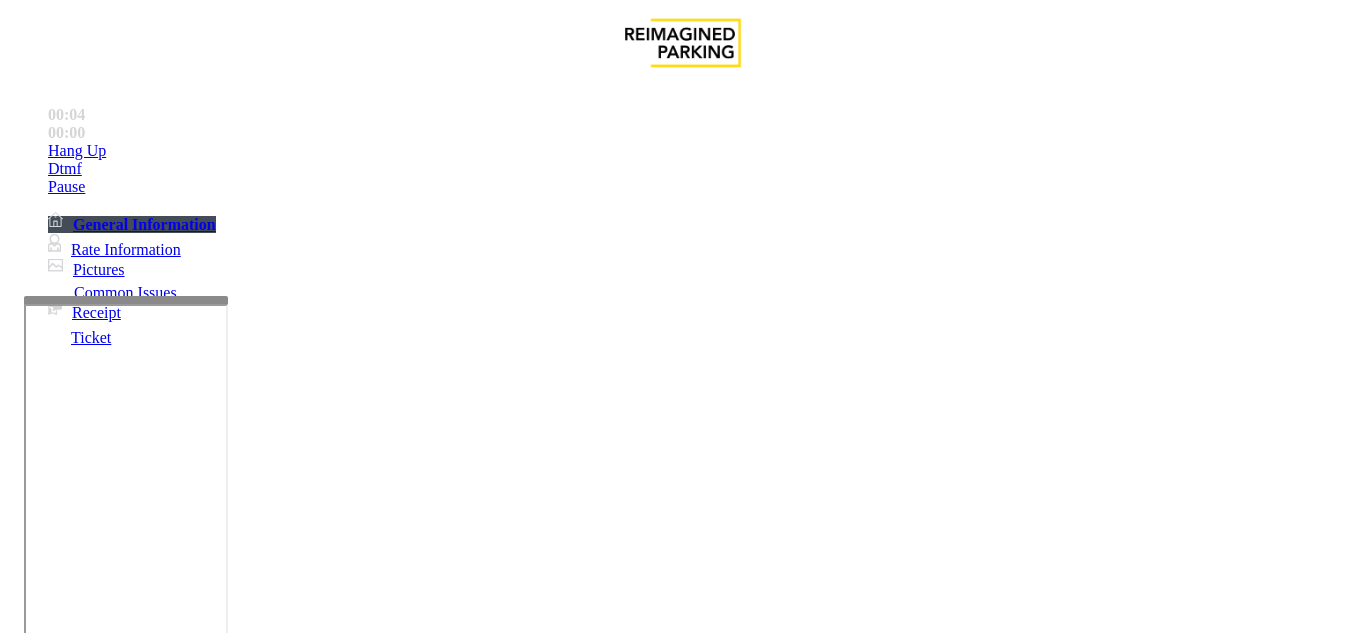 click on "Credit Card Not Reading" at bounding box center [109, 1286] 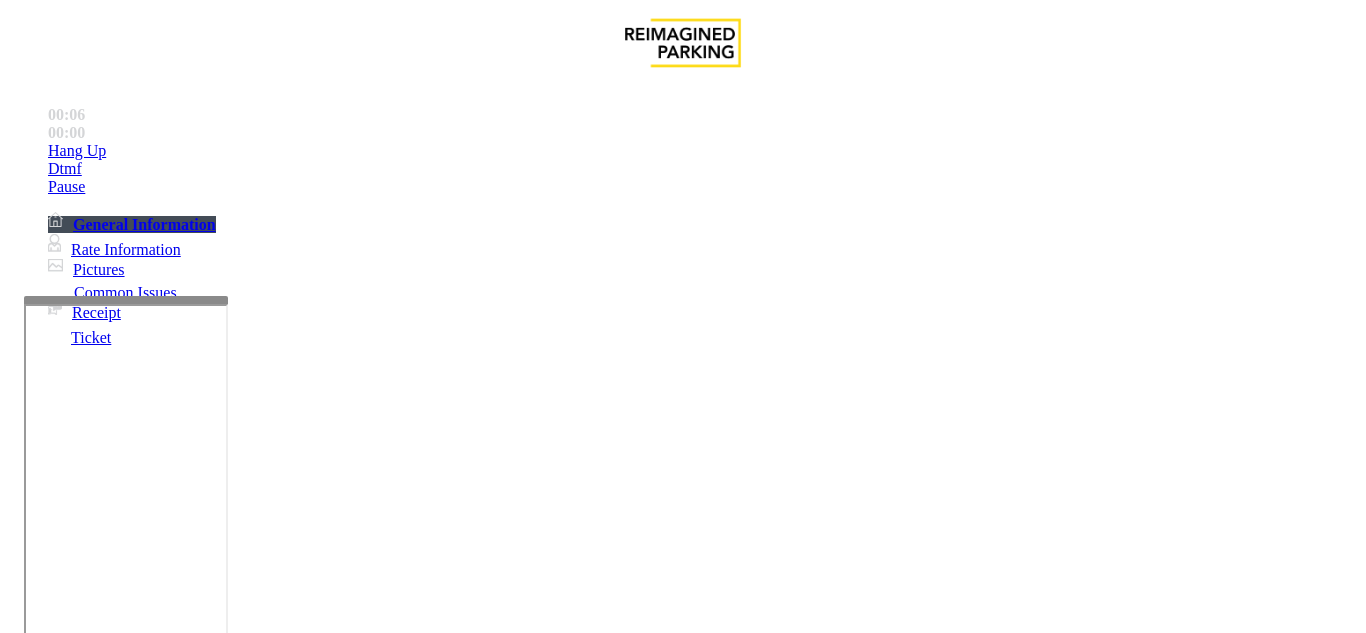click at bounding box center (96, 1308) 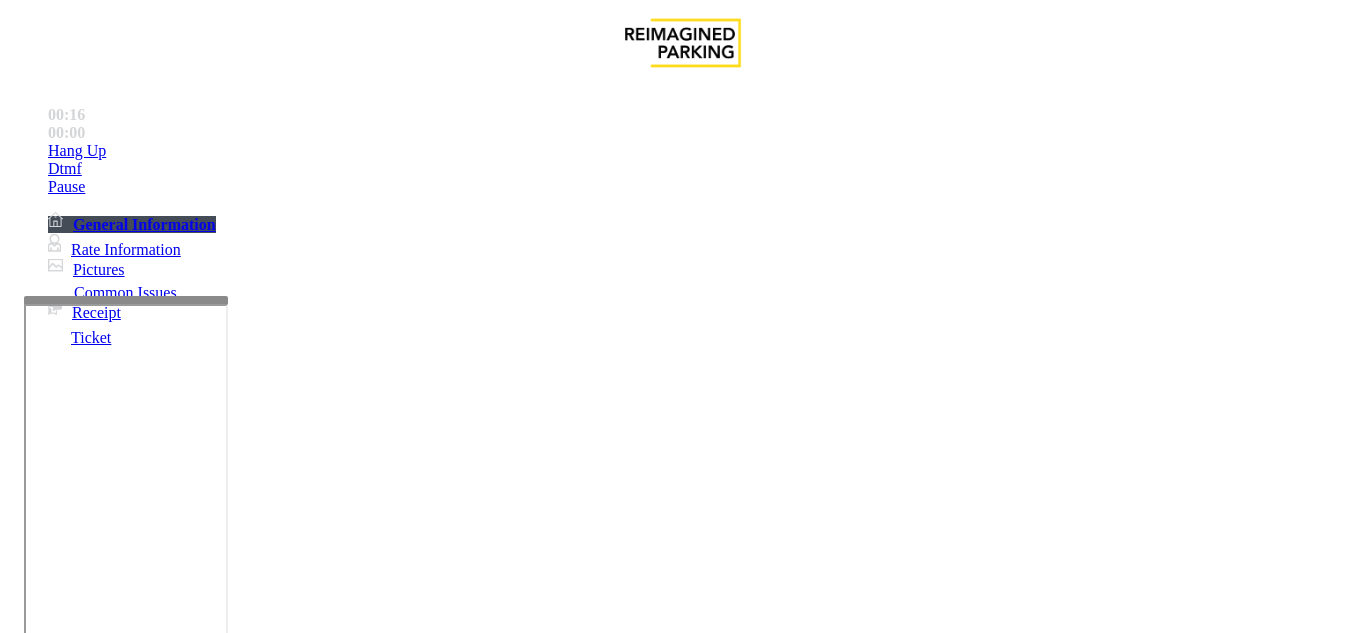 type on "******" 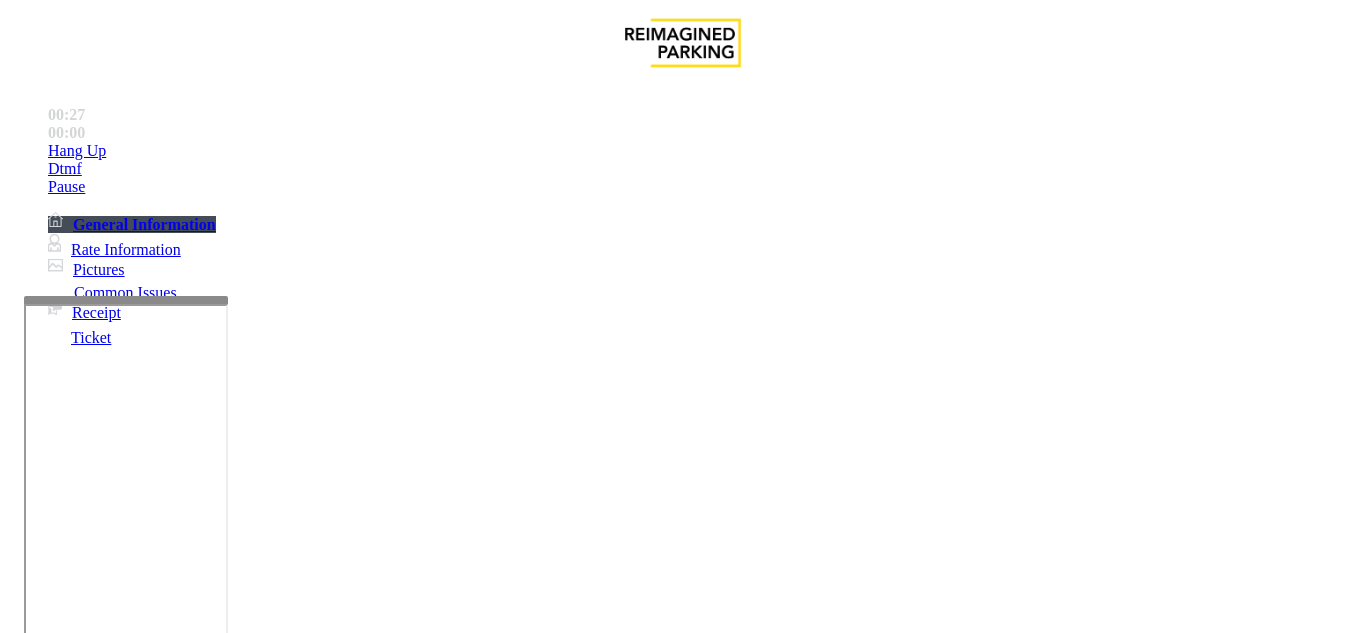 scroll, scrollTop: 100, scrollLeft: 0, axis: vertical 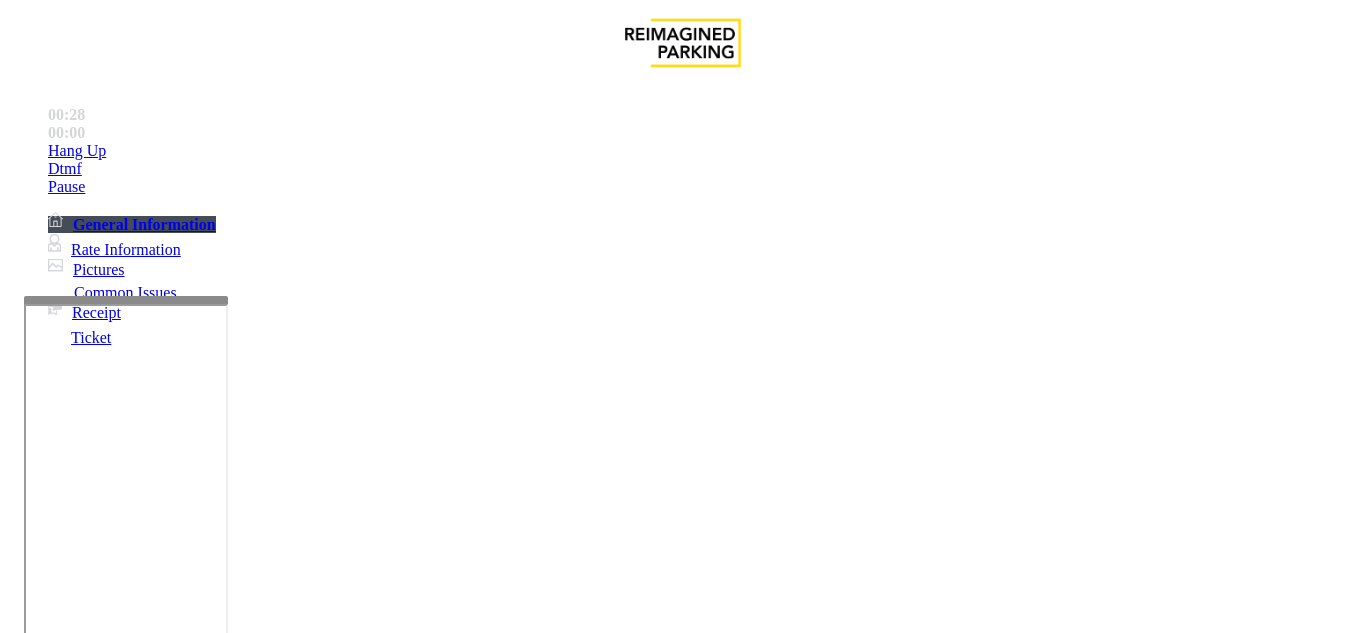 click on "Vend Gate" at bounding box center (69, 1727) 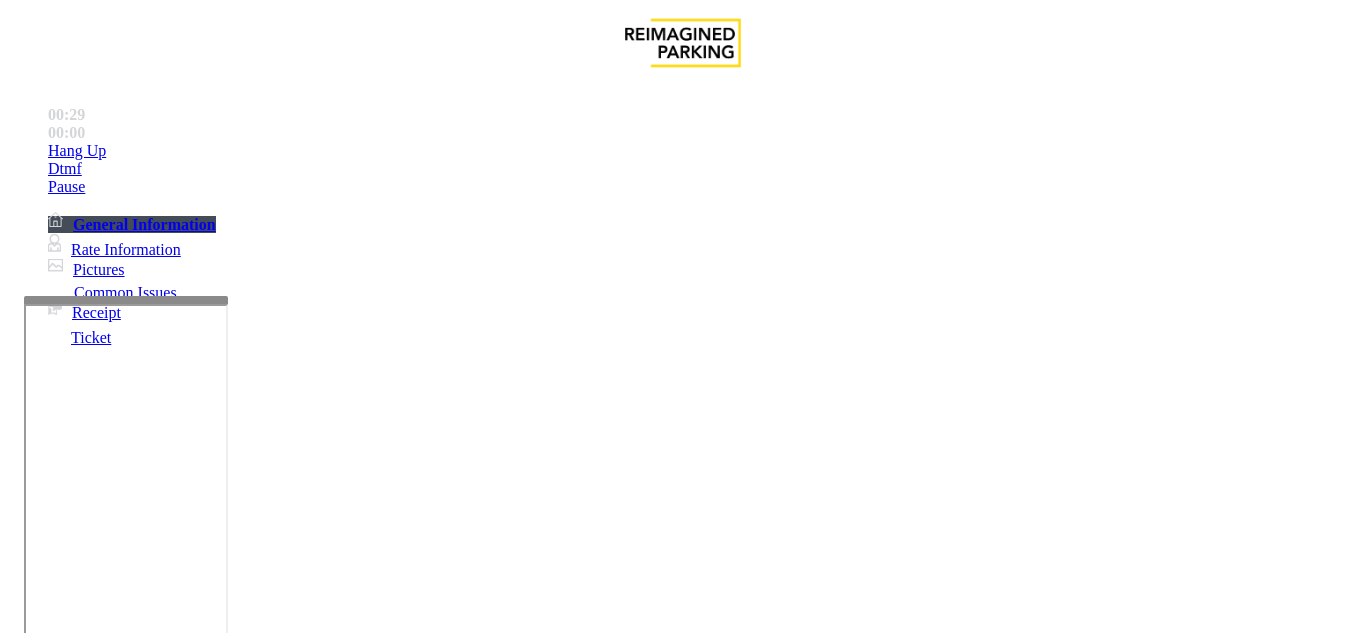 scroll, scrollTop: 100, scrollLeft: 0, axis: vertical 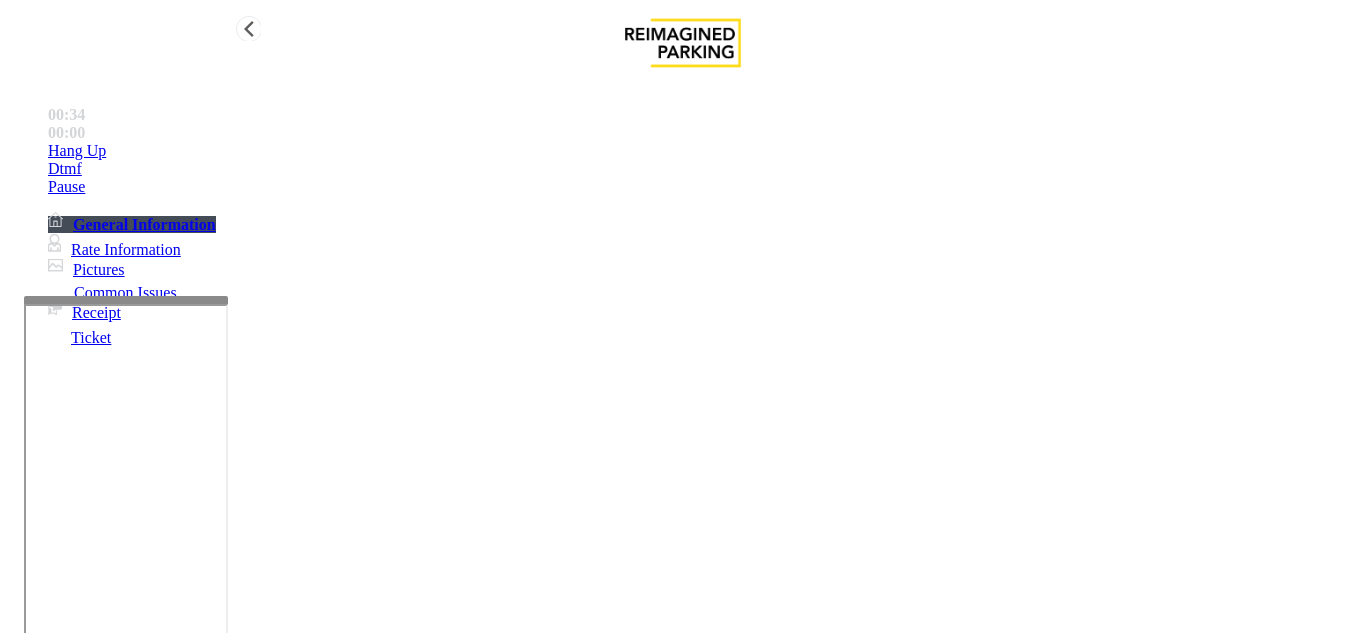 click on "Hang Up" at bounding box center [77, 151] 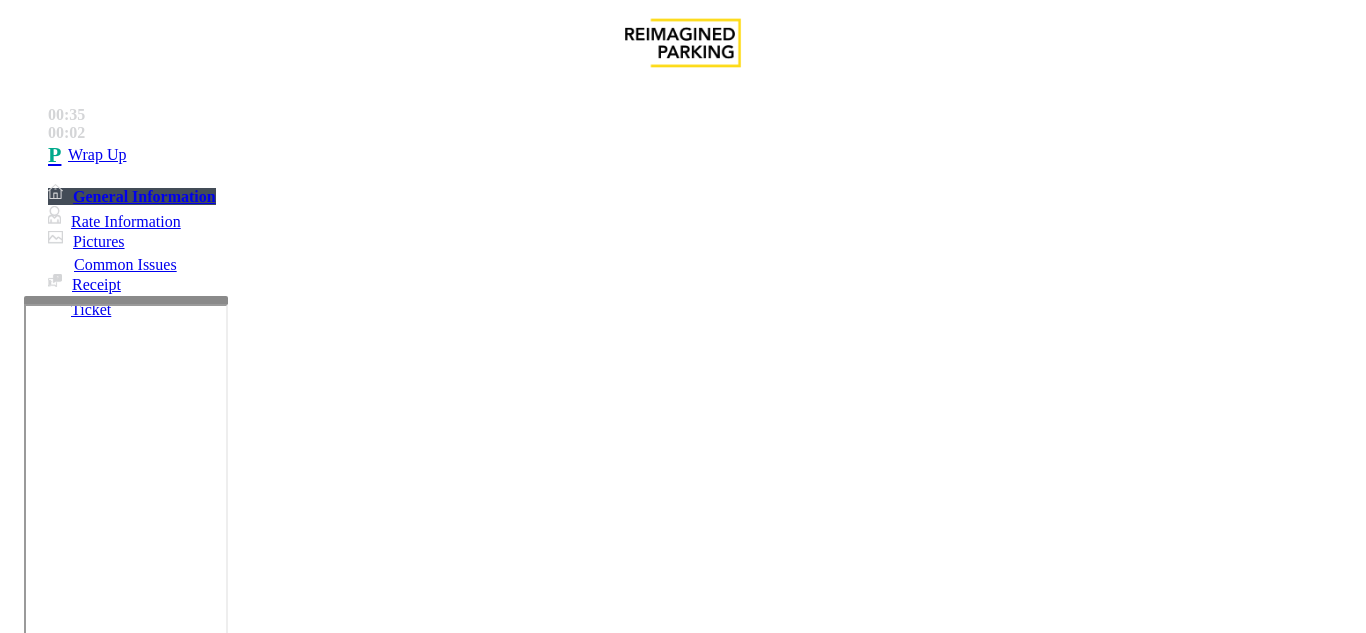 scroll, scrollTop: 0, scrollLeft: 0, axis: both 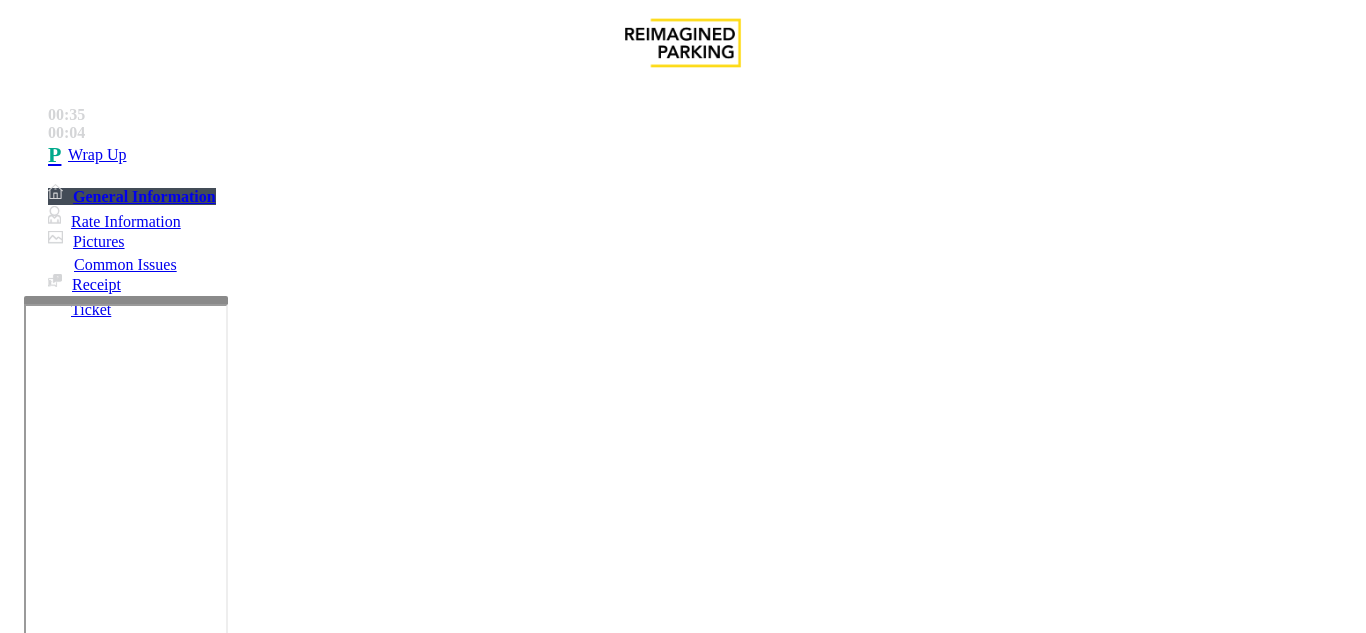 drag, startPoint x: 260, startPoint y: 156, endPoint x: 501, endPoint y: 178, distance: 242.00206 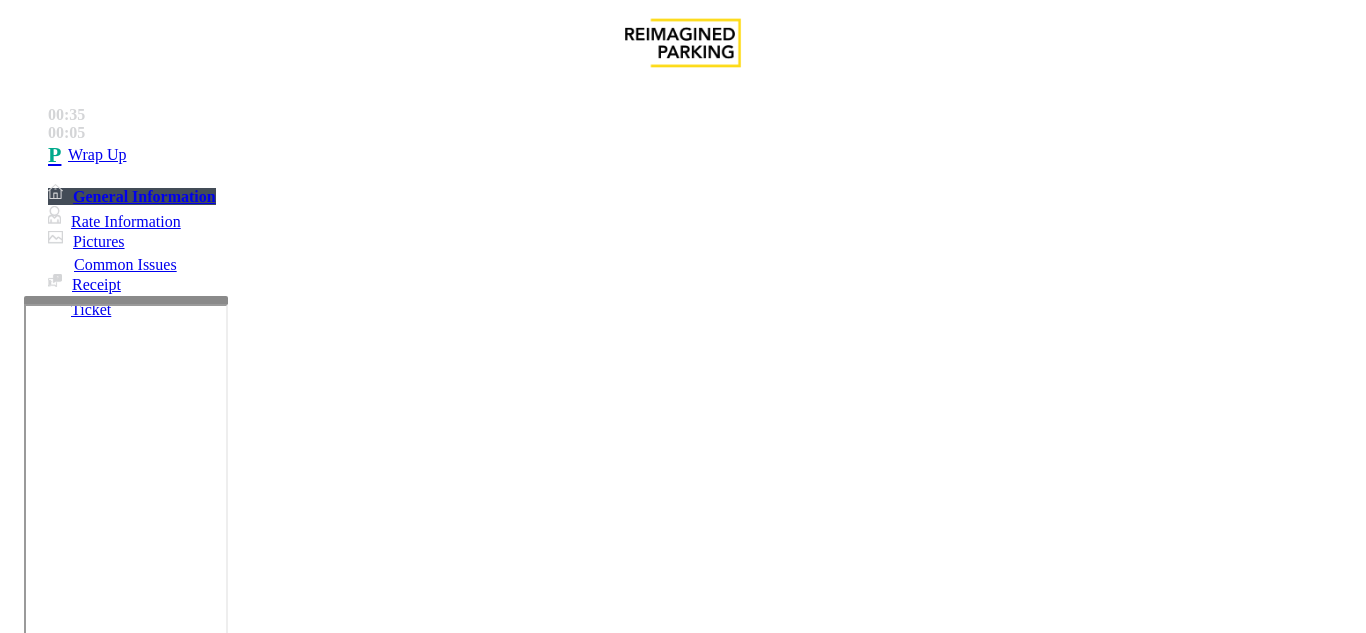 scroll, scrollTop: 200, scrollLeft: 0, axis: vertical 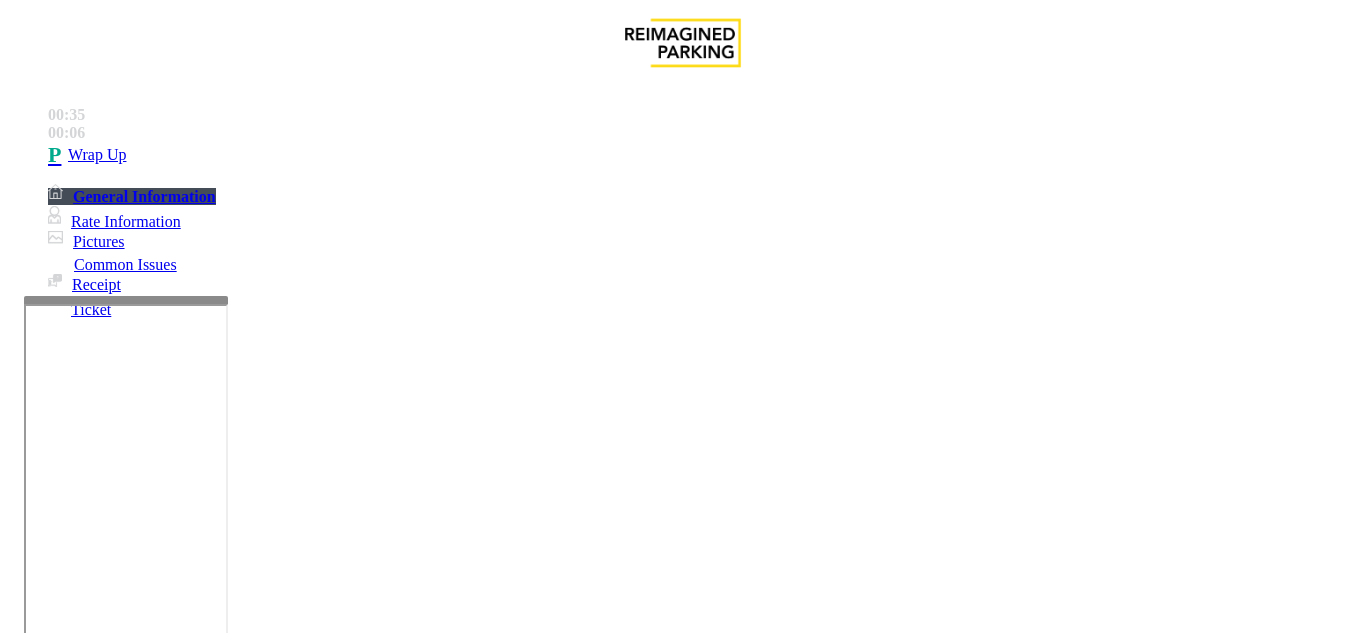paste on "**********" 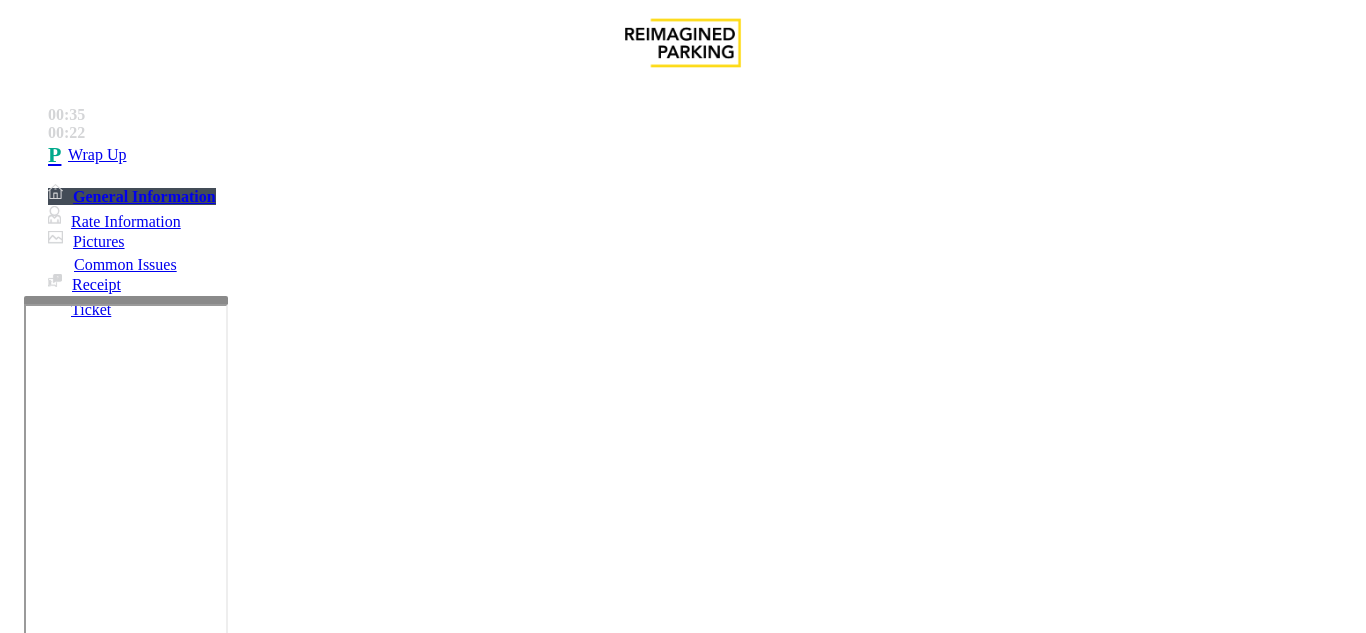 scroll, scrollTop: 37, scrollLeft: 0, axis: vertical 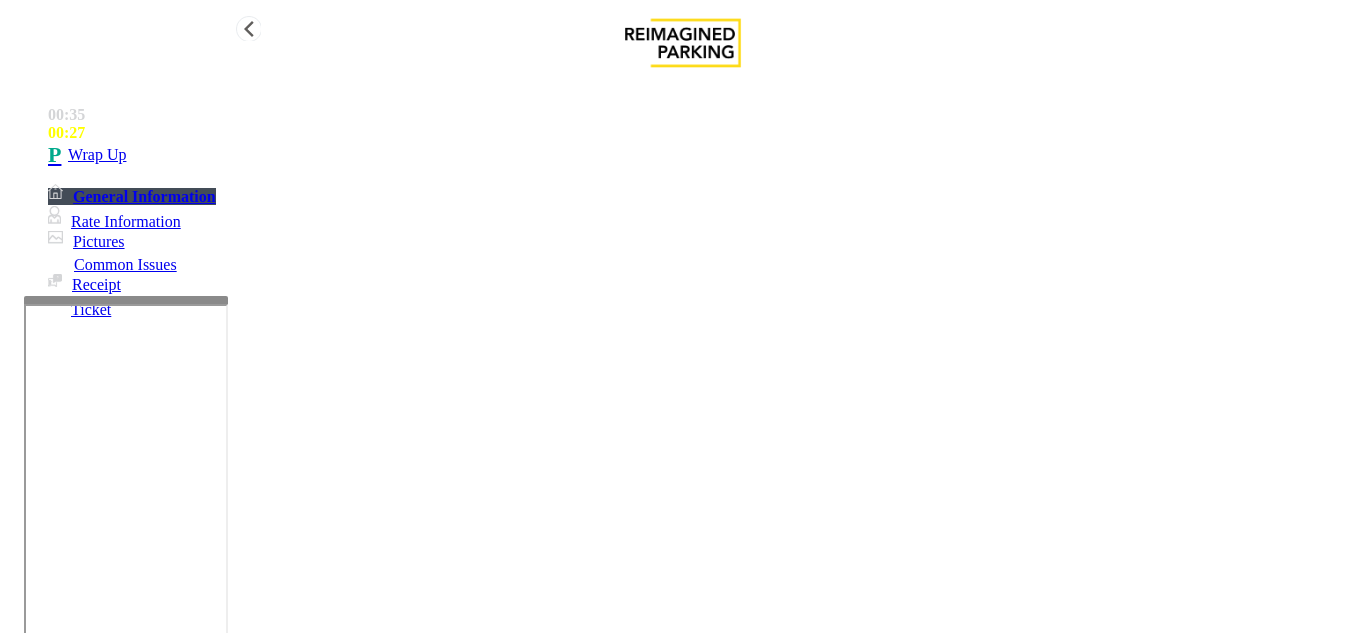 type on "**********" 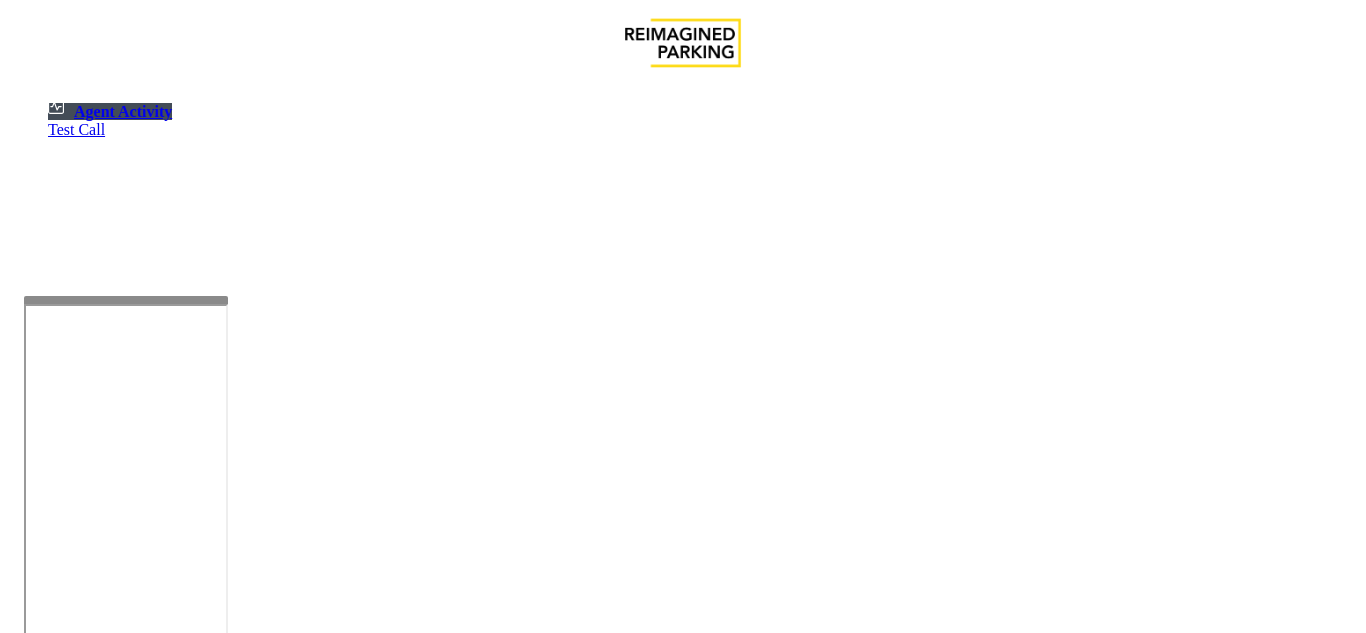 scroll, scrollTop: 0, scrollLeft: 0, axis: both 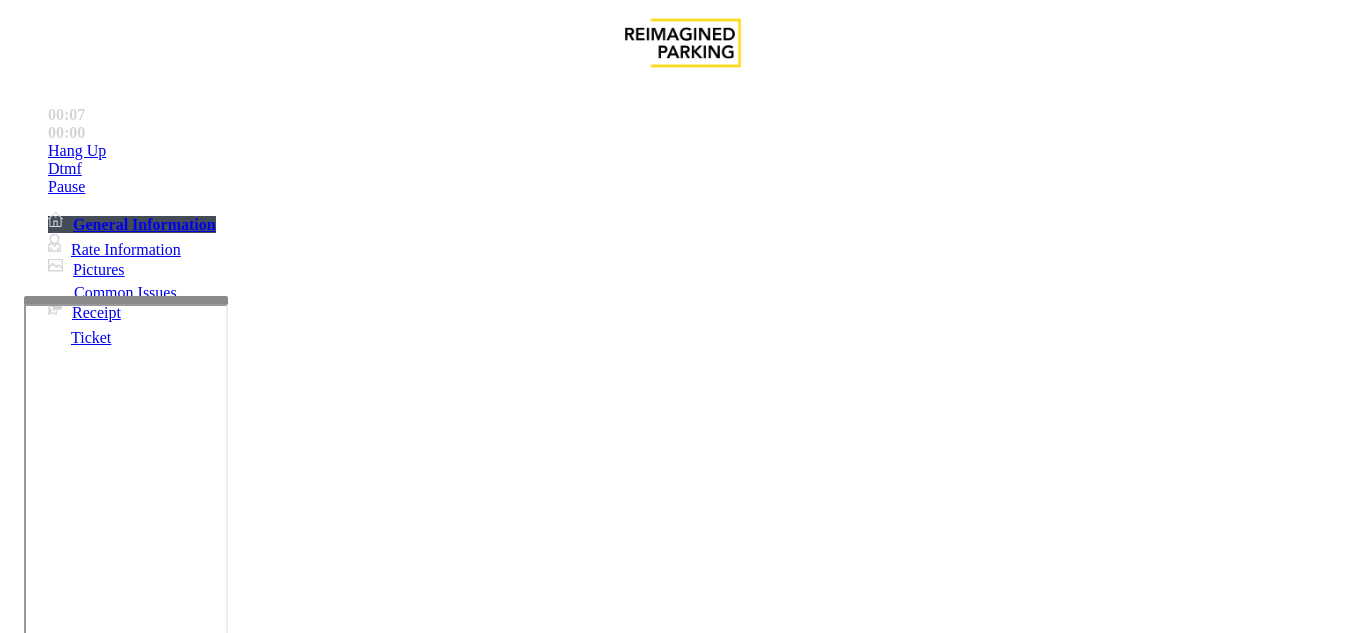 click on "Intercom Issue/No Response" at bounding box center (929, 1286) 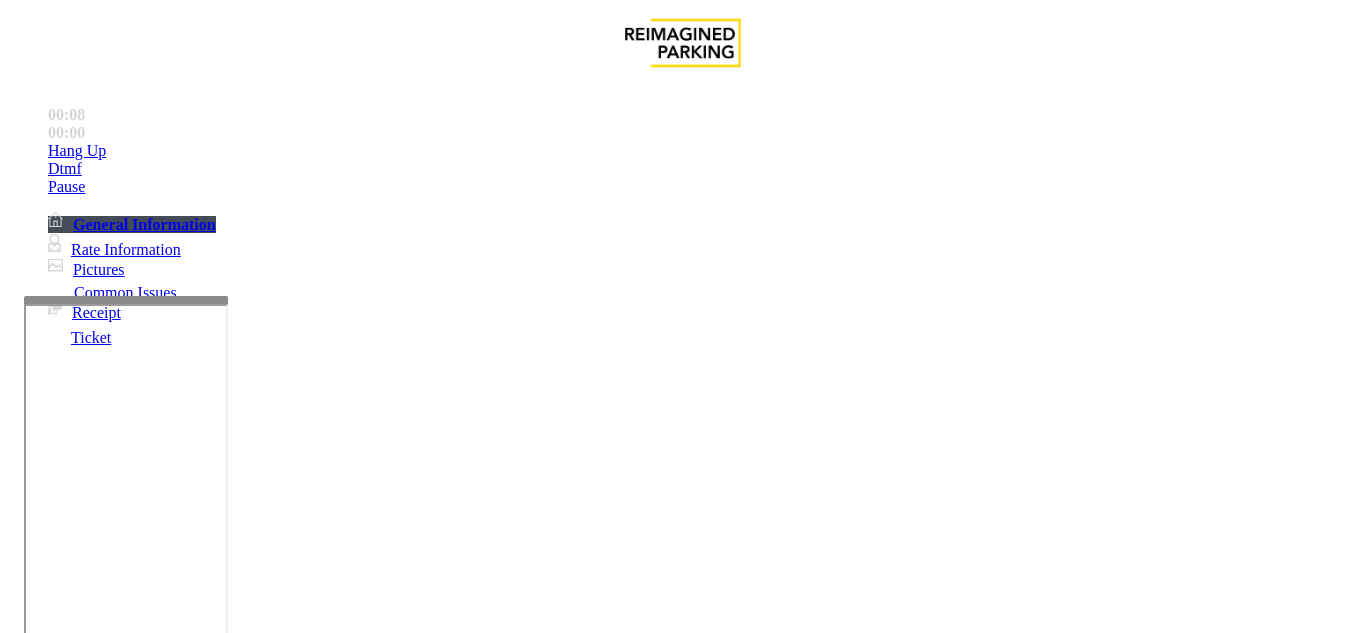 click on "Lo Ipsumdol/Sitame co adip elitse" at bounding box center [142, 1286] 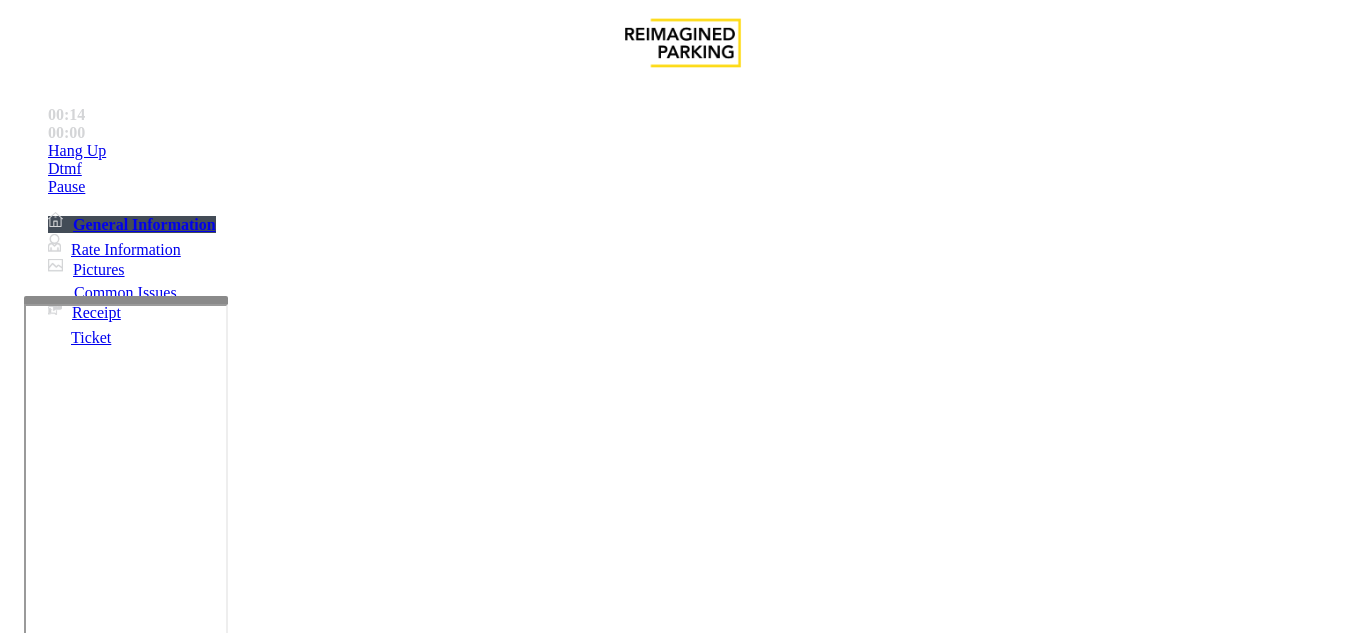 drag, startPoint x: 267, startPoint y: 155, endPoint x: 572, endPoint y: 180, distance: 306.0229 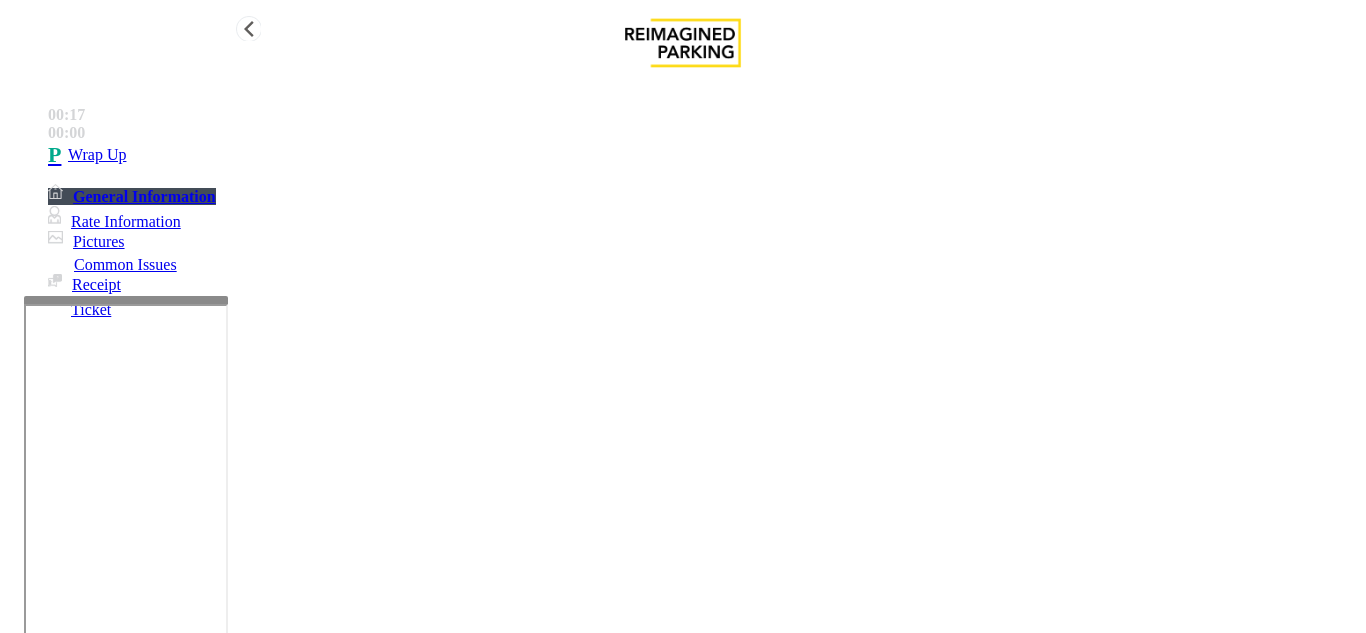click on "Wrap Up" at bounding box center (703, 155) 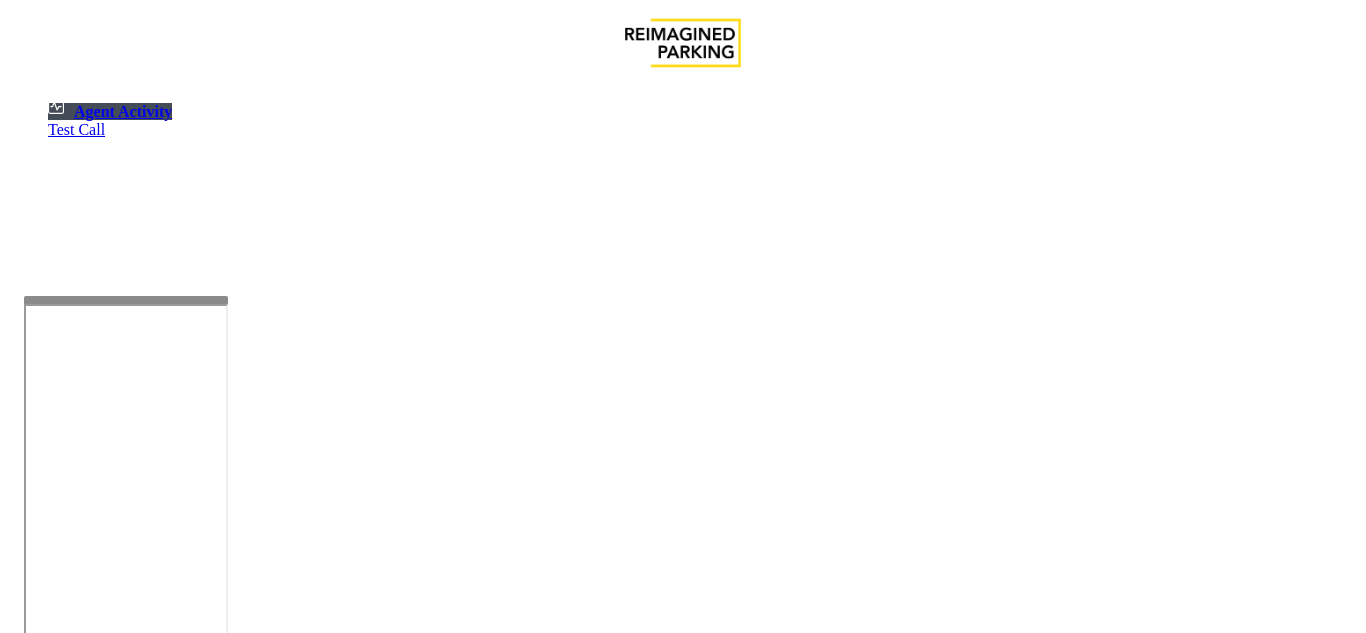 drag, startPoint x: 1039, startPoint y: 355, endPoint x: 651, endPoint y: 165, distance: 432.02313 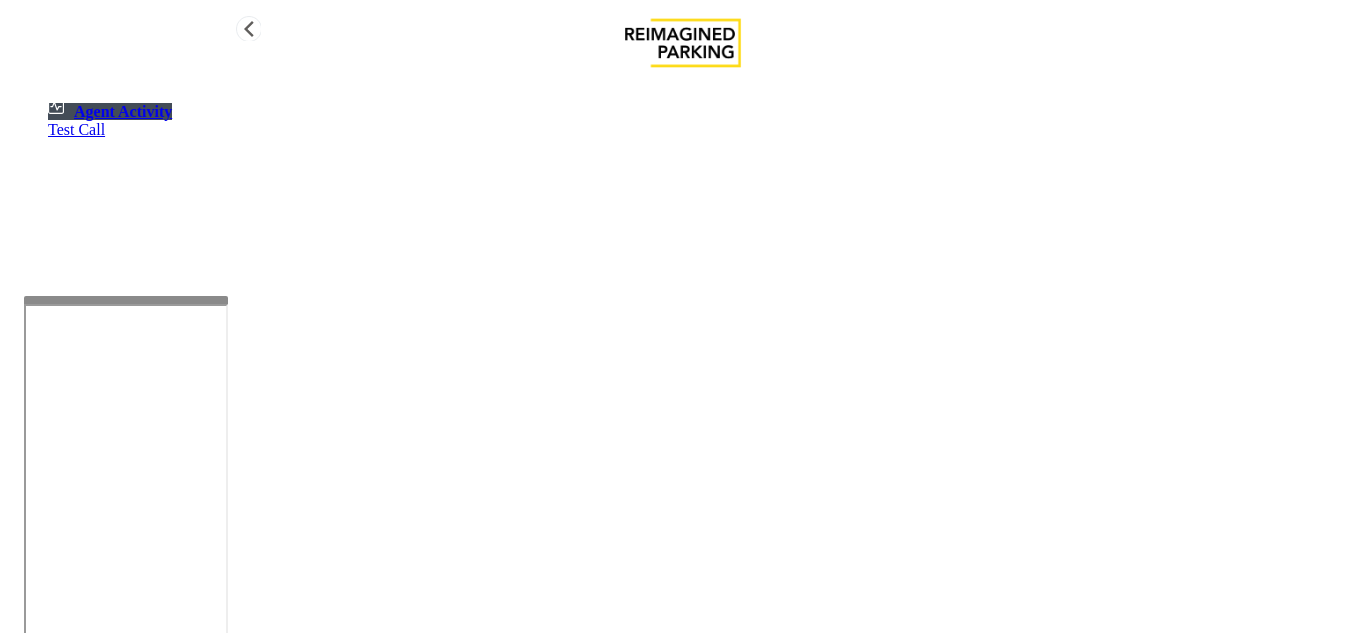 click on "Agent Activity" at bounding box center (110, 111) 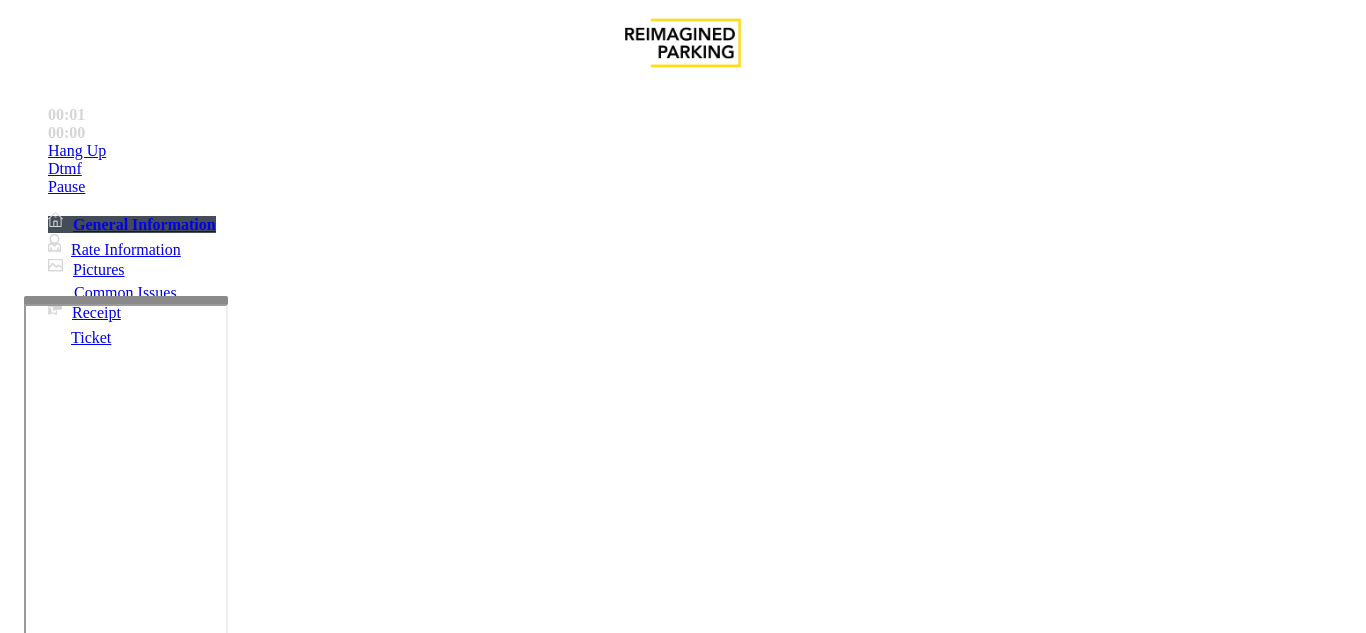 scroll, scrollTop: 600, scrollLeft: 0, axis: vertical 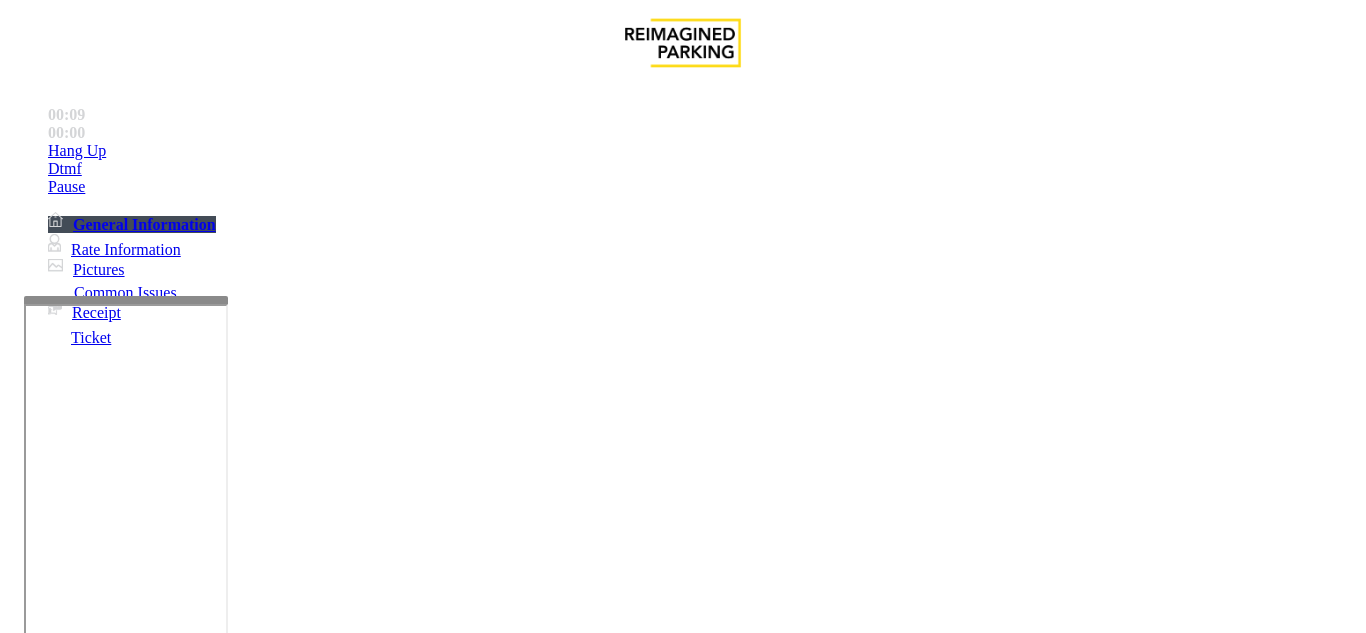 click on "Services" at bounding box center [687, 1286] 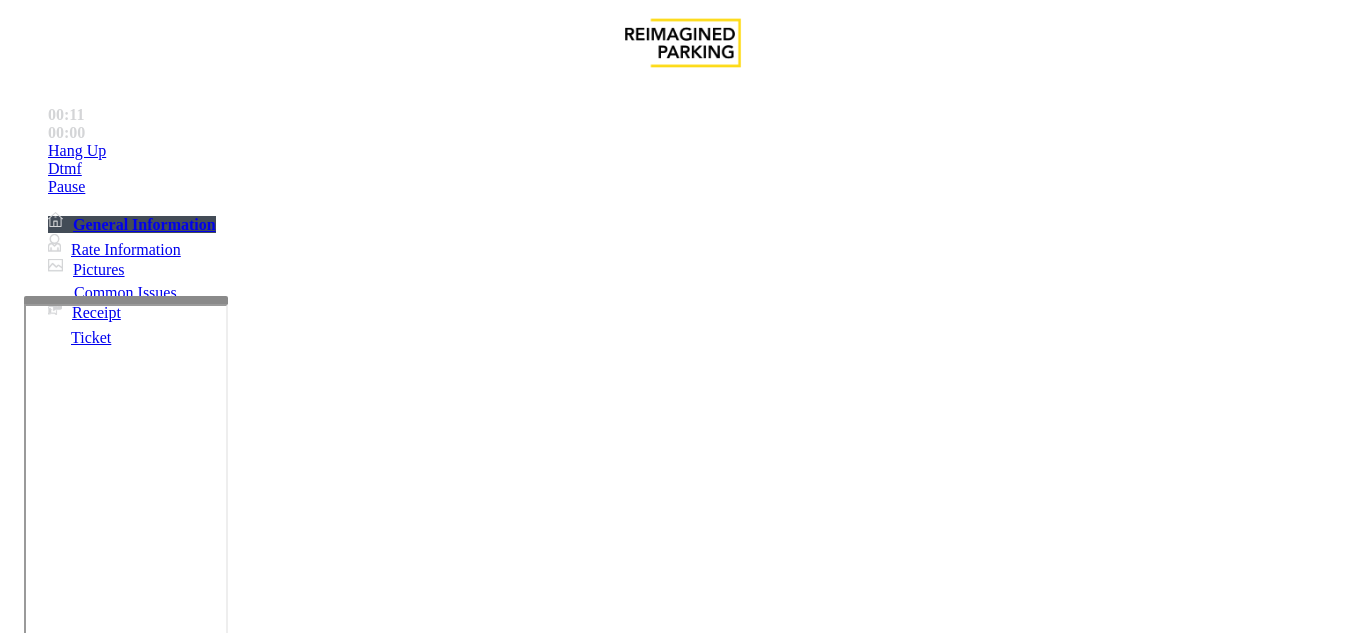 scroll, scrollTop: 100, scrollLeft: 0, axis: vertical 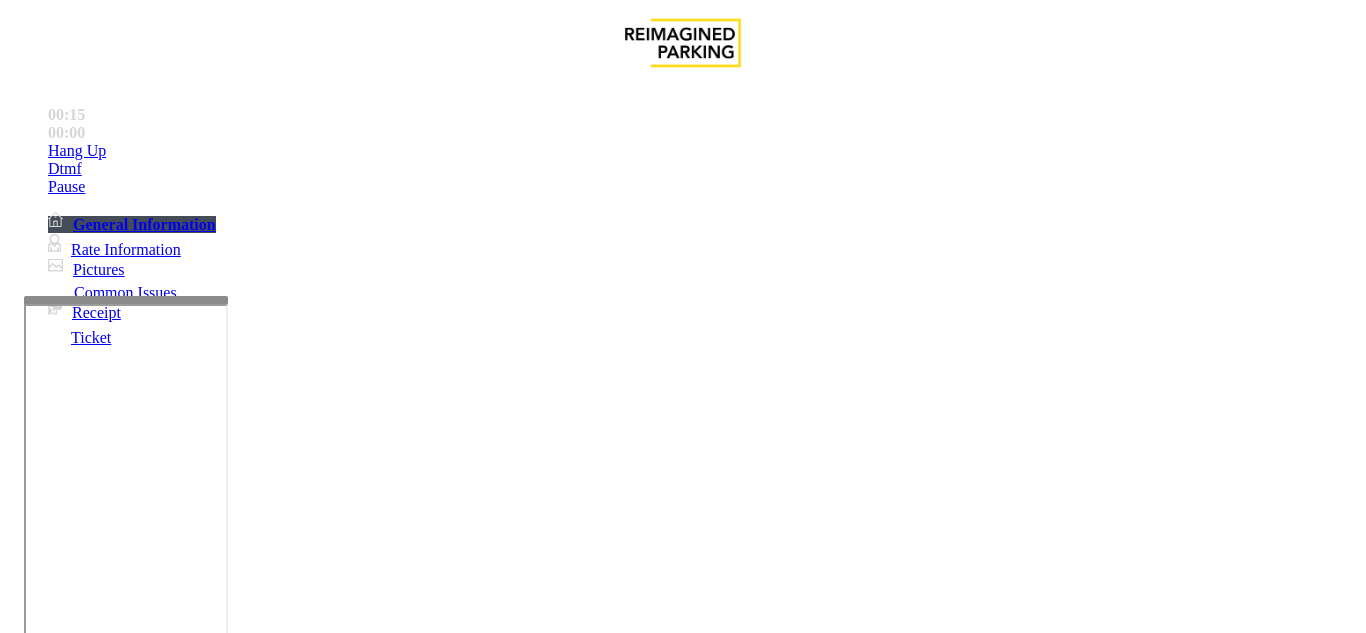 click on "**********" at bounding box center [682, 1680] 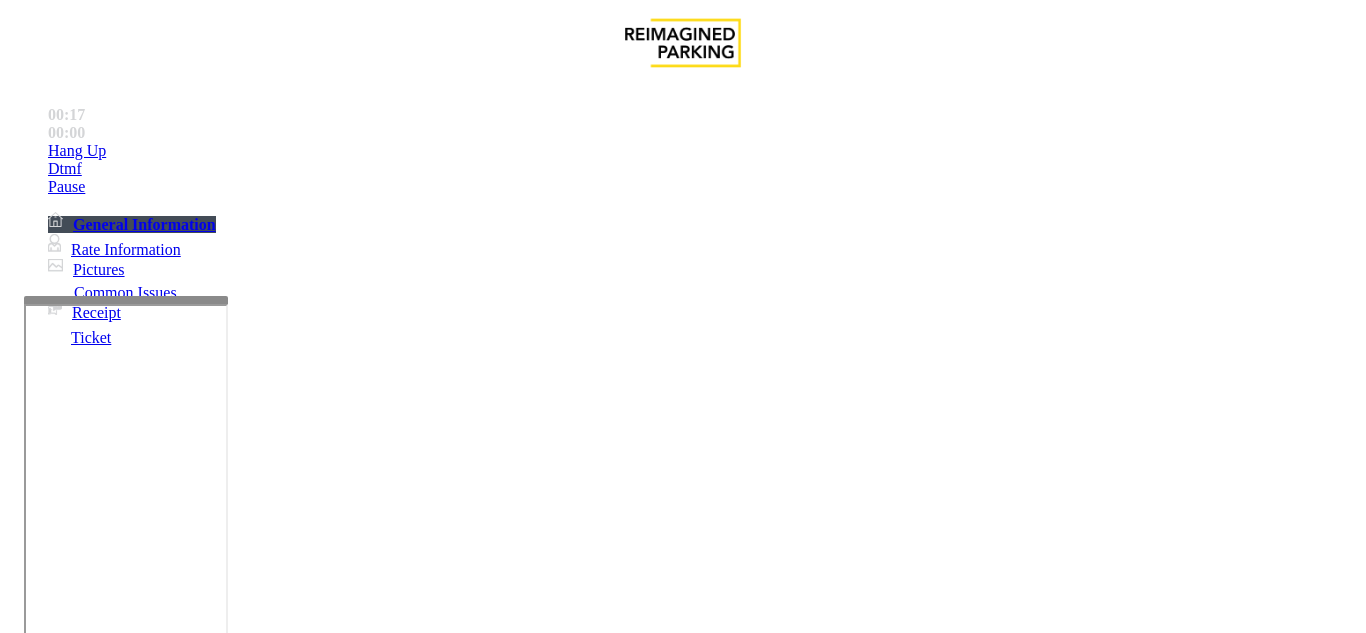 click on "Services" at bounding box center [687, 1286] 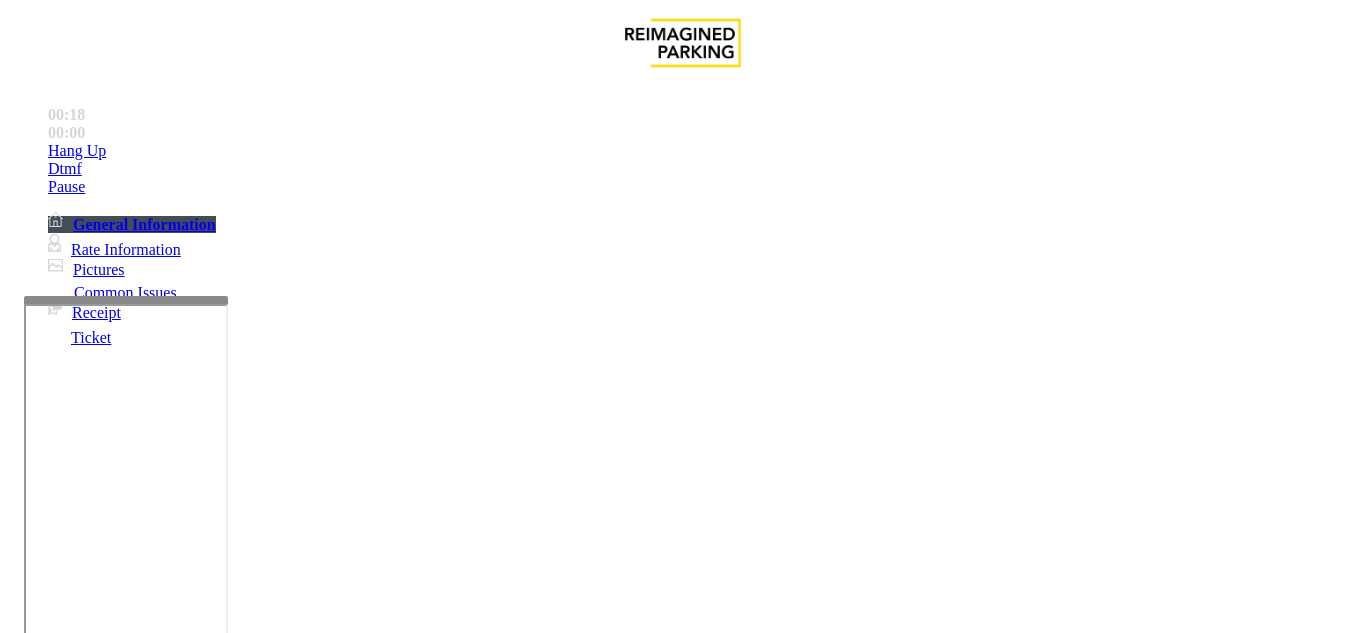 click on "Hotel Customer" at bounding box center (406, 1286) 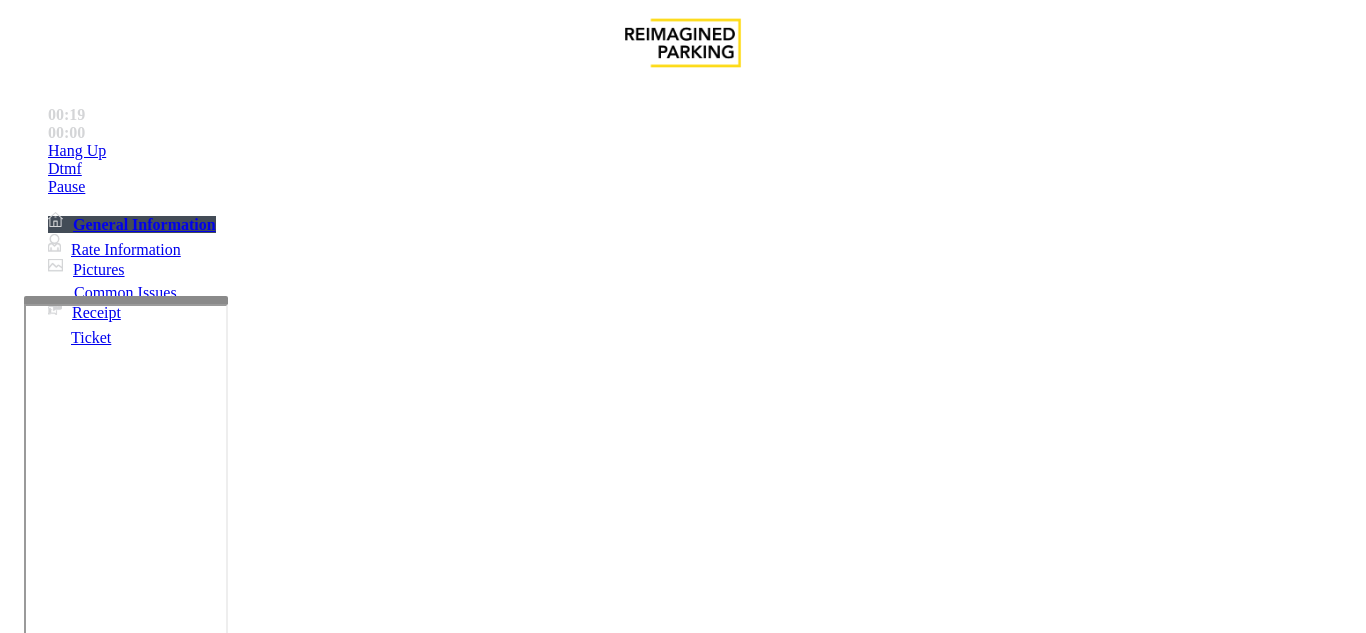 click at bounding box center (221, 1588) 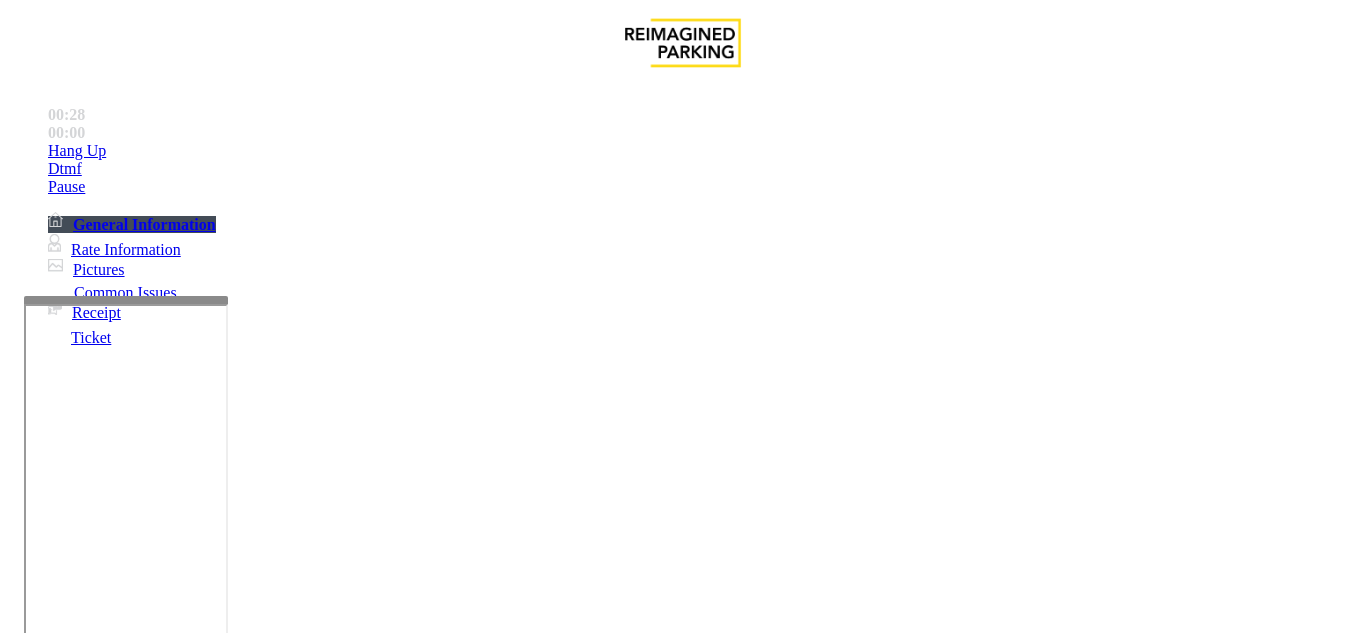 scroll, scrollTop: 600, scrollLeft: 0, axis: vertical 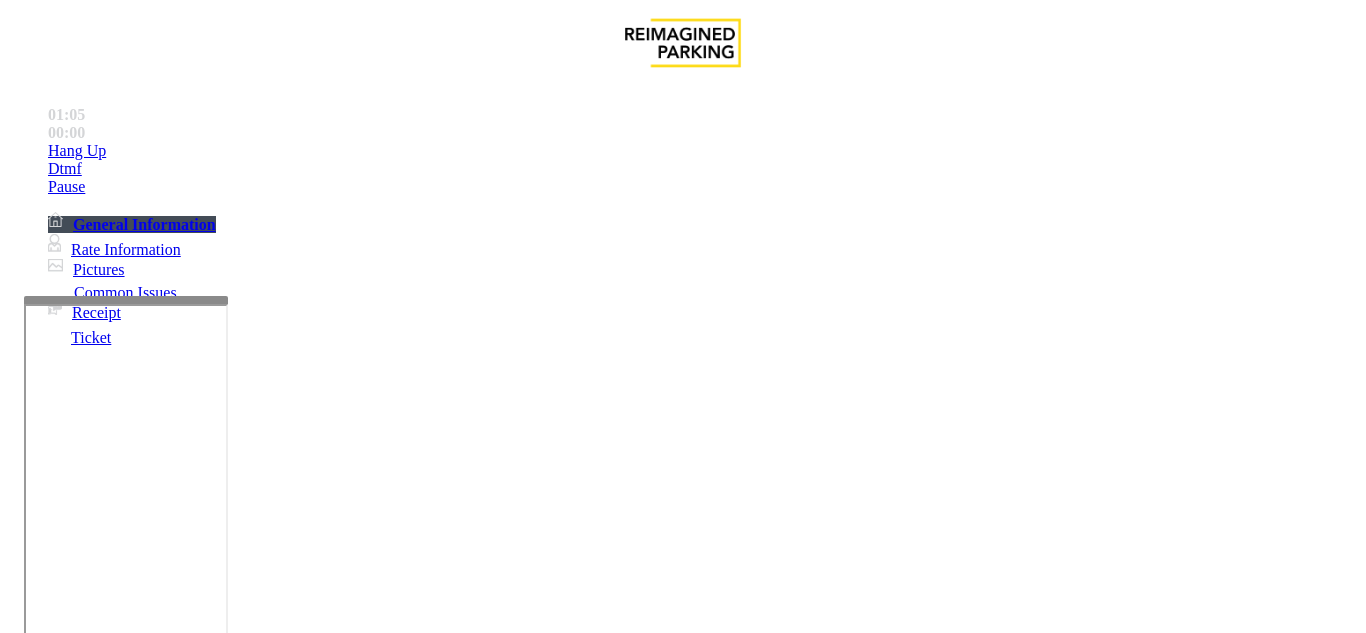 click at bounding box center (221, 1588) 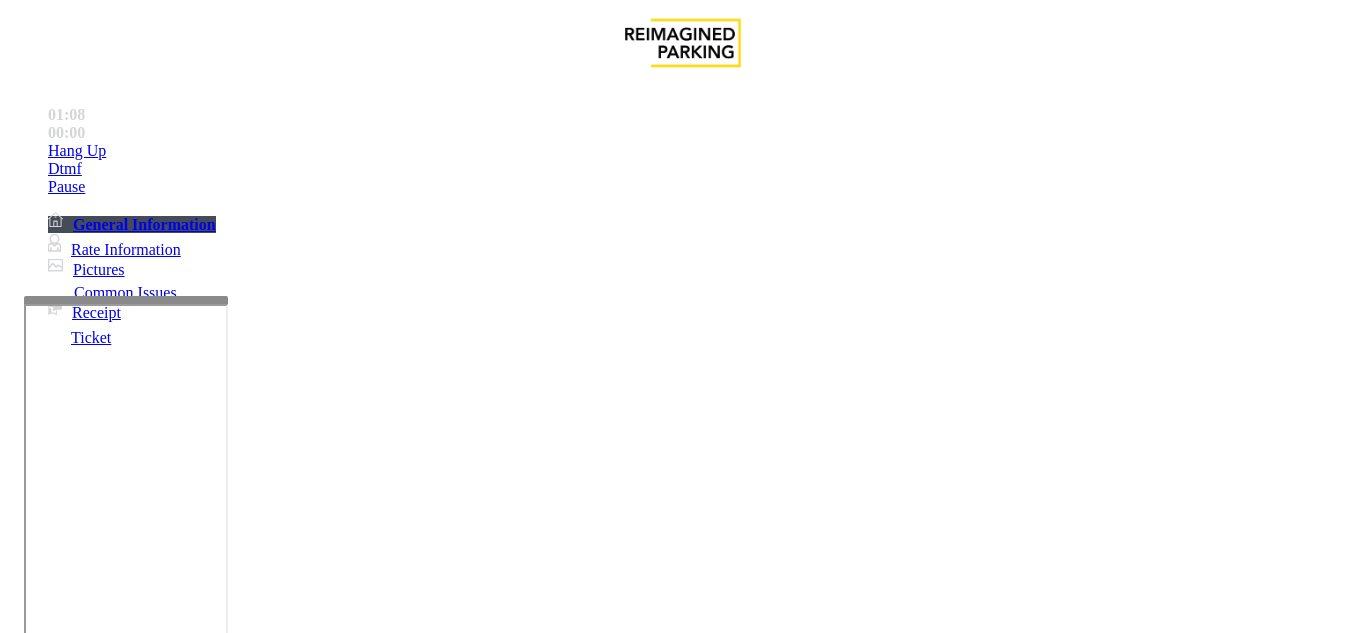 click at bounding box center [221, 1588] 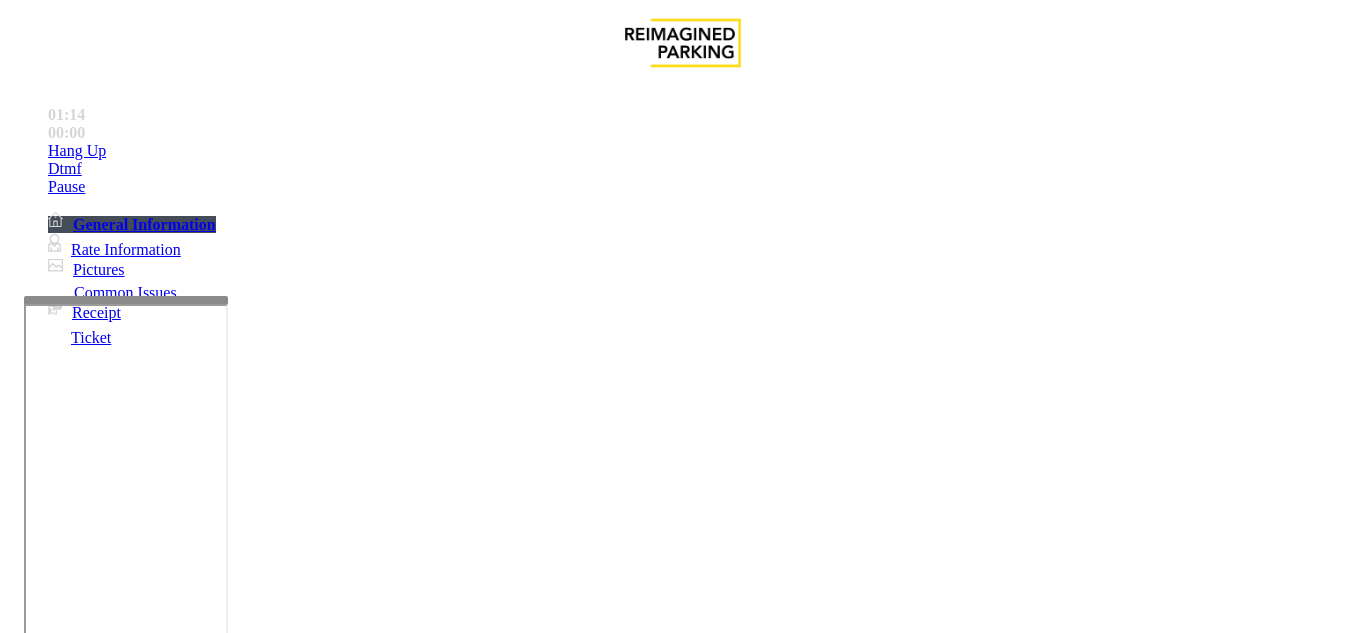 click at bounding box center [221, 1588] 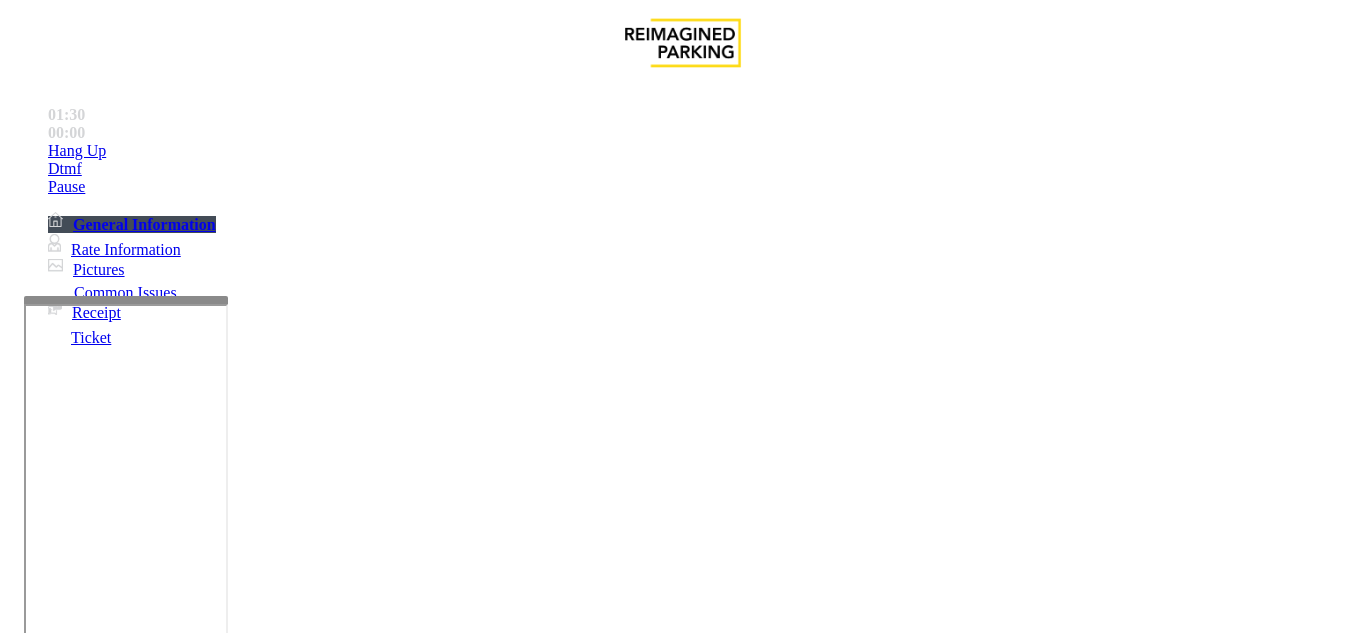 scroll, scrollTop: 100, scrollLeft: 0, axis: vertical 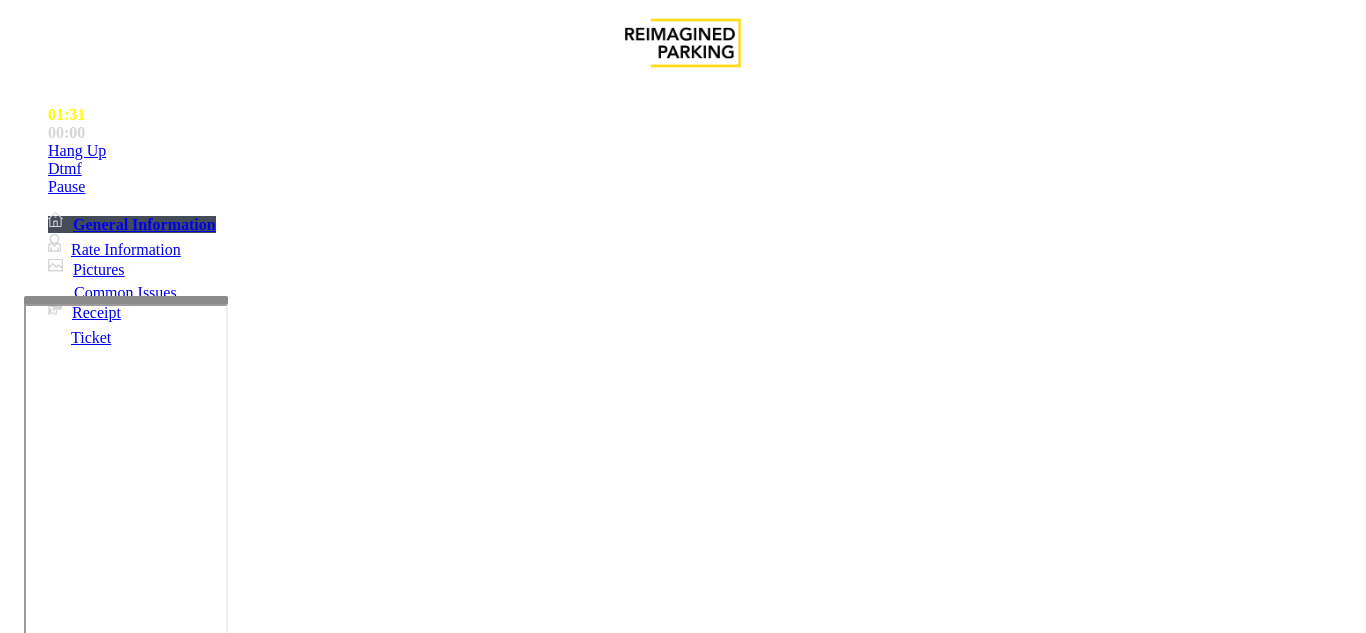 click on "Vend Gate" at bounding box center (69, 1681) 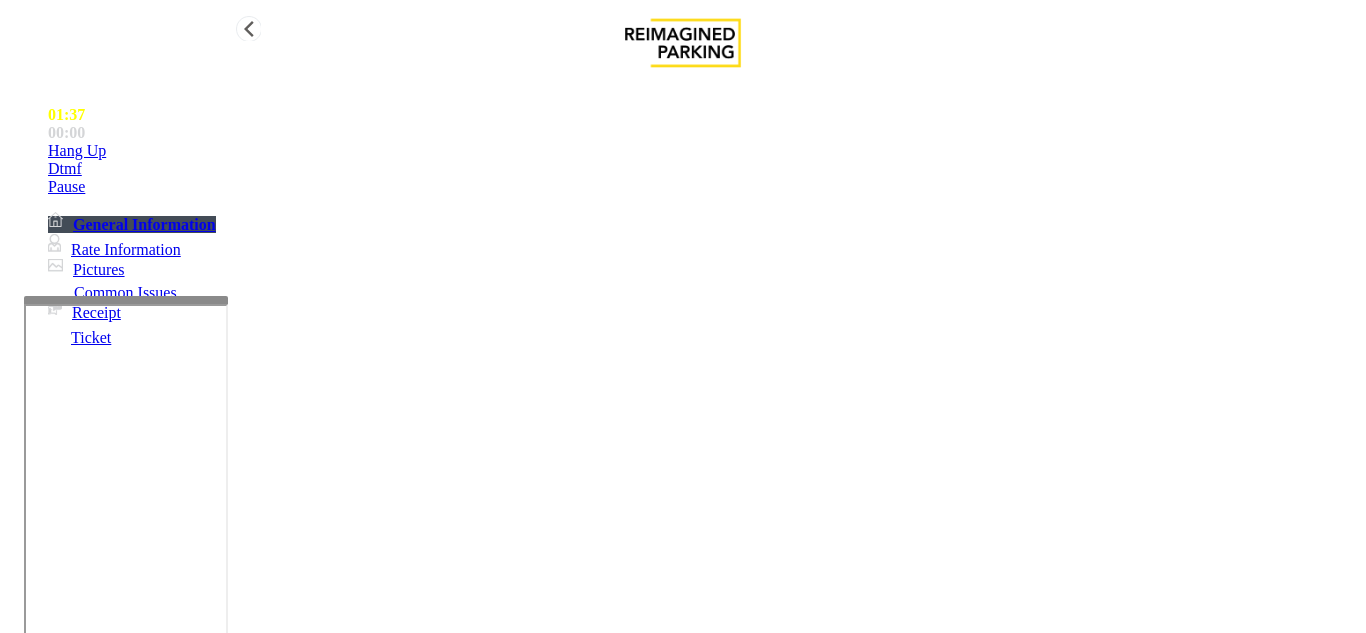 click on "Hang Up" at bounding box center [703, 151] 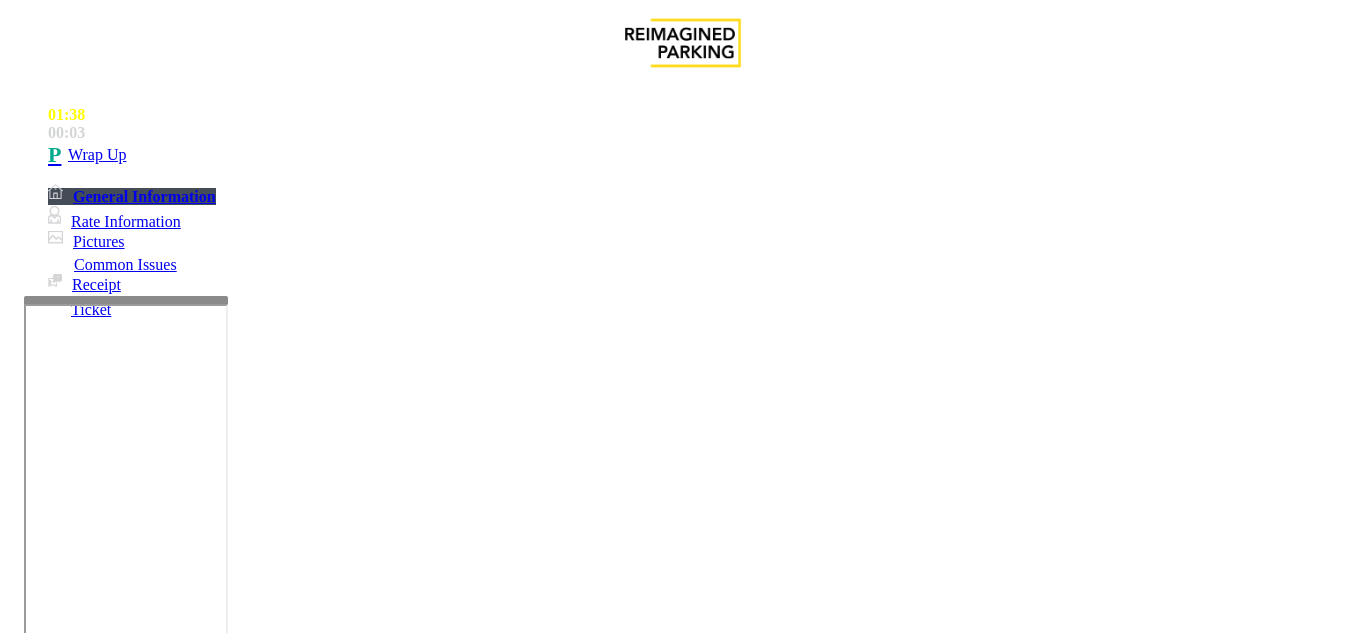 click at bounding box center (221, 1588) 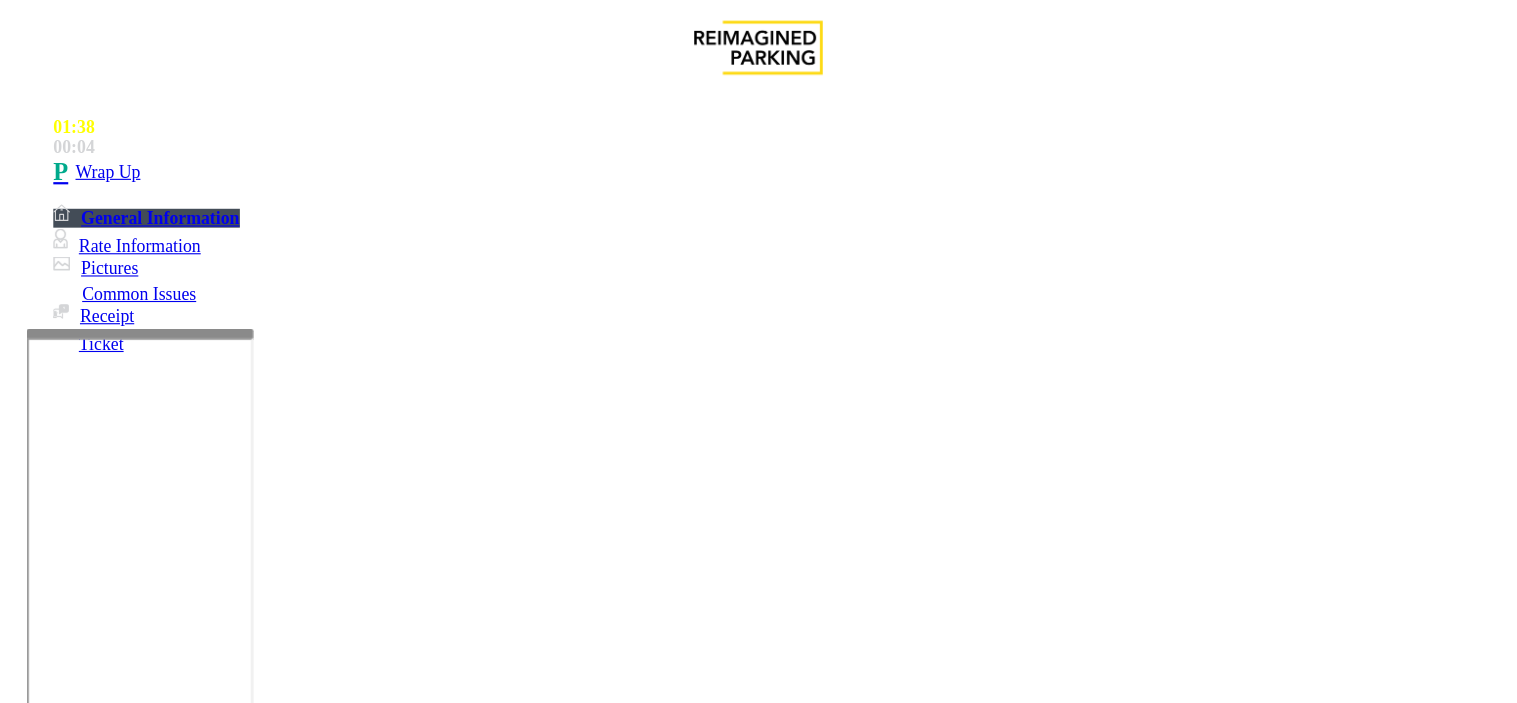 scroll, scrollTop: 0, scrollLeft: 0, axis: both 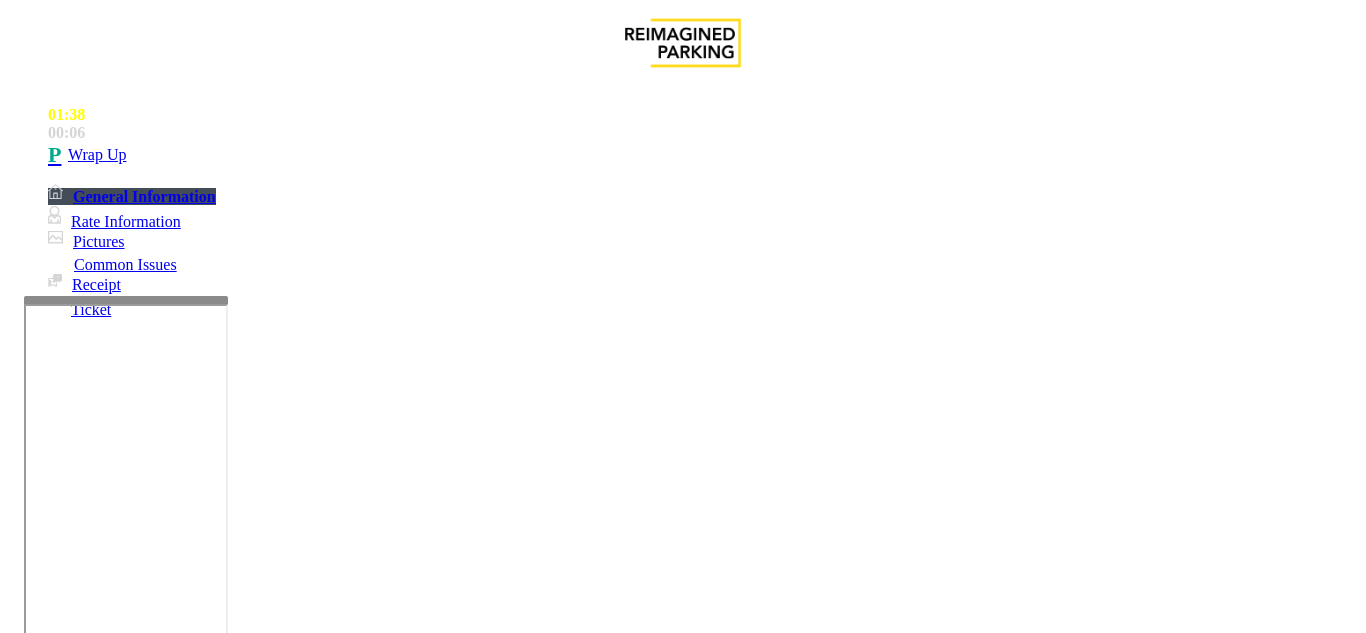 drag, startPoint x: 274, startPoint y: 157, endPoint x: 463, endPoint y: 187, distance: 191.36613 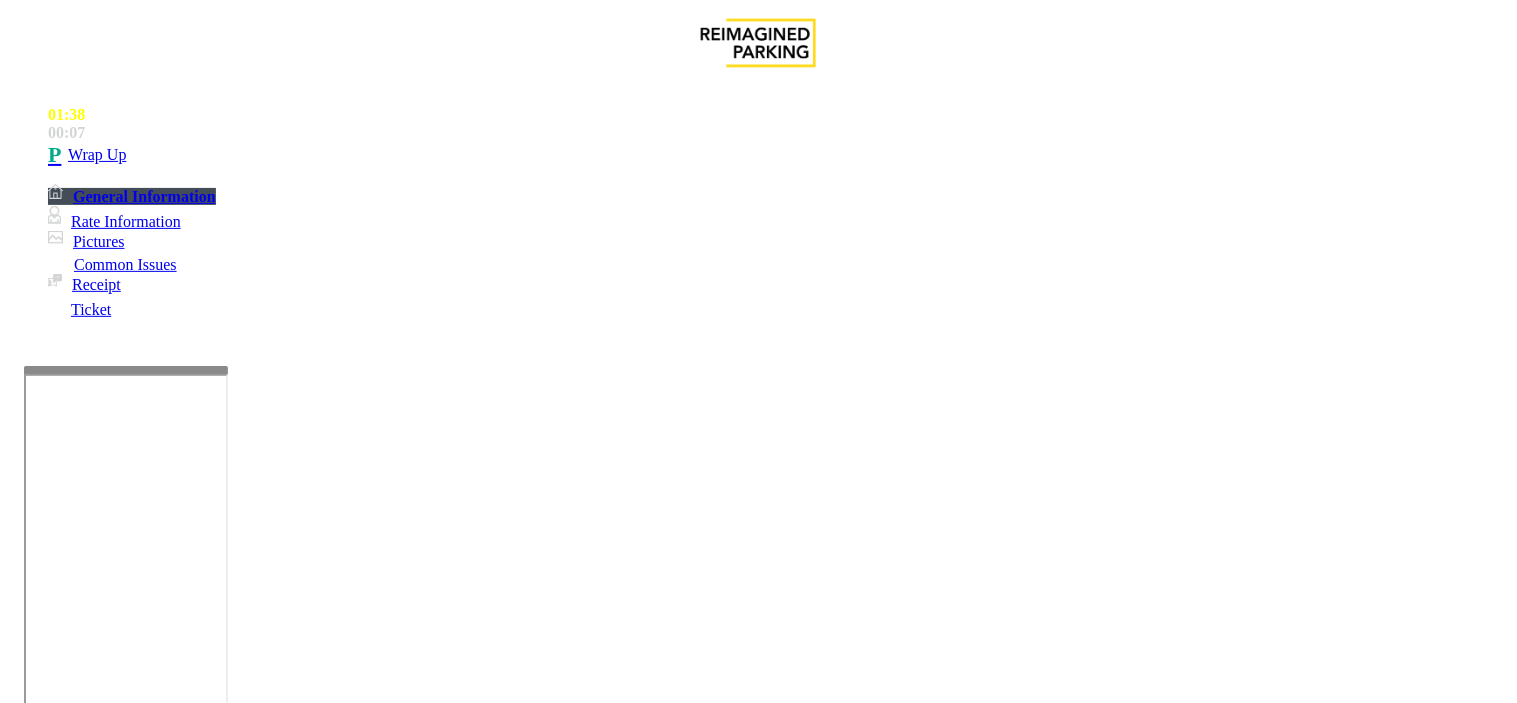 scroll, scrollTop: 15, scrollLeft: 0, axis: vertical 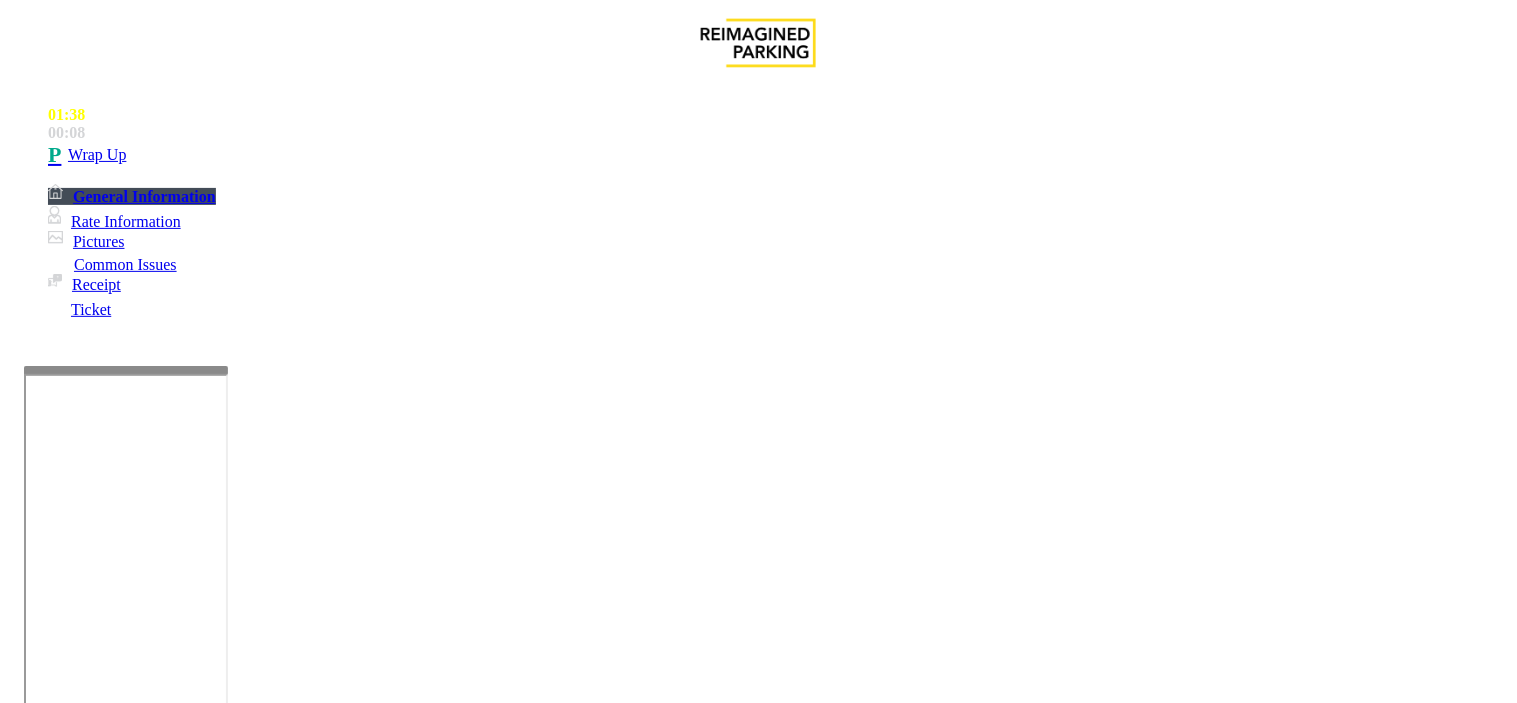 click at bounding box center (246, 1658) 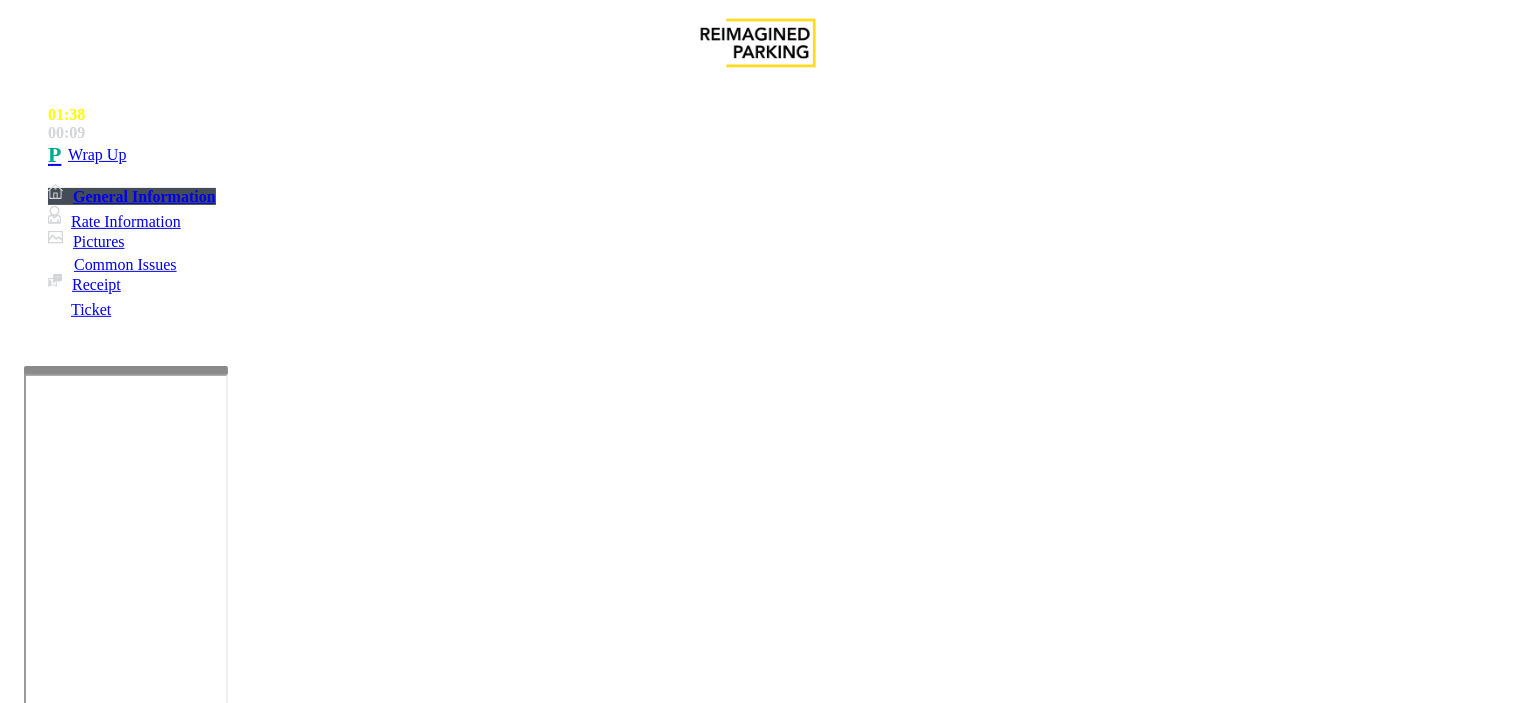 click at bounding box center (246, 1658) 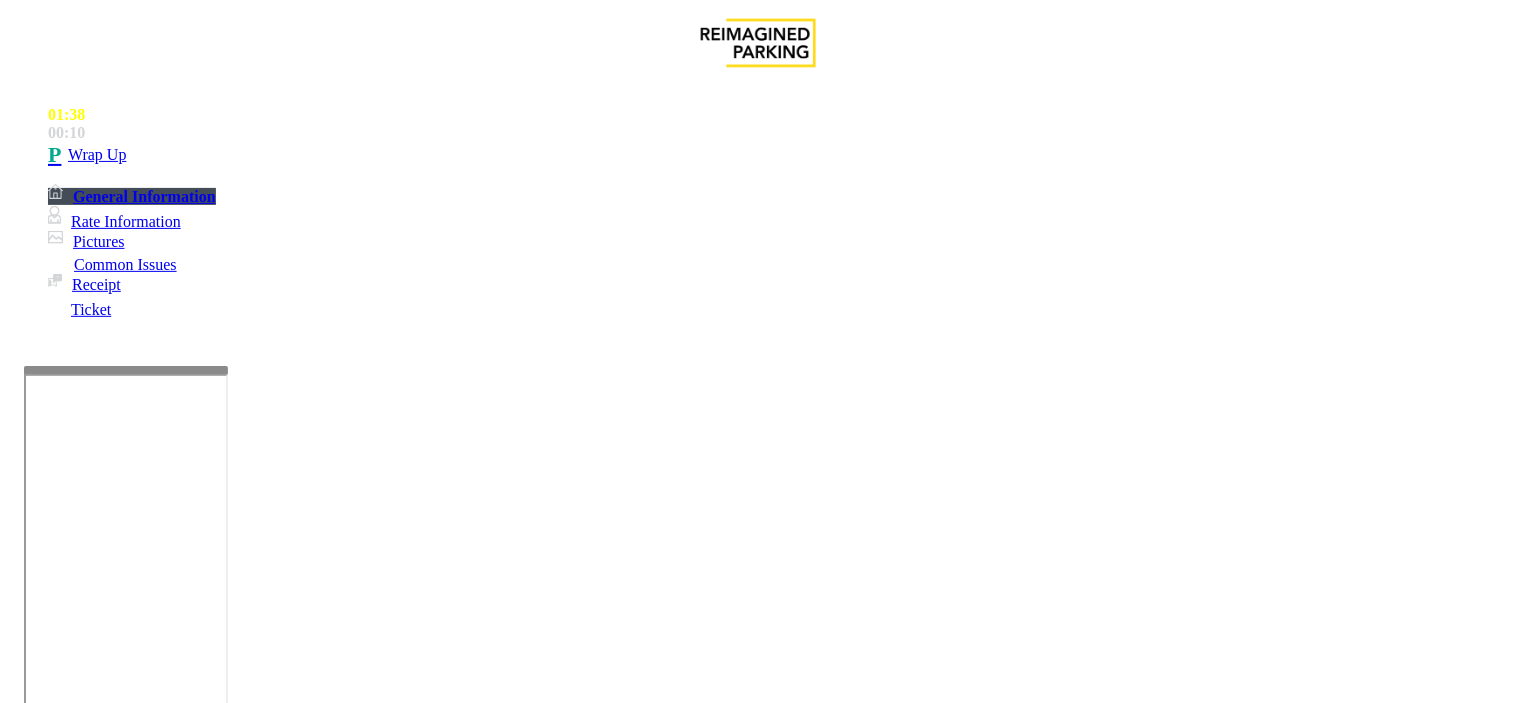 paste on "**********" 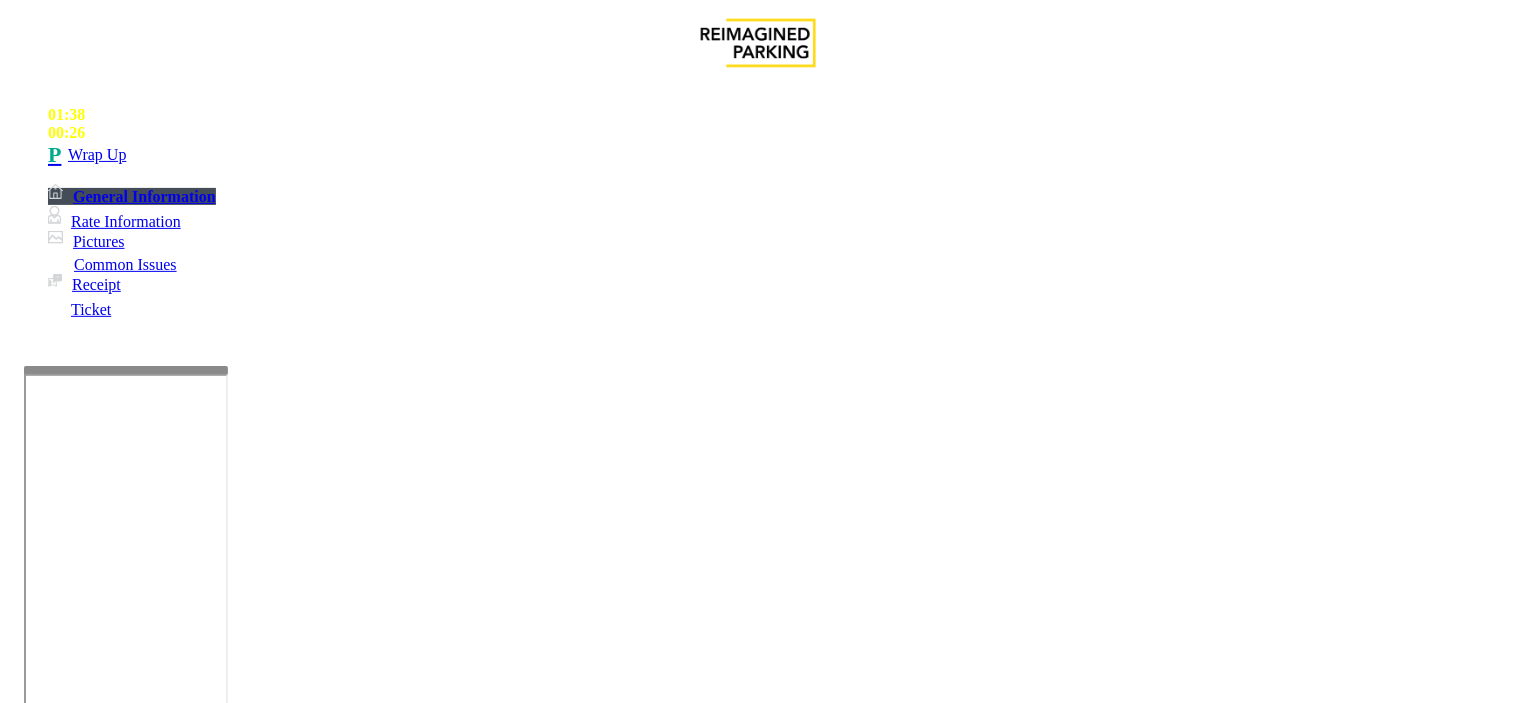 scroll, scrollTop: 0, scrollLeft: 0, axis: both 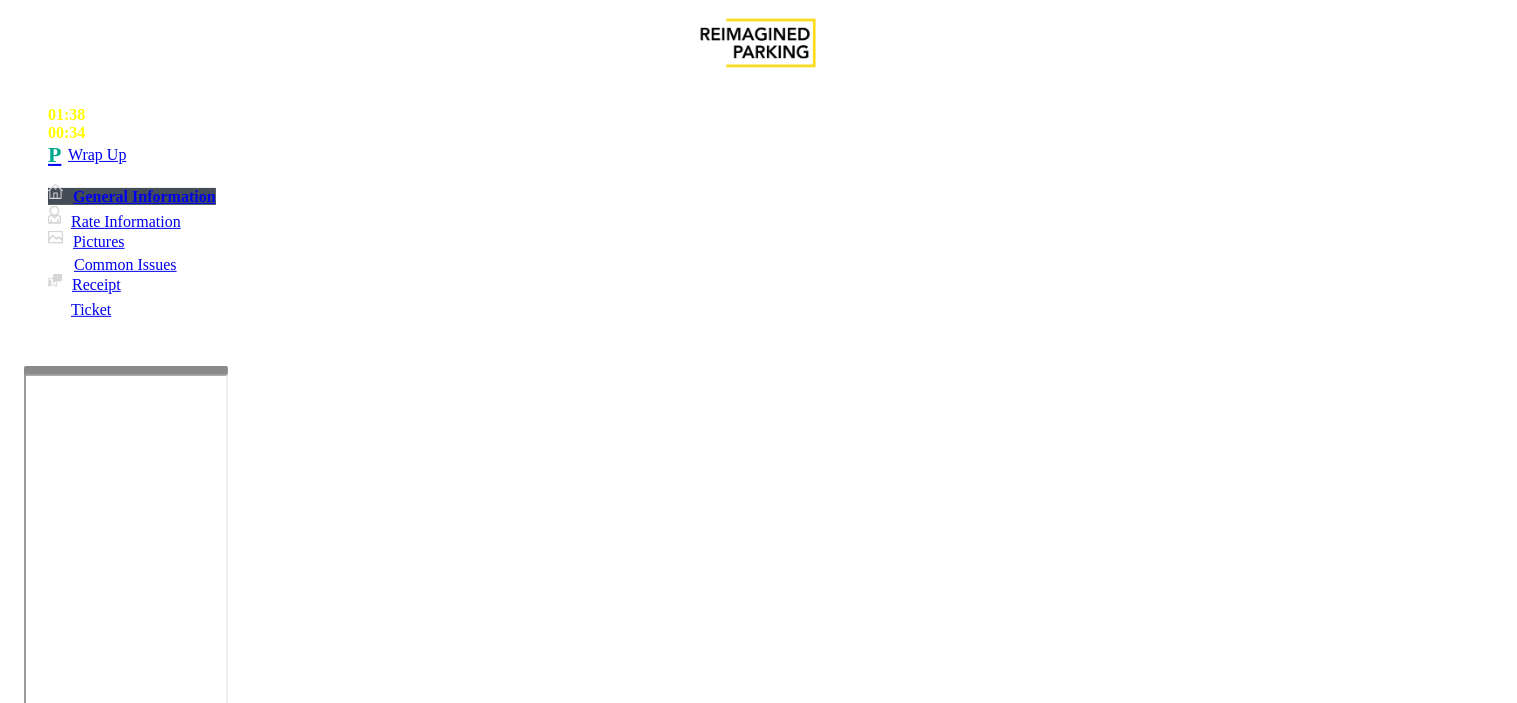 drag, startPoint x: 374, startPoint y: 570, endPoint x: 412, endPoint y: 570, distance: 38 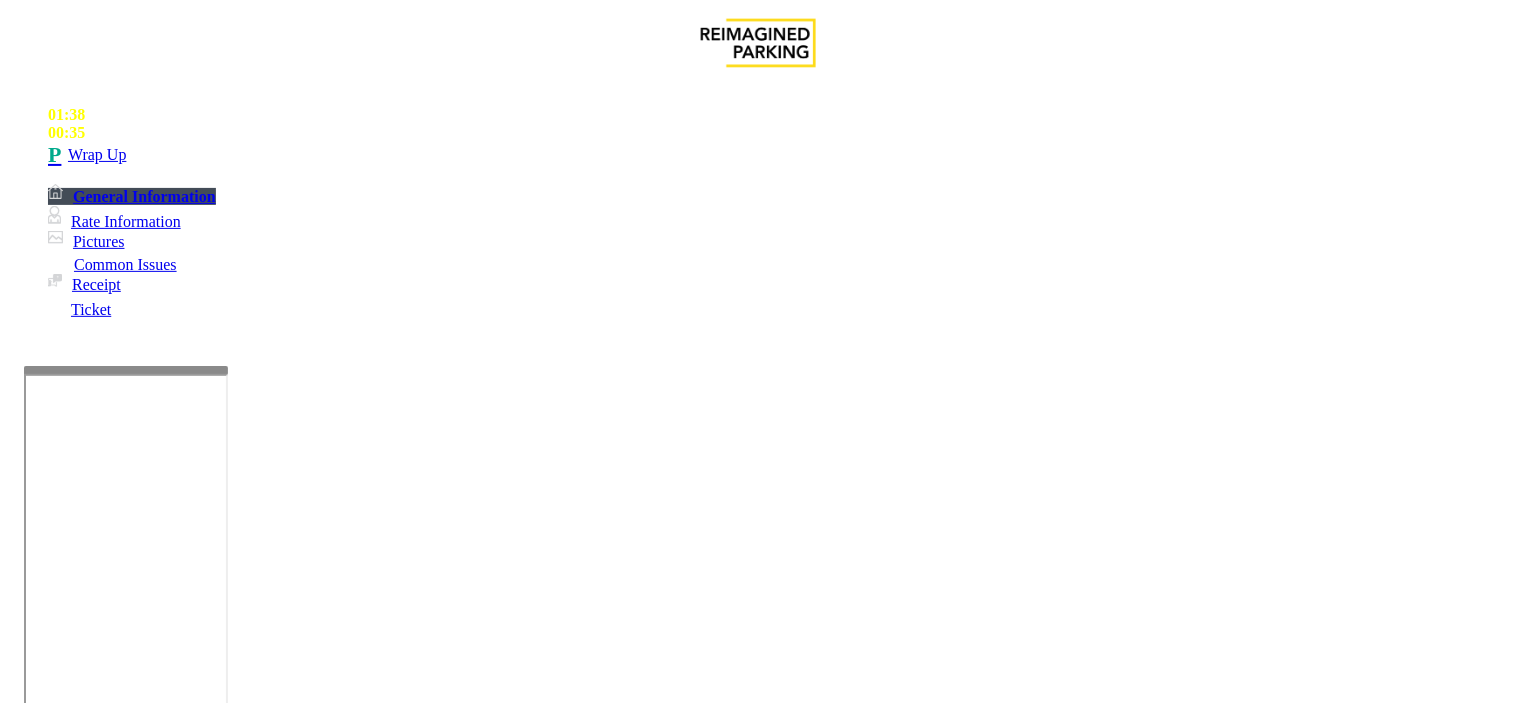 drag, startPoint x: 381, startPoint y: 571, endPoint x: 425, endPoint y: 571, distance: 44 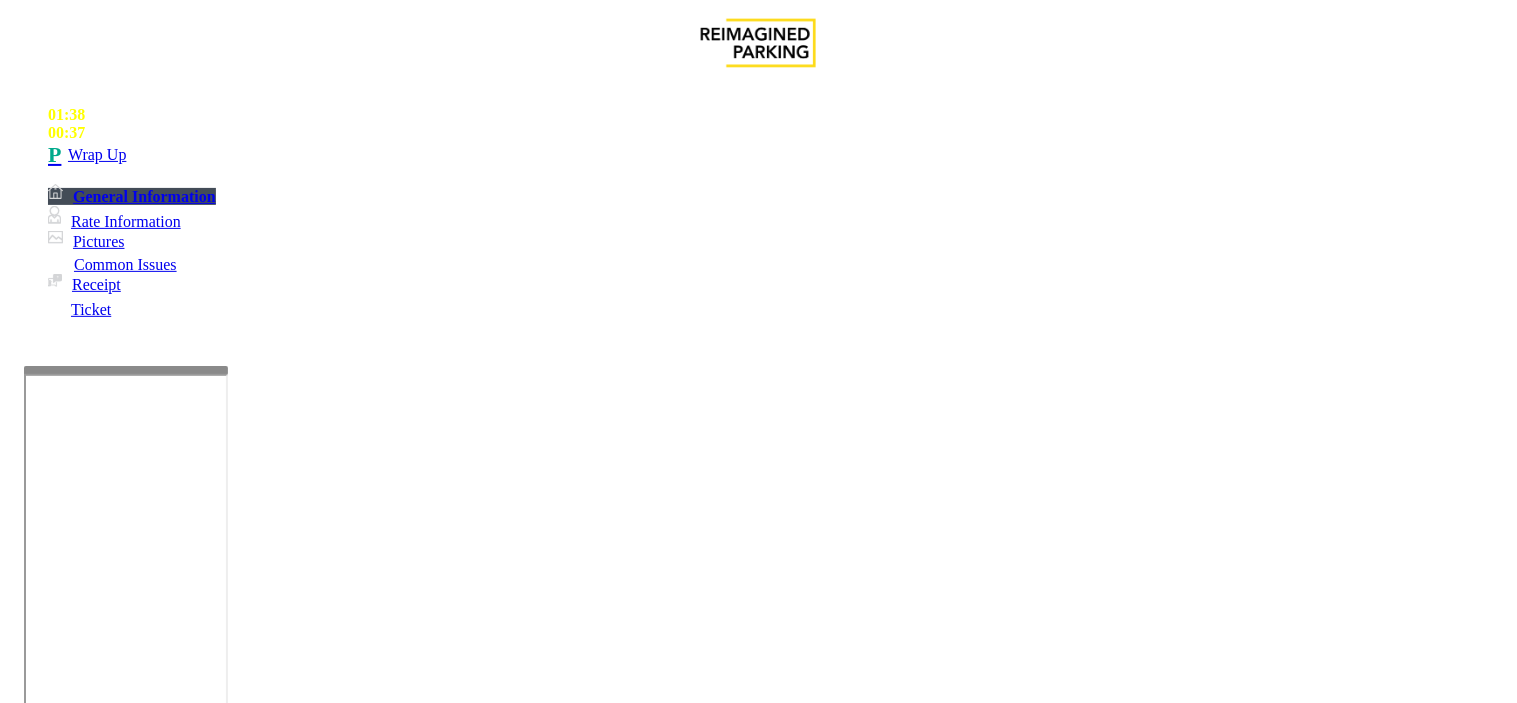 type on "**********" 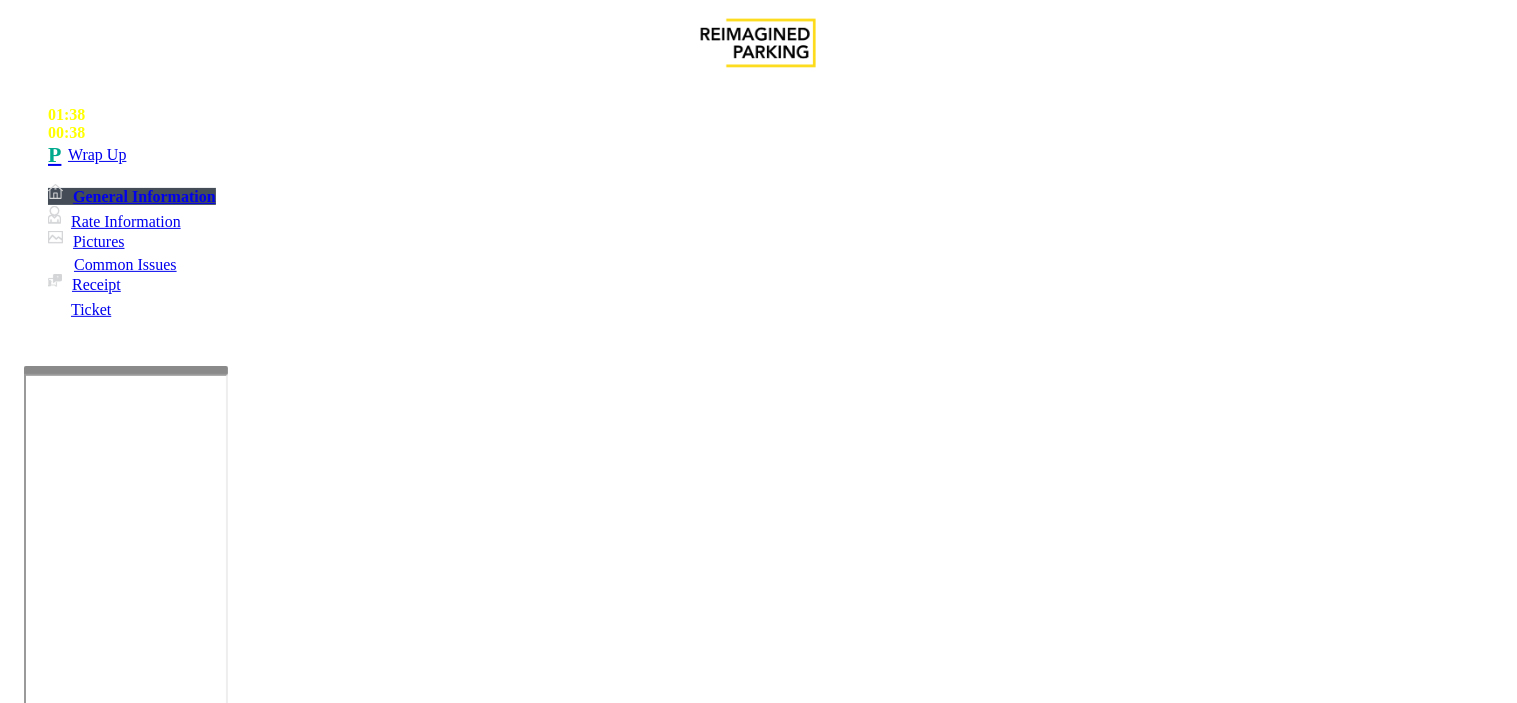 paste on "****" 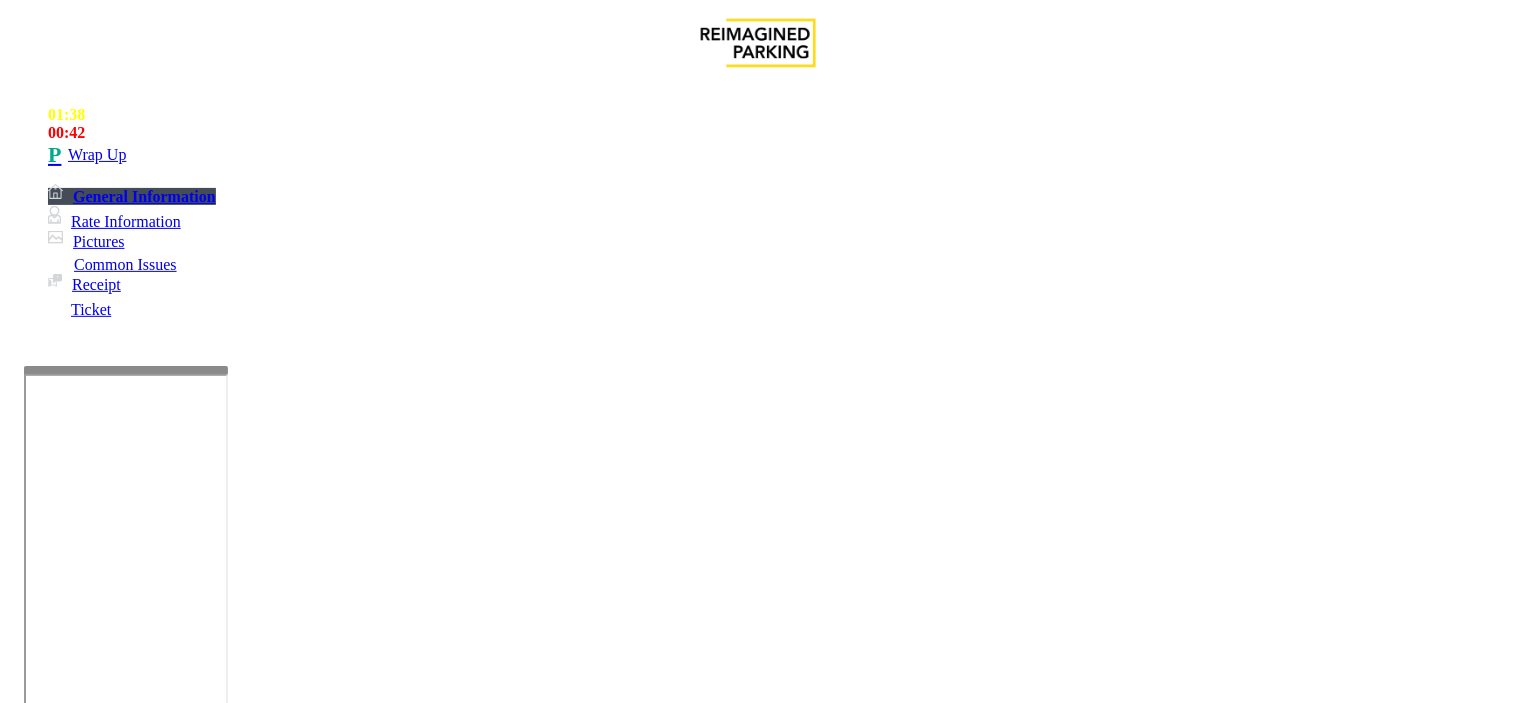 type on "****" 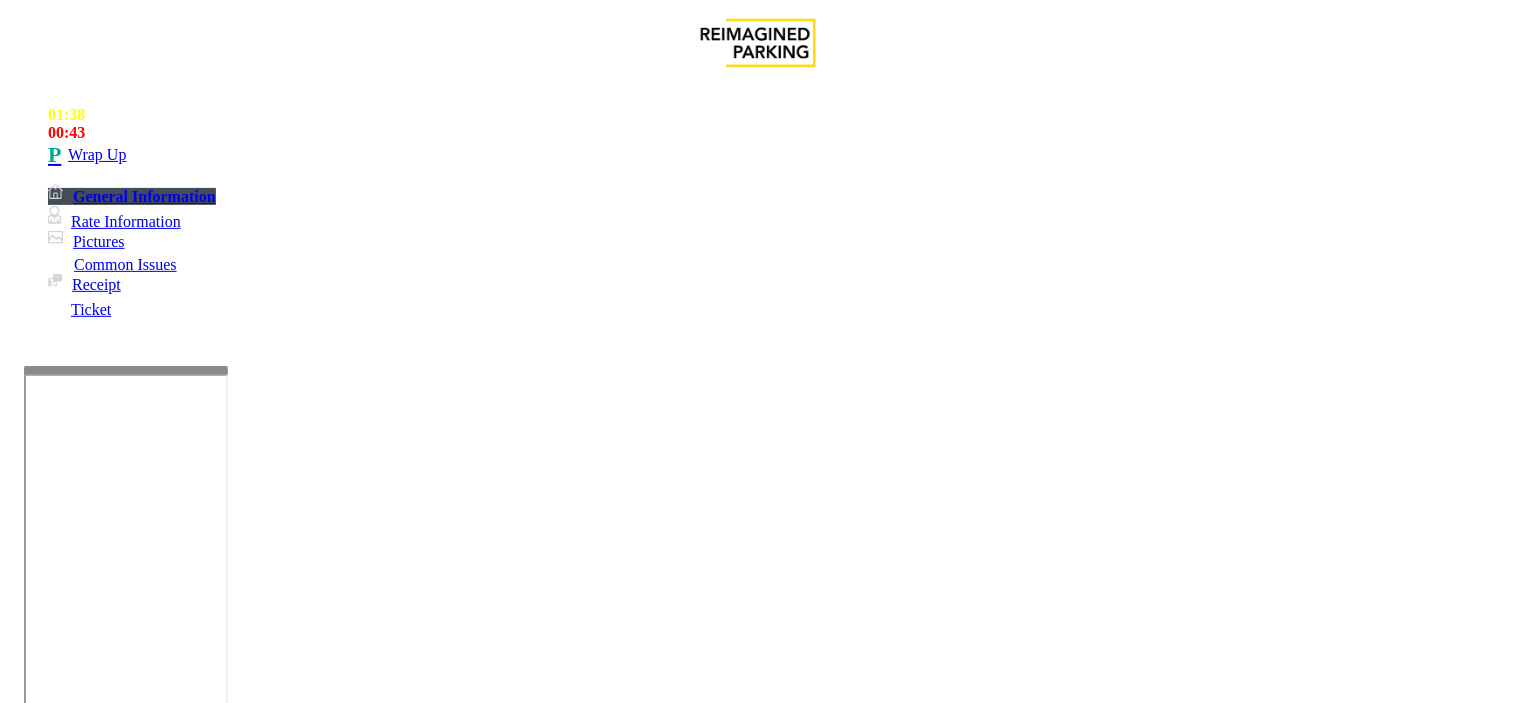 drag, startPoint x: 325, startPoint y: 594, endPoint x: 413, endPoint y: 590, distance: 88.09086 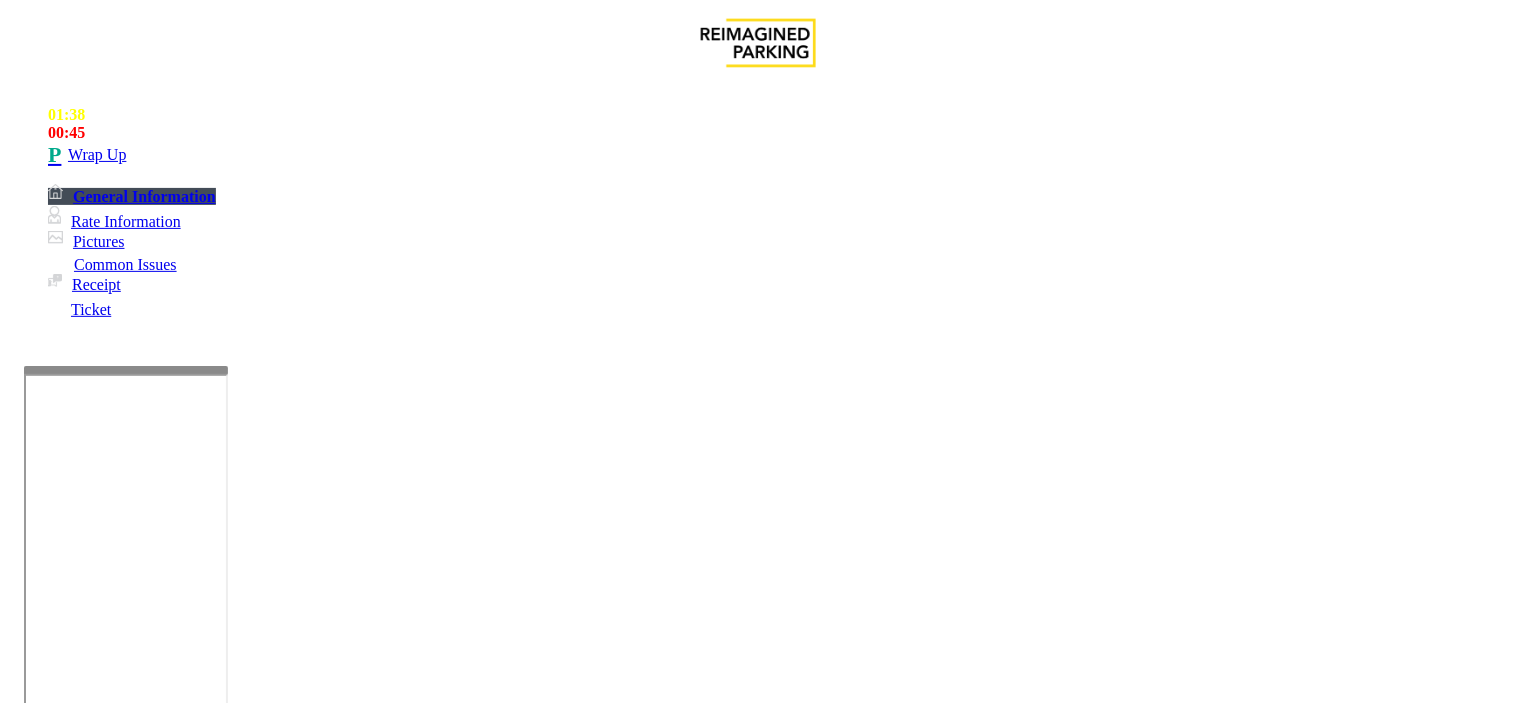 click at bounding box center (96, 1378) 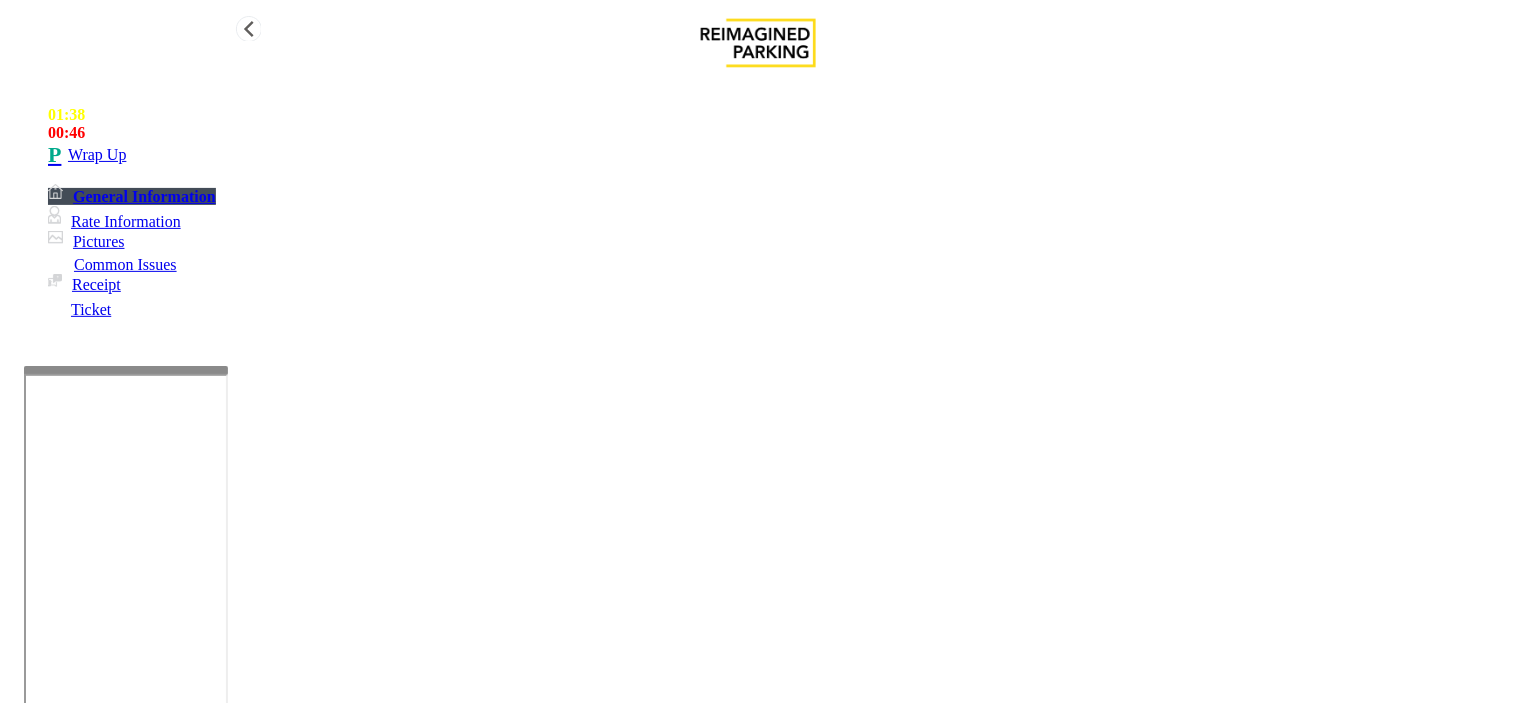 type on "**********" 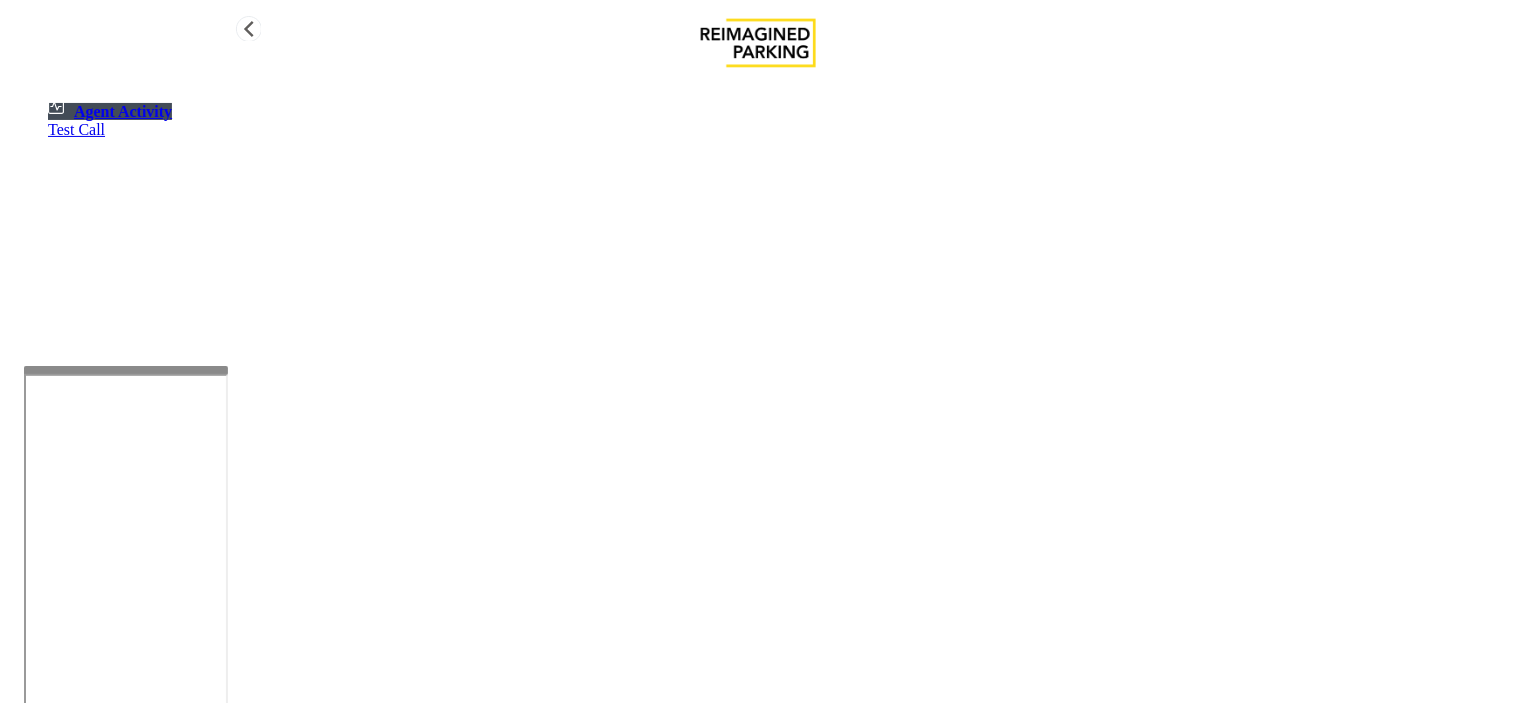 scroll, scrollTop: 0, scrollLeft: 136, axis: horizontal 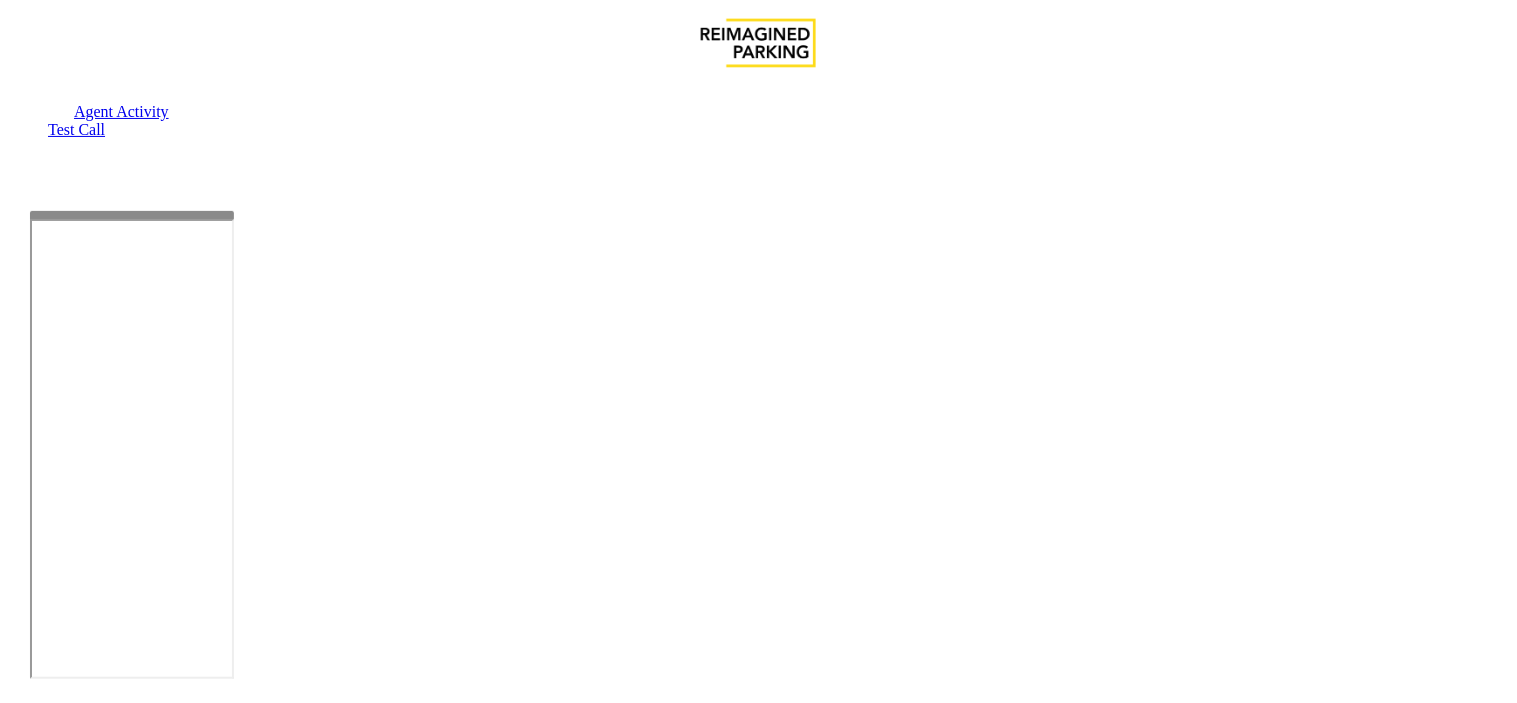 drag, startPoint x: 1000, startPoint y: 325, endPoint x: 920, endPoint y: 331, distance: 80.224686 